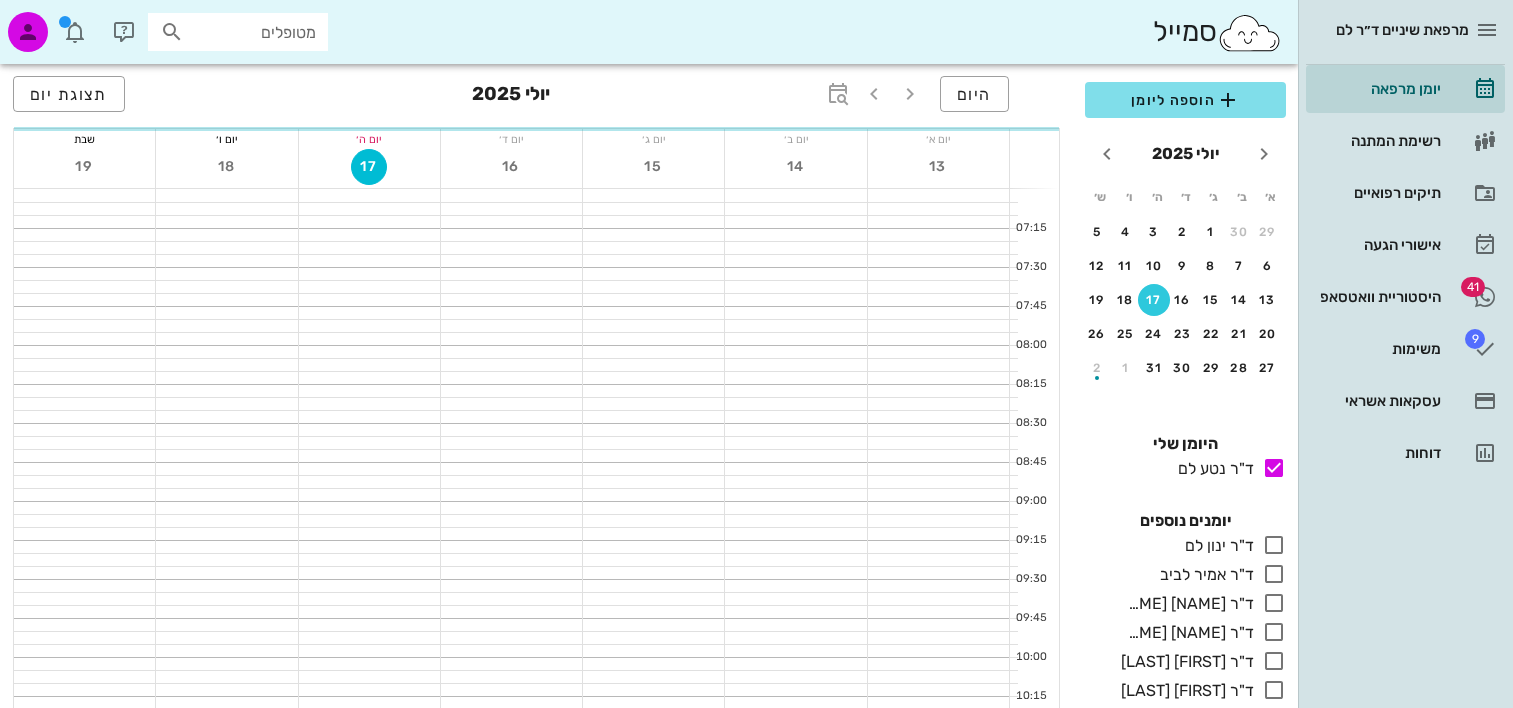 scroll, scrollTop: 0, scrollLeft: 0, axis: both 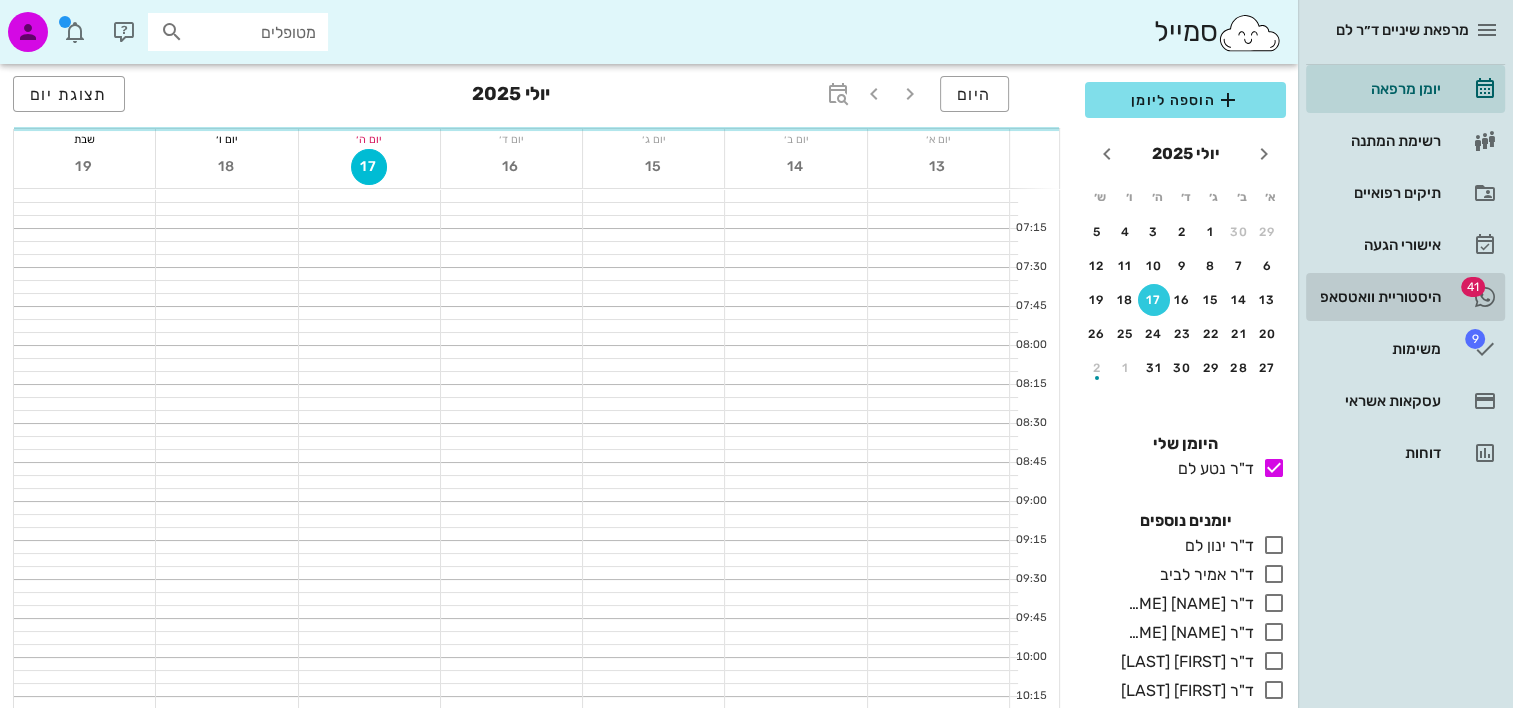 click on "היסטוריית וואטסאפ" at bounding box center (1377, 297) 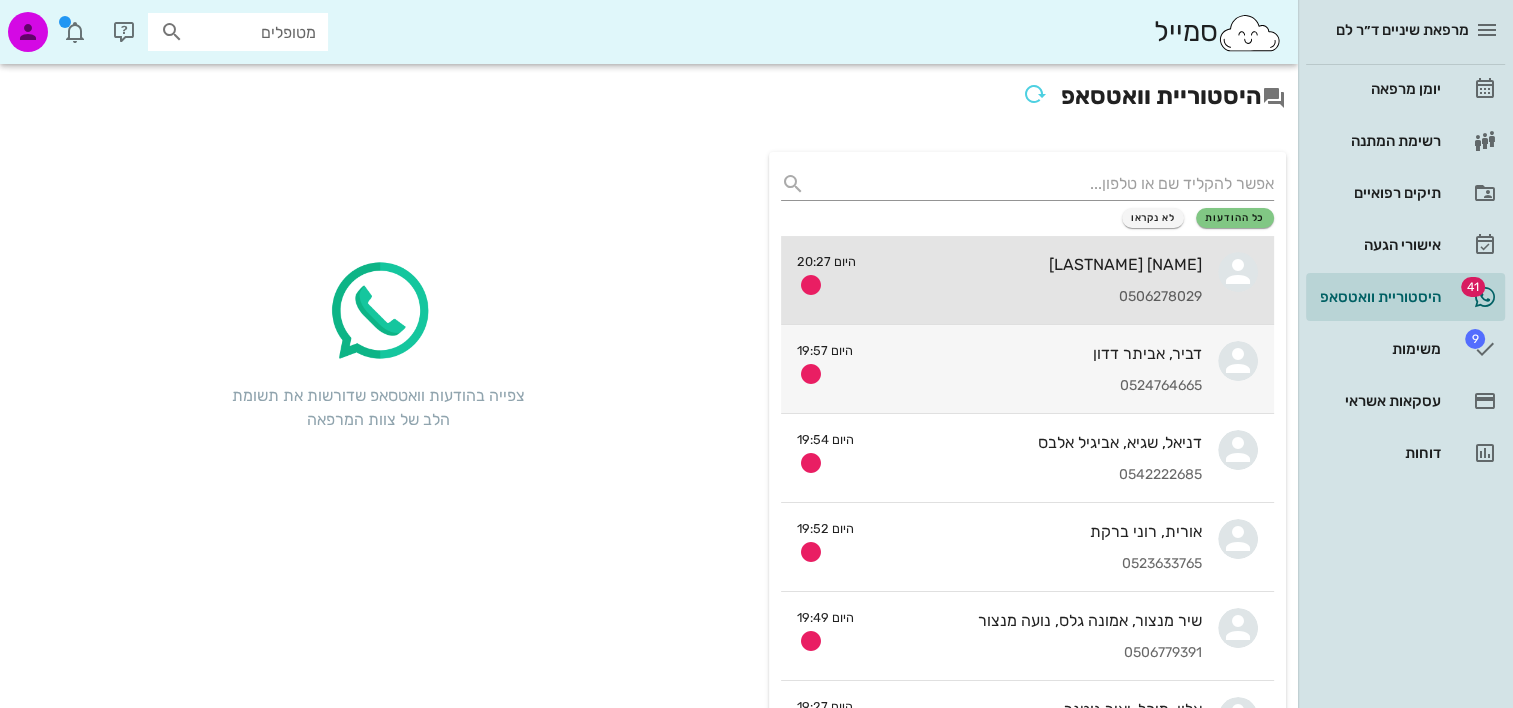 click on "0506278029" at bounding box center (1037, 297) 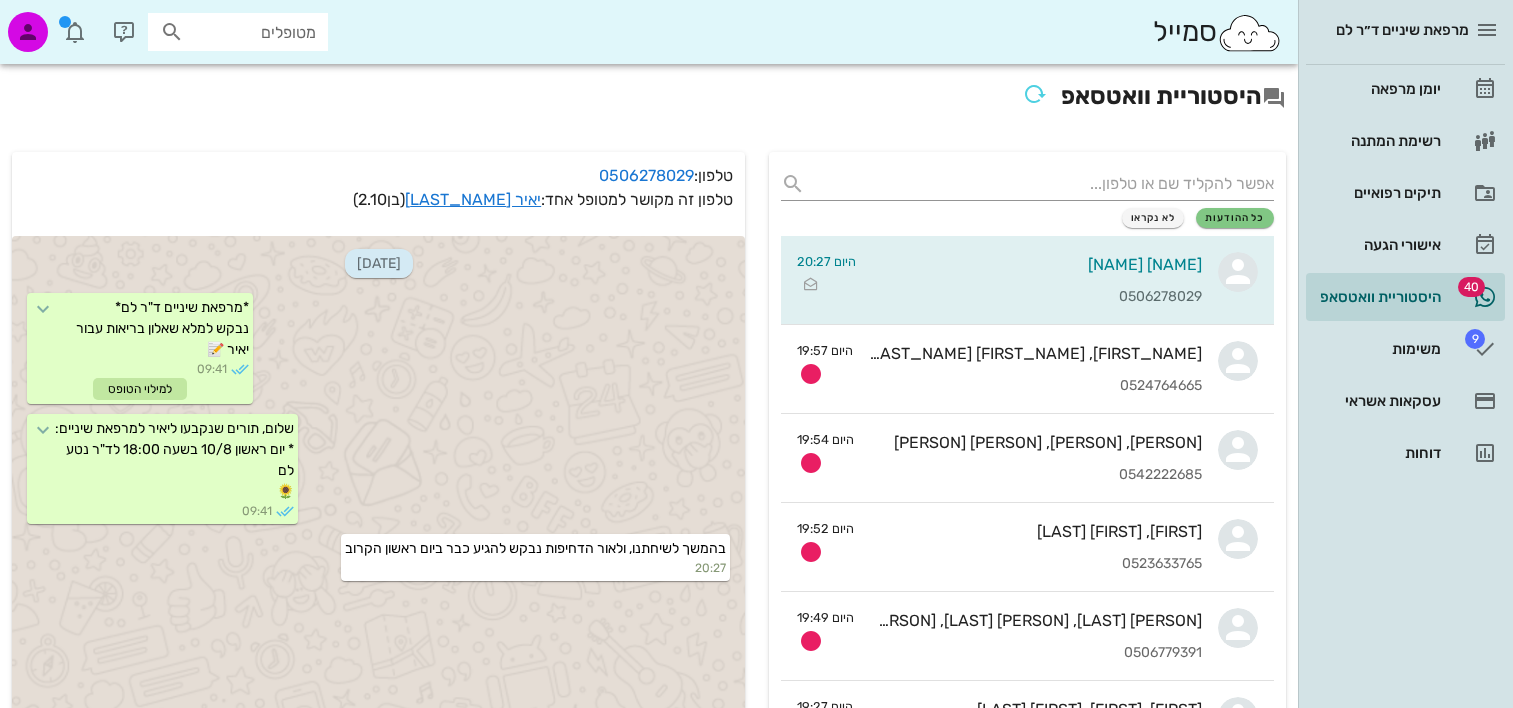 scroll, scrollTop: 0, scrollLeft: 0, axis: both 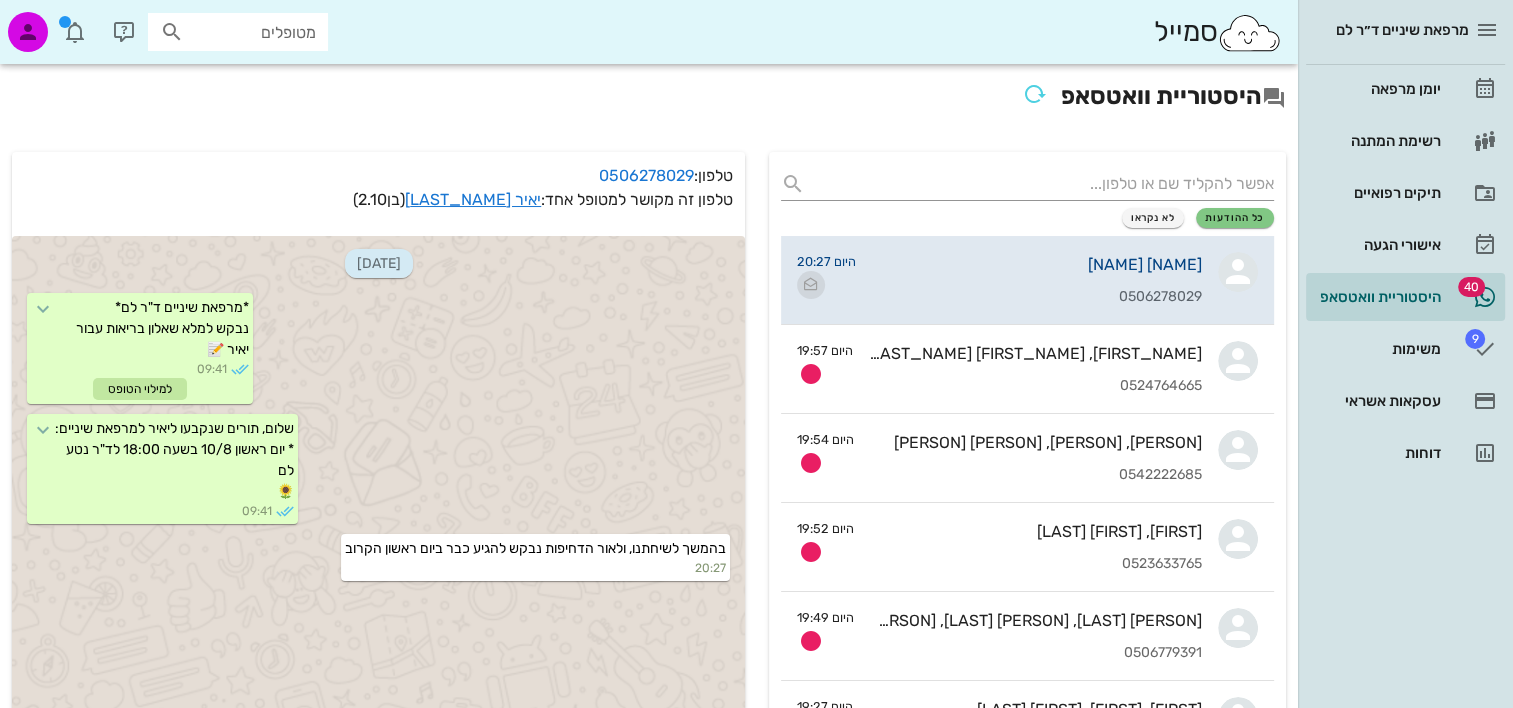 click at bounding box center (811, 285) 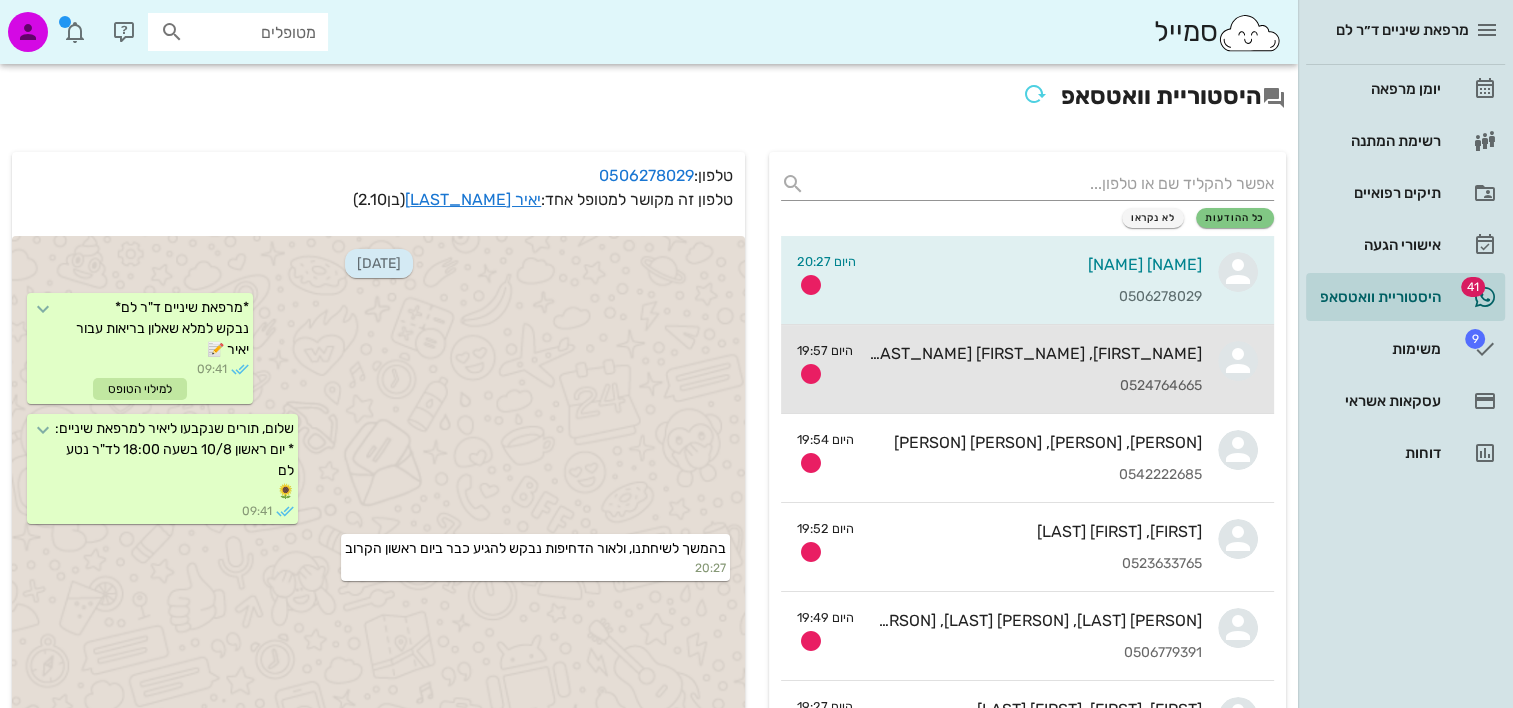 click on "0524764665" at bounding box center (1035, 386) 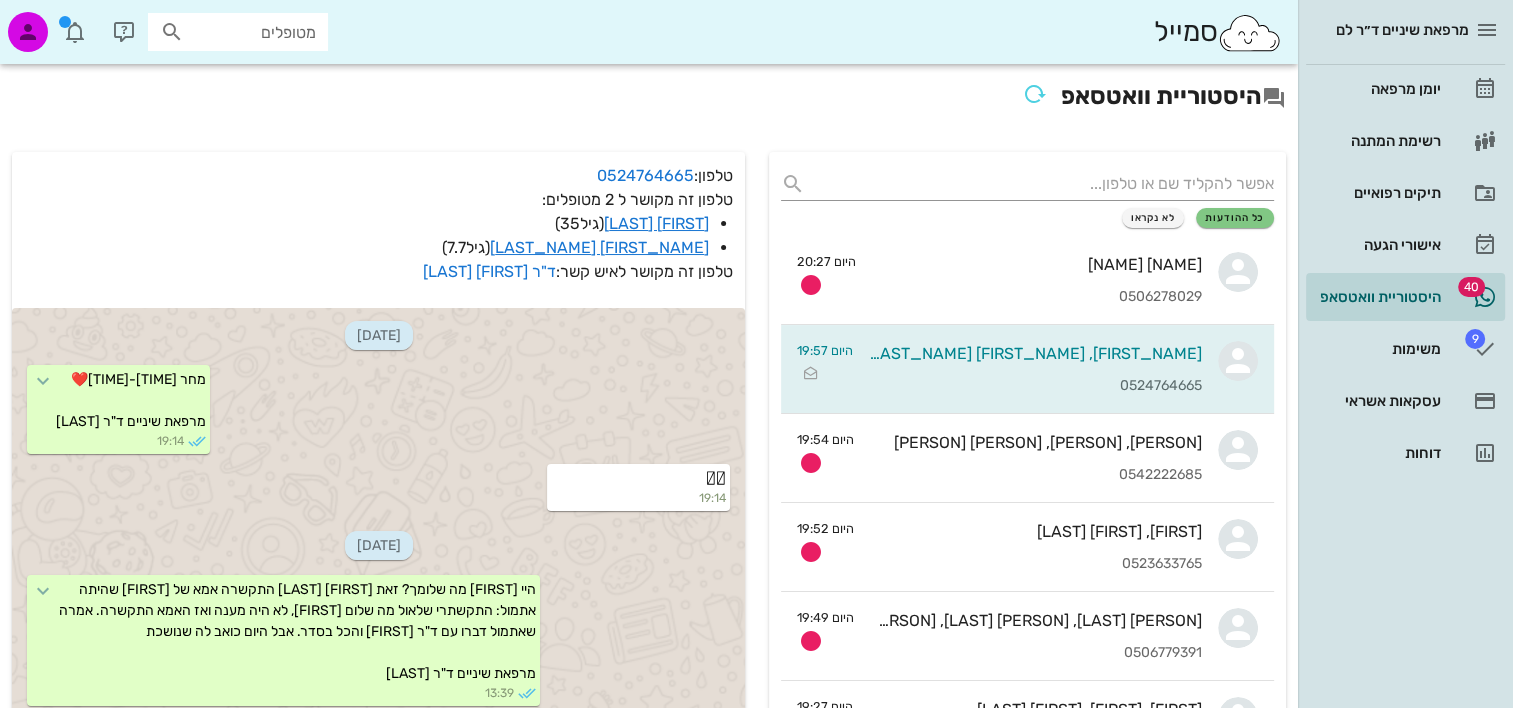 scroll, scrollTop: 200, scrollLeft: 0, axis: vertical 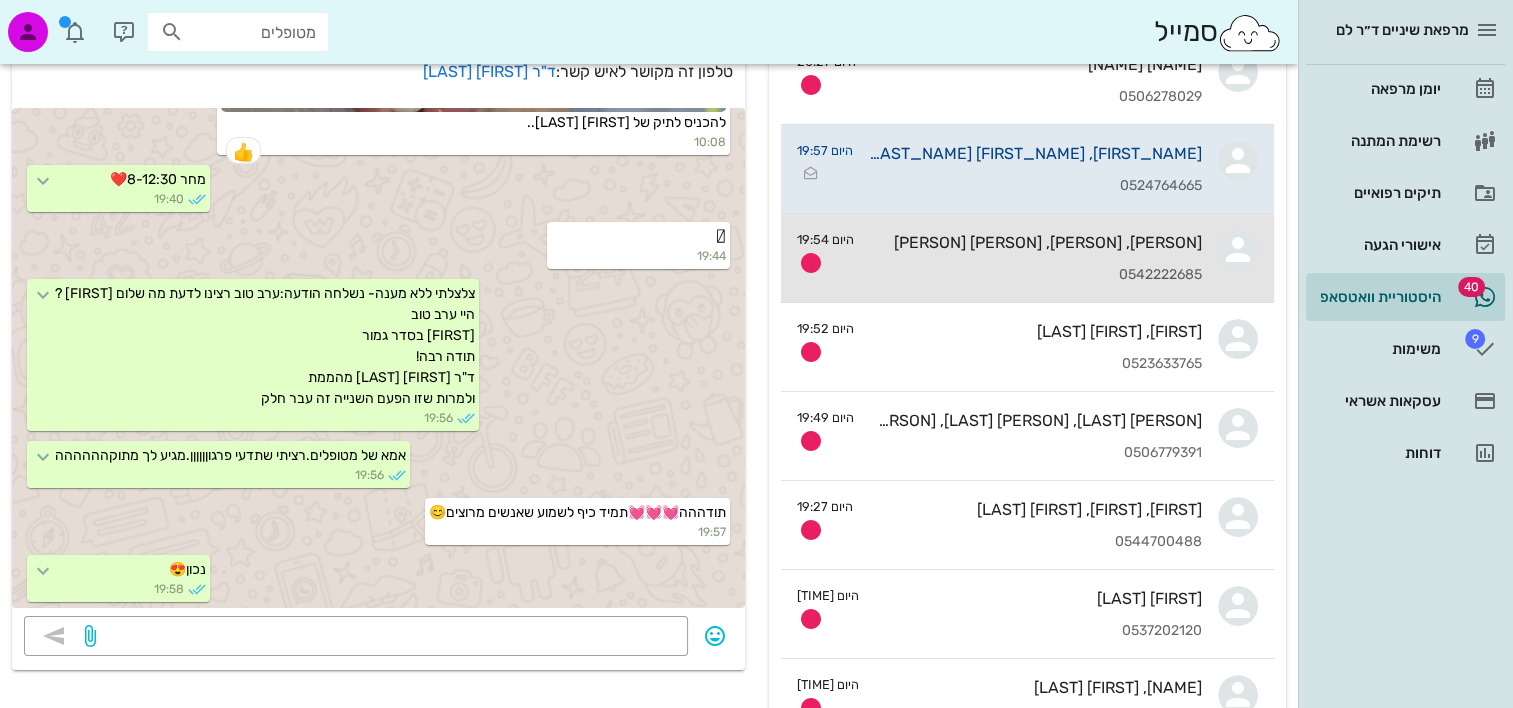click on "[FIRST], [FIRST], [FIRST] [LAST] [PHONE]" at bounding box center [1036, 258] 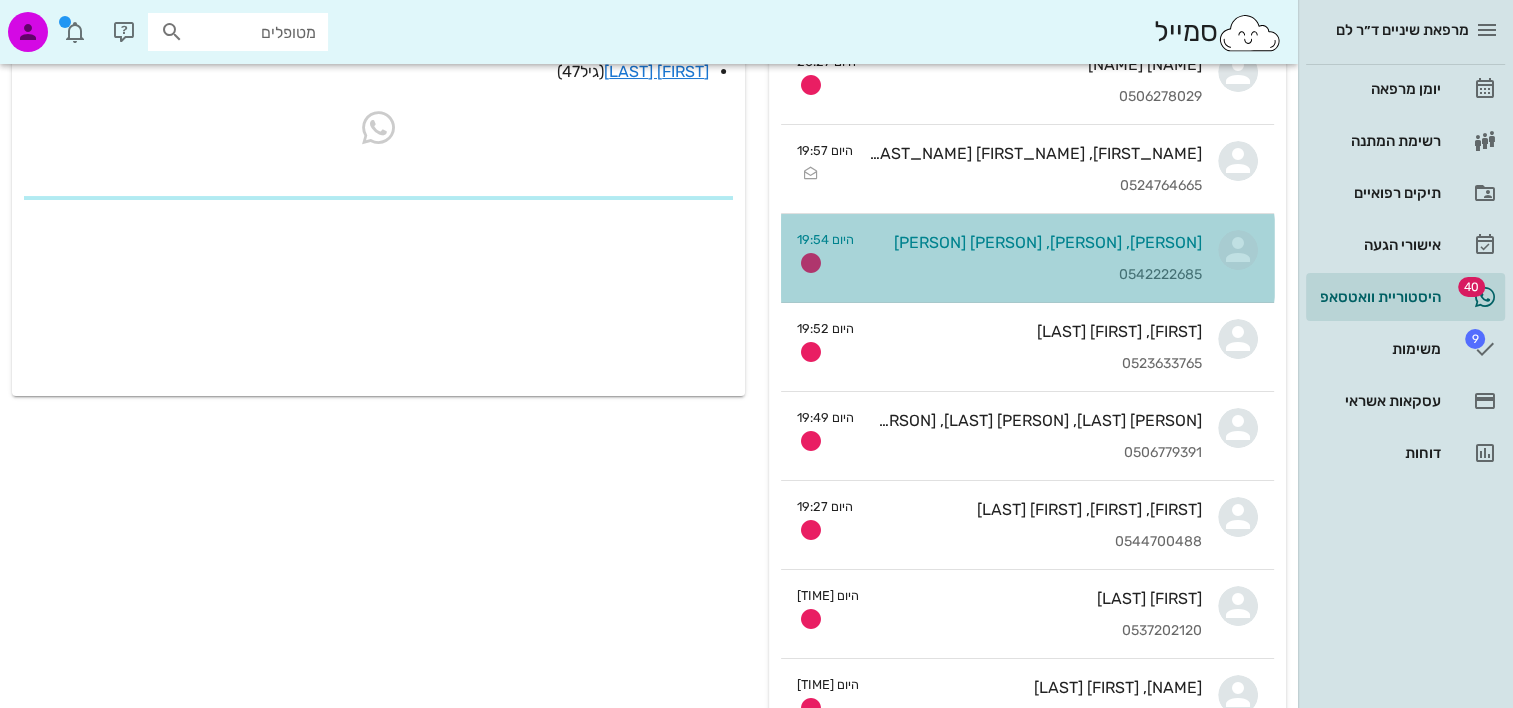 scroll, scrollTop: 0, scrollLeft: 0, axis: both 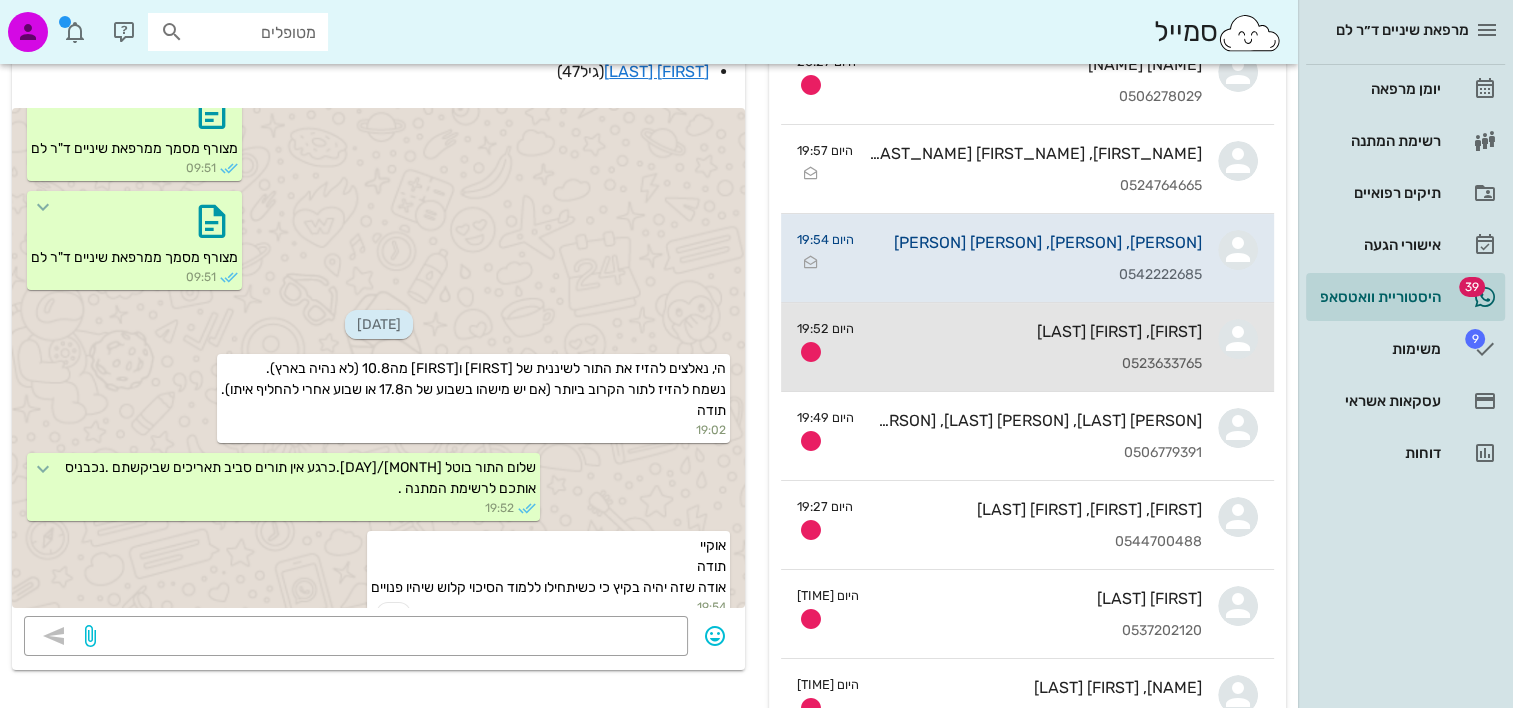 drag, startPoint x: 1048, startPoint y: 369, endPoint x: 910, endPoint y: 439, distance: 154.7385 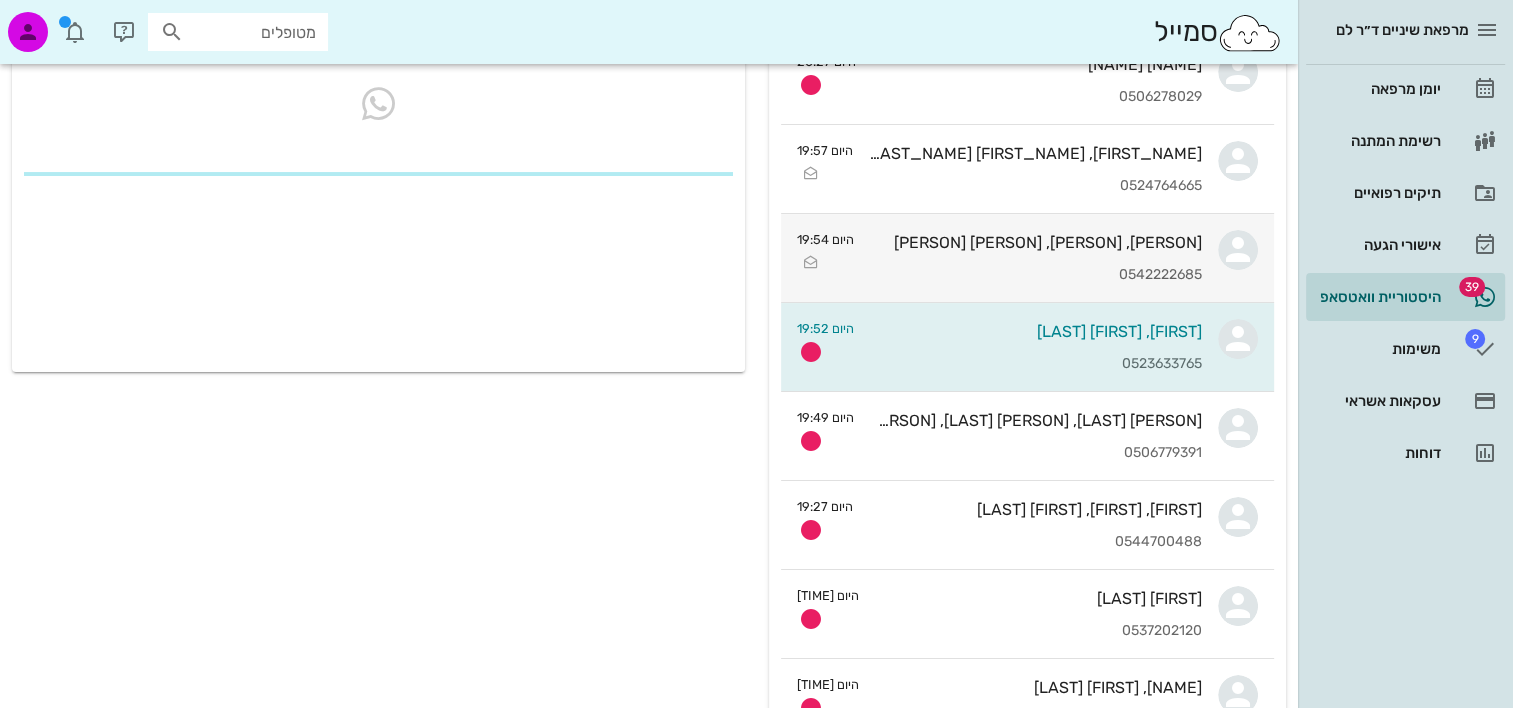 scroll, scrollTop: 0, scrollLeft: 0, axis: both 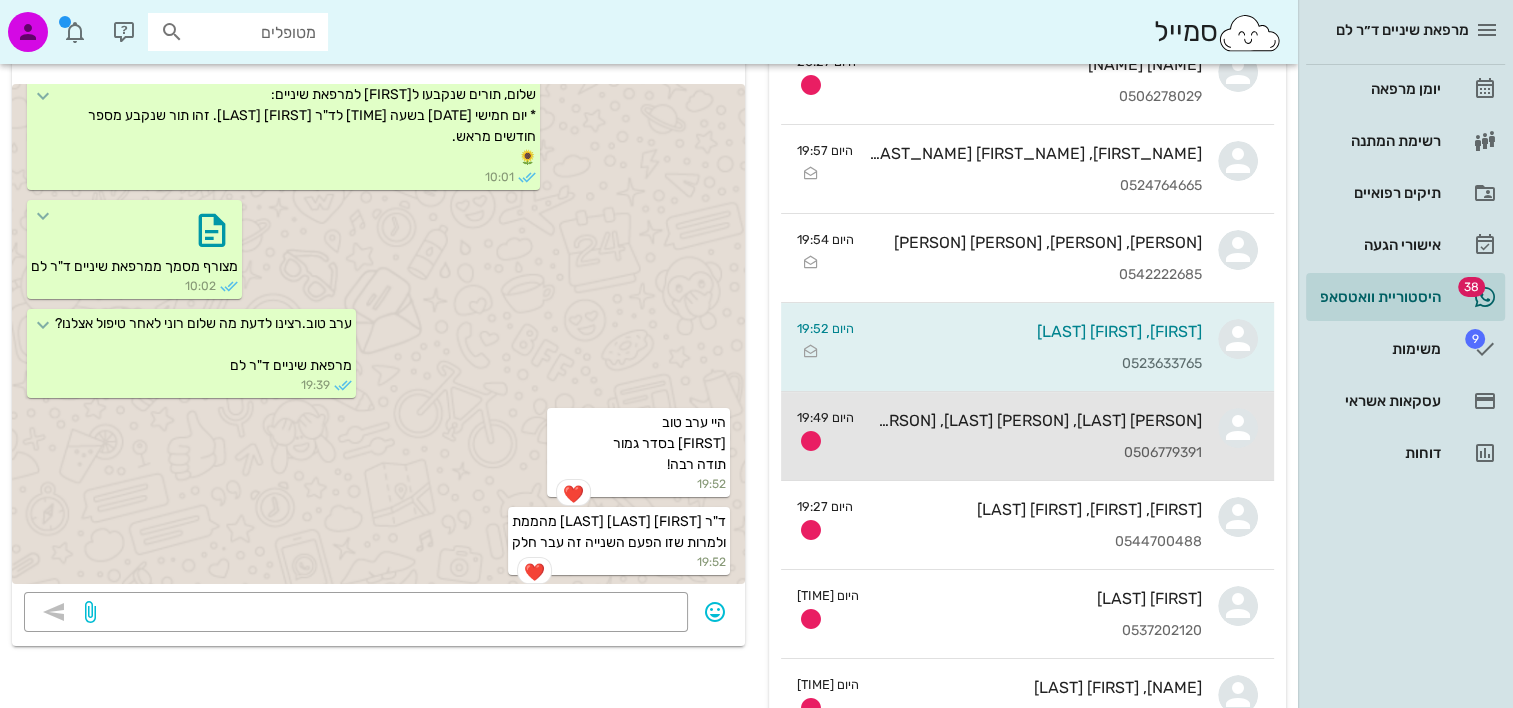 click on "0506779391" at bounding box center (1036, 453) 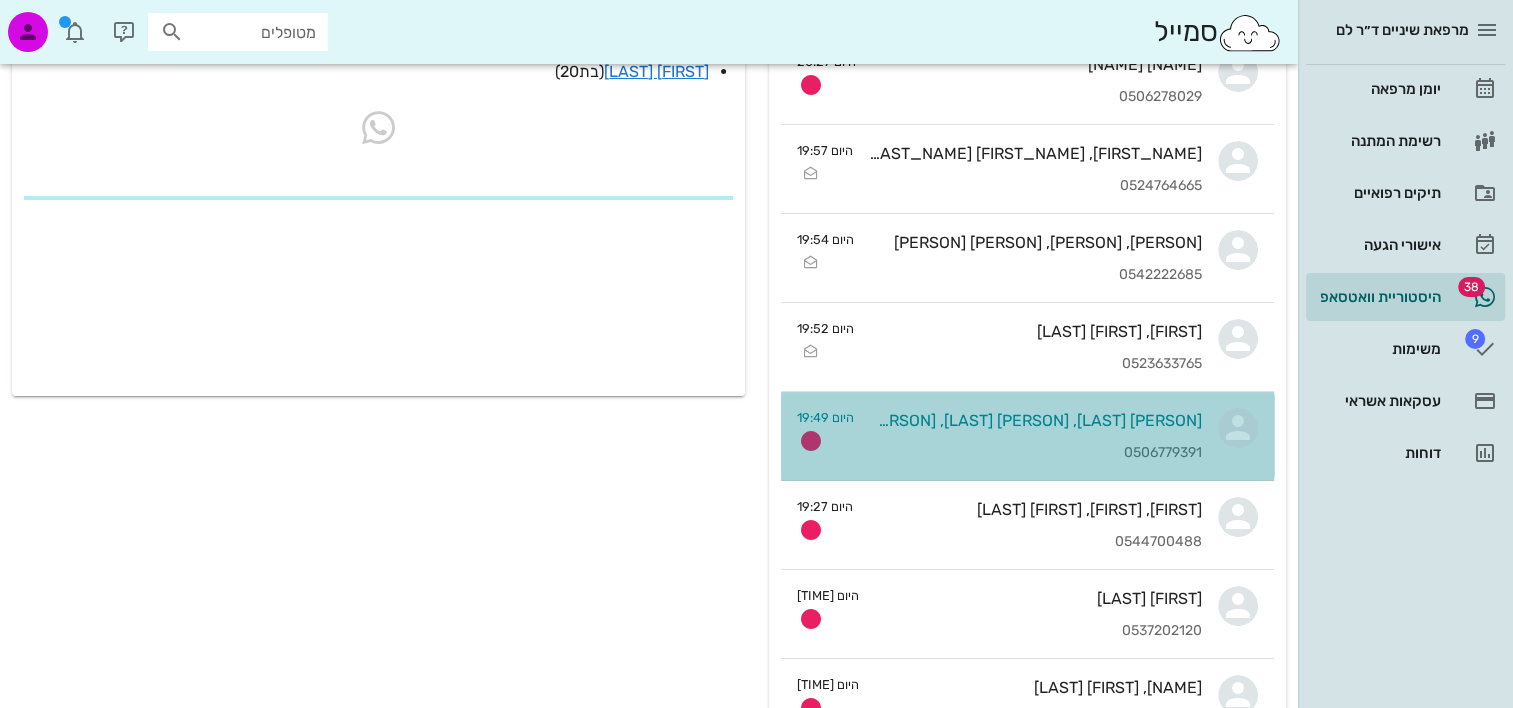 scroll, scrollTop: 0, scrollLeft: 0, axis: both 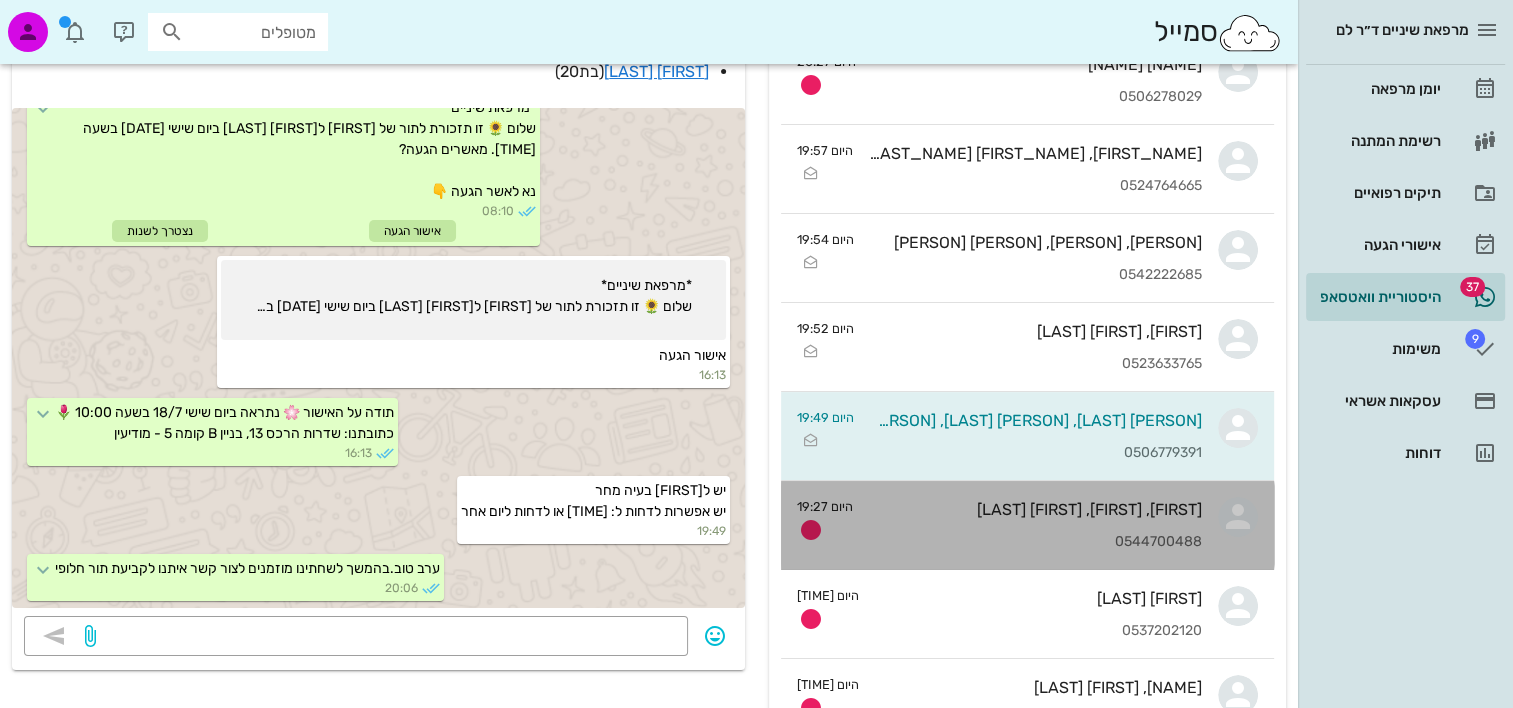 click on "0544700488" at bounding box center (1035, 542) 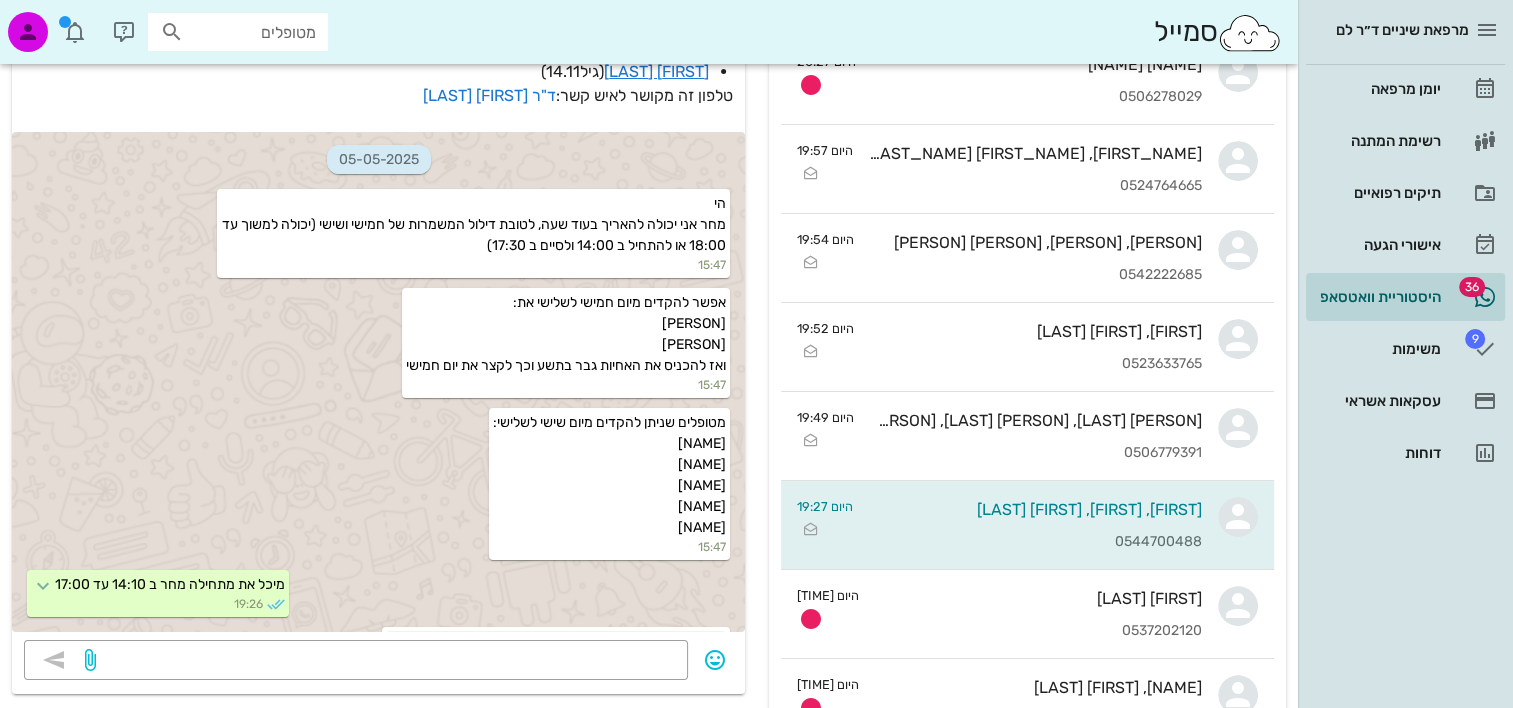 scroll, scrollTop: 100, scrollLeft: 0, axis: vertical 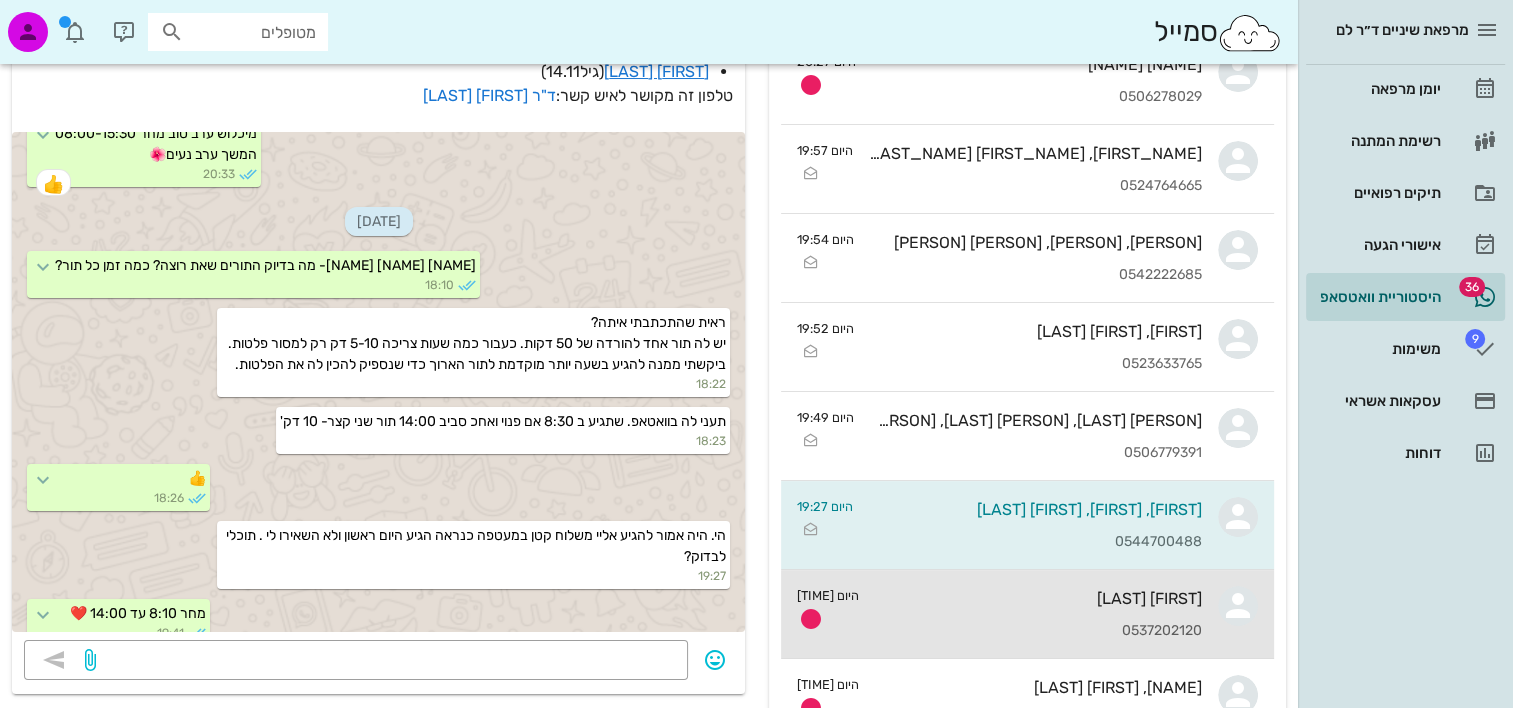 click on "0537202120" at bounding box center (1038, 631) 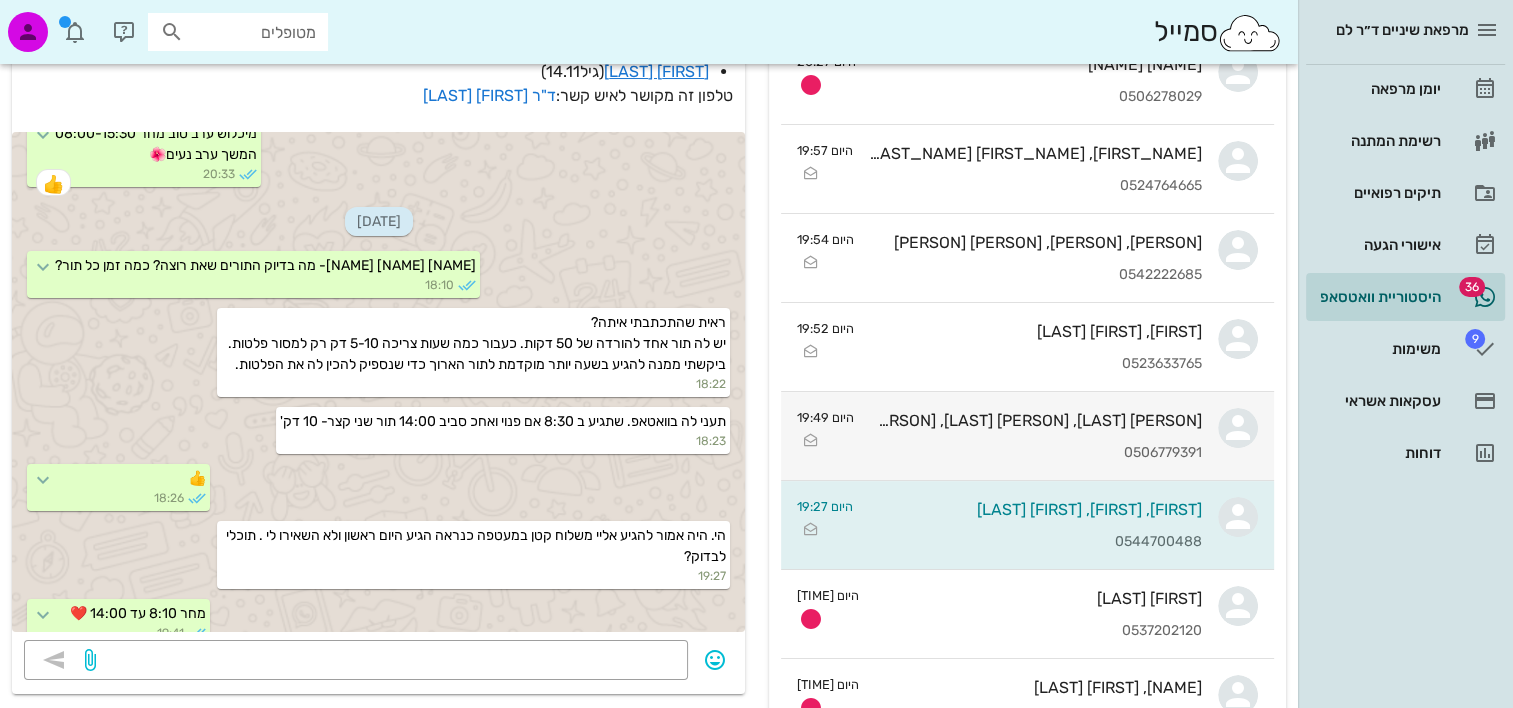 scroll, scrollTop: 0, scrollLeft: 0, axis: both 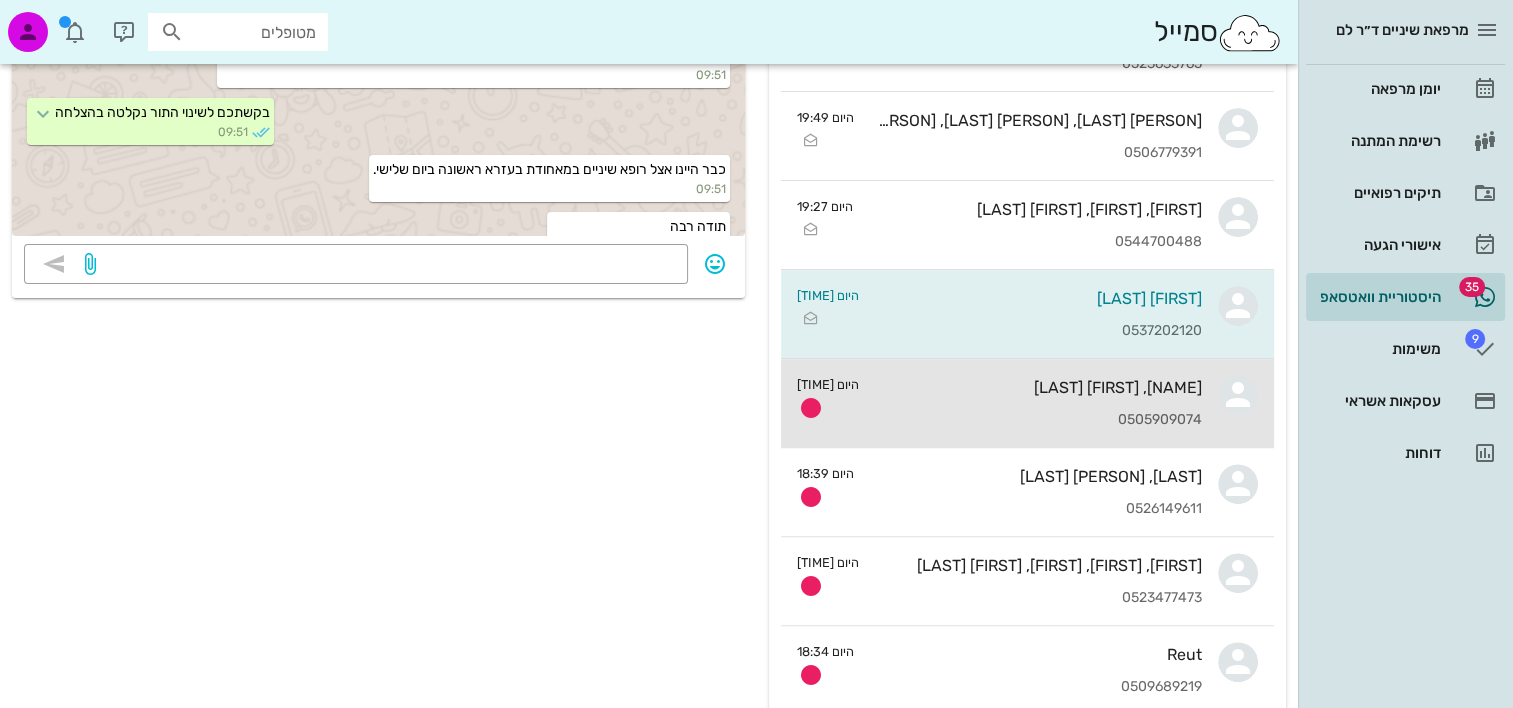drag, startPoint x: 1039, startPoint y: 420, endPoint x: 1040, endPoint y: 450, distance: 30.016663 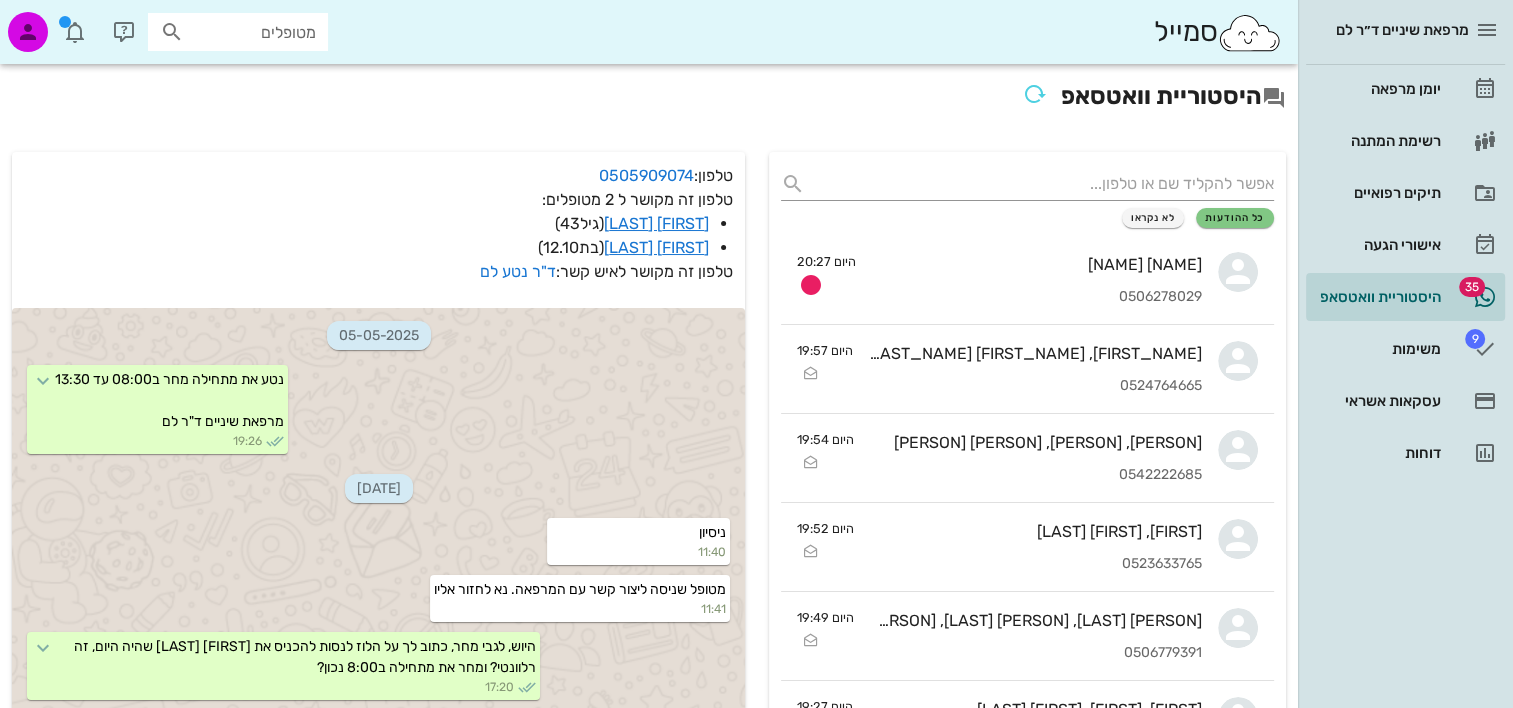 scroll, scrollTop: 300, scrollLeft: 0, axis: vertical 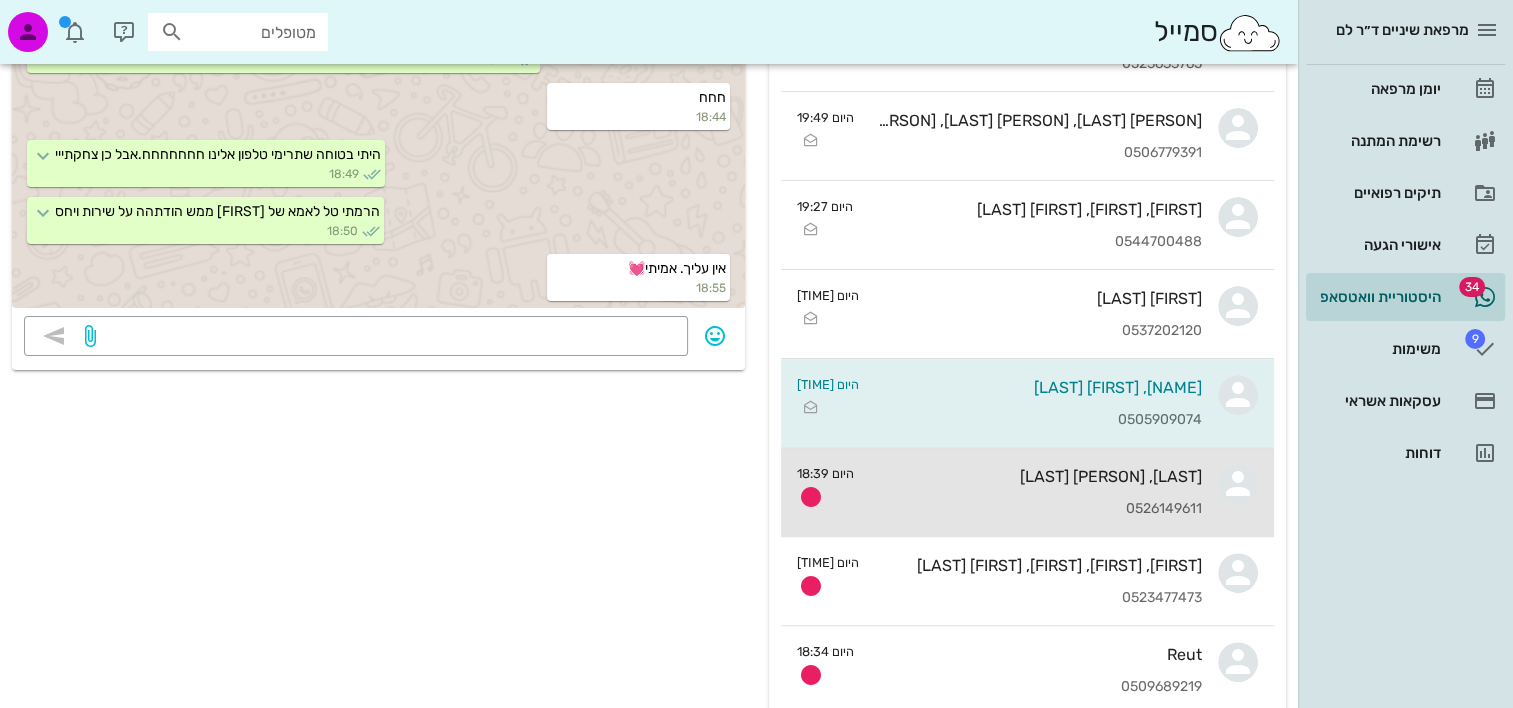 click on "[FIRST], [FIRST] [LAST] [PHONE]" at bounding box center [1036, 492] 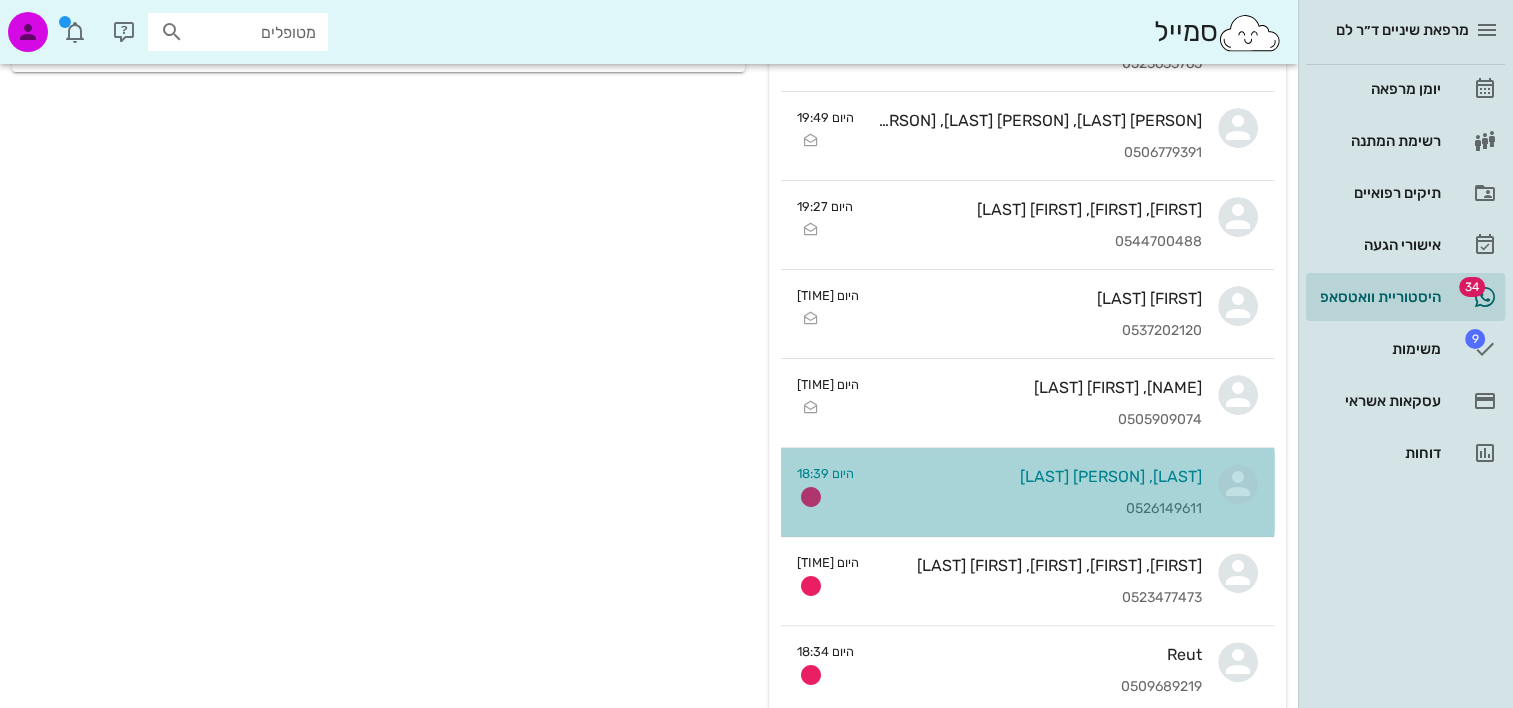scroll, scrollTop: 0, scrollLeft: 0, axis: both 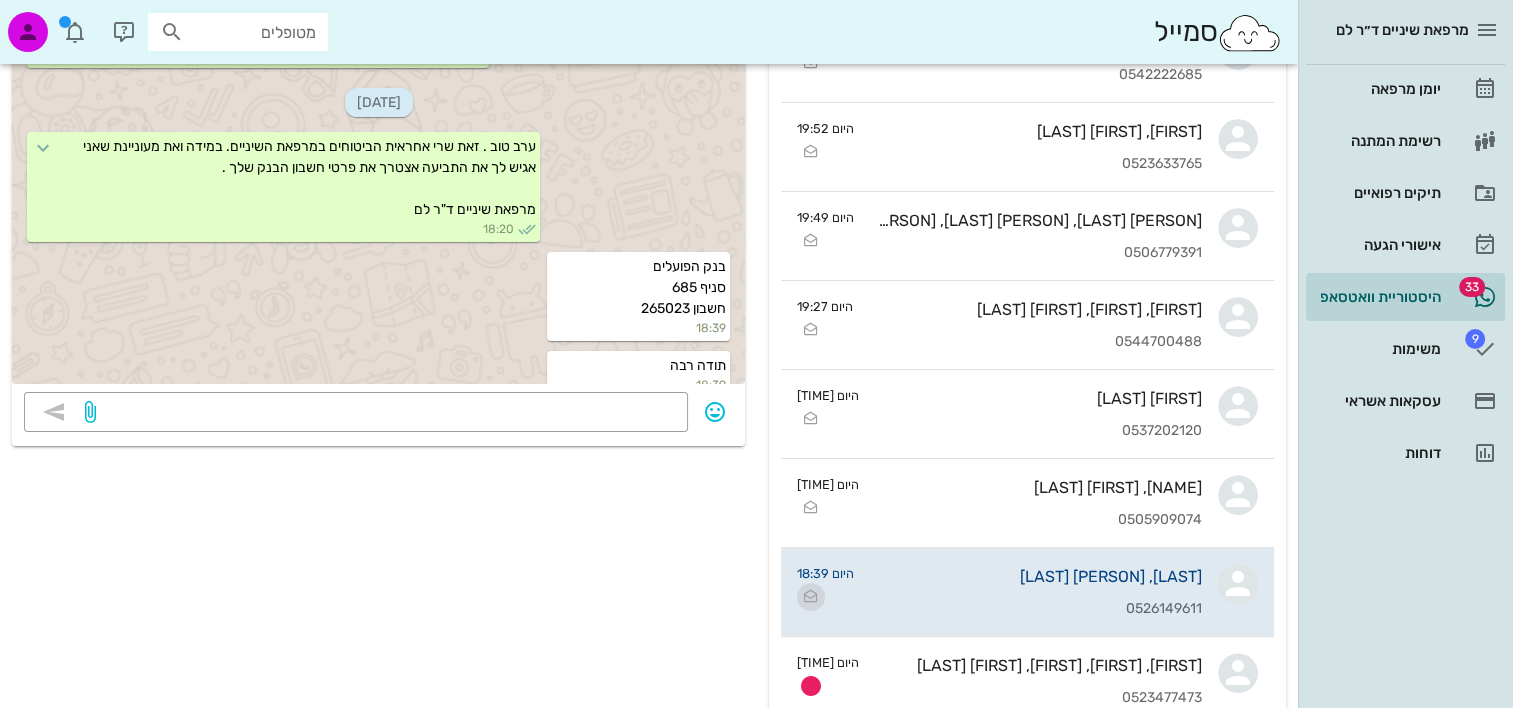 click at bounding box center (811, 597) 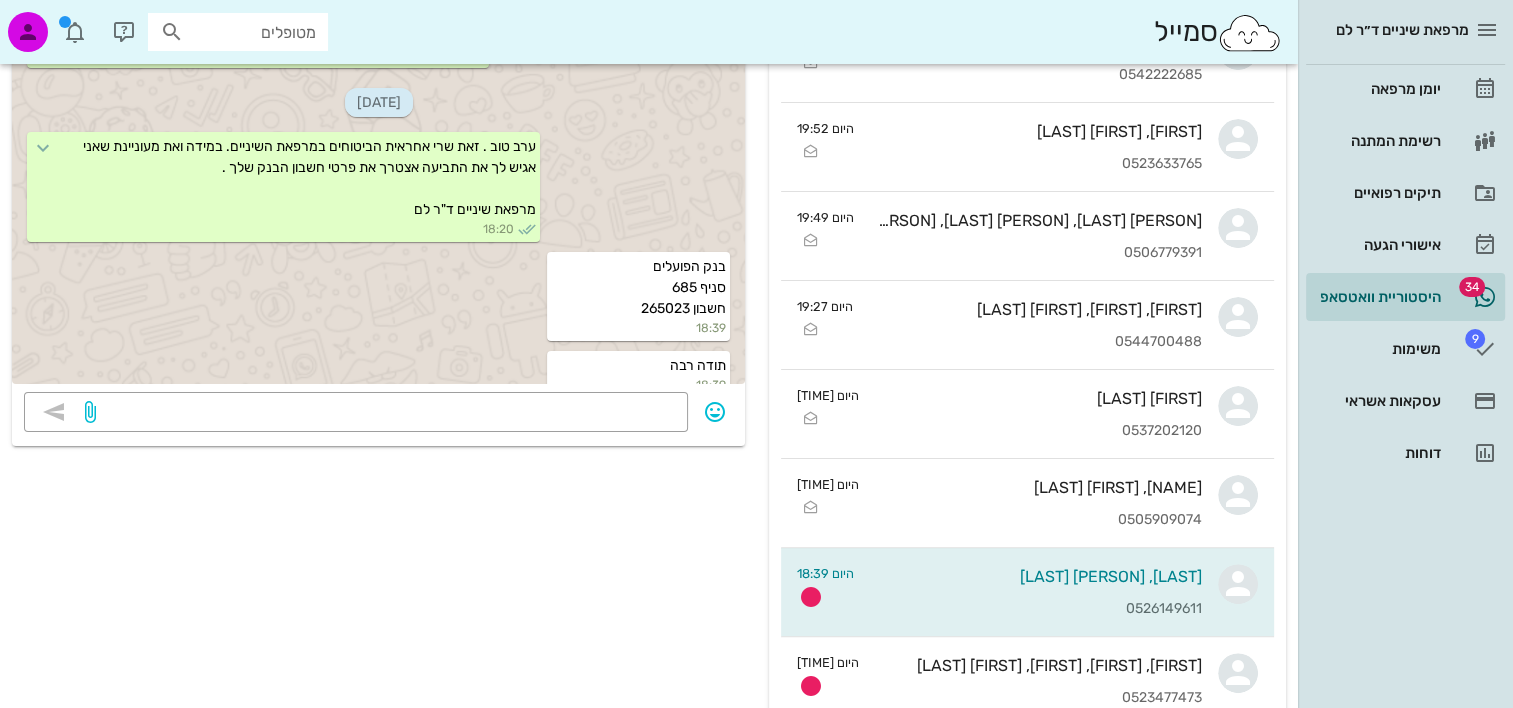 scroll, scrollTop: 600, scrollLeft: 0, axis: vertical 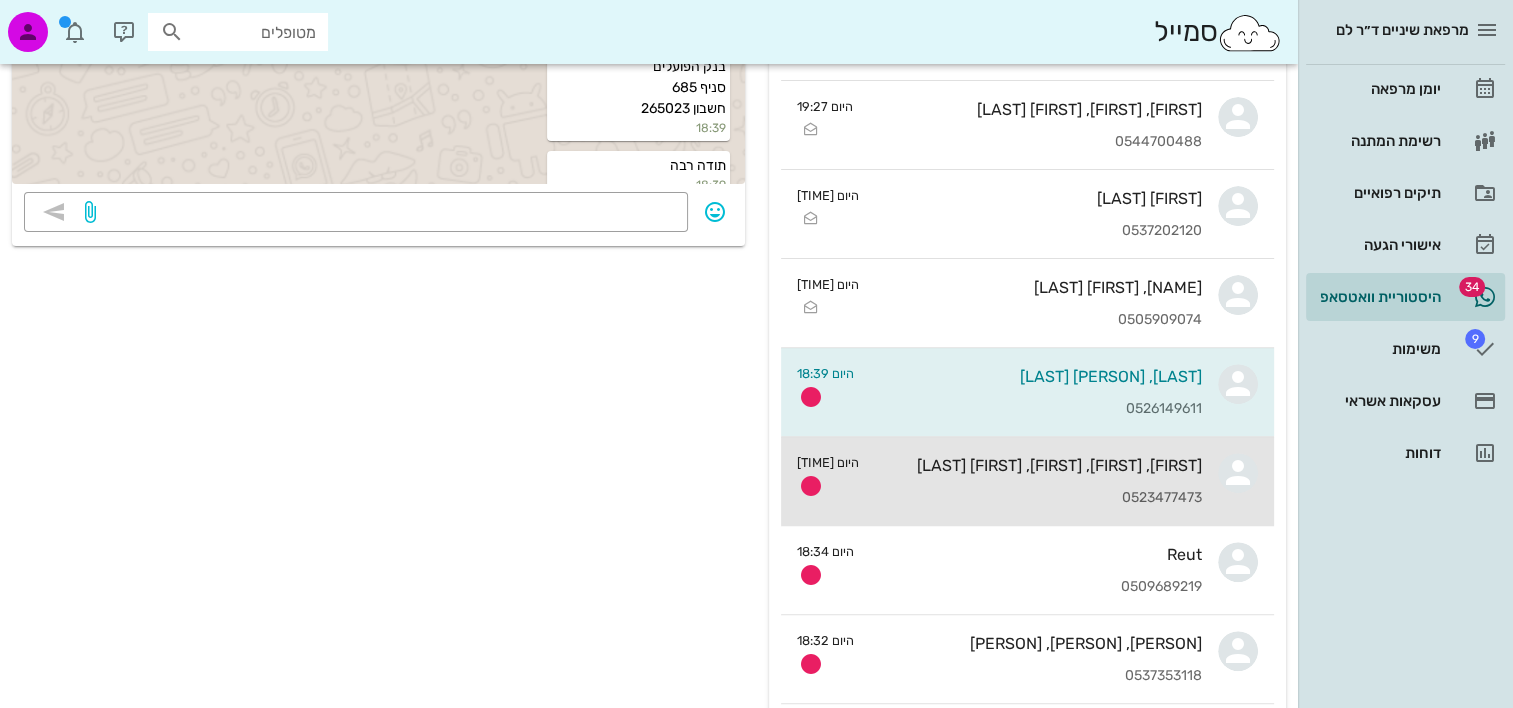 click on "0523477473" at bounding box center [1038, 498] 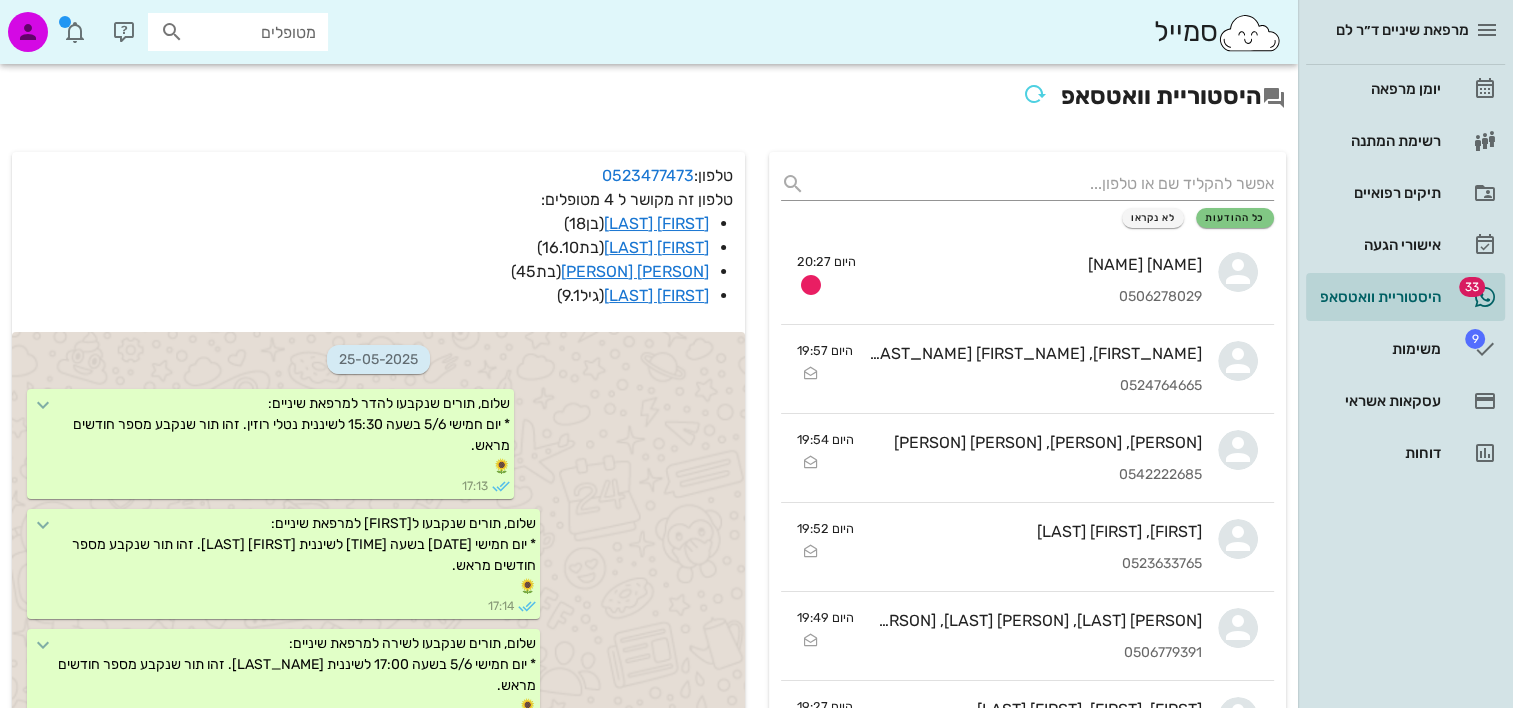 scroll, scrollTop: 200, scrollLeft: 0, axis: vertical 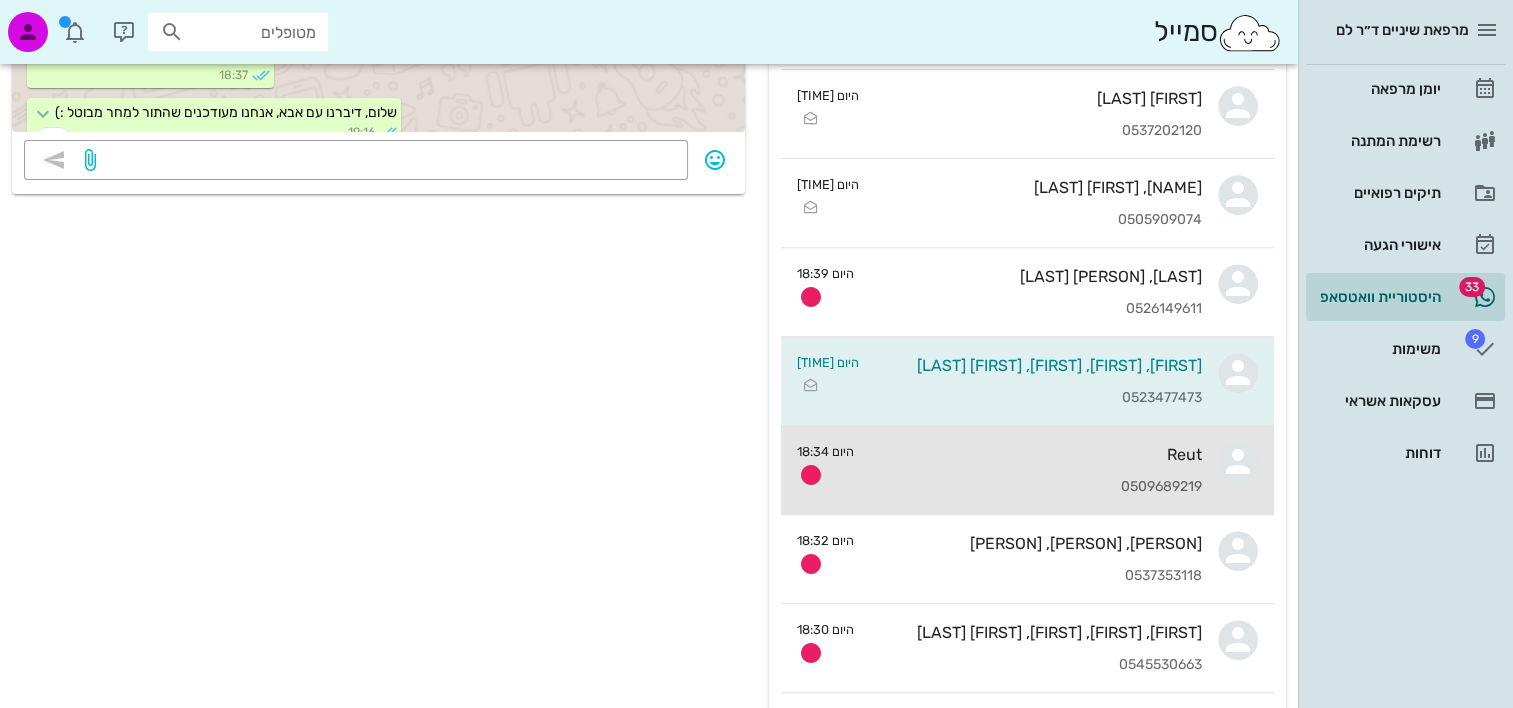 click on "0509689219" at bounding box center (1036, 487) 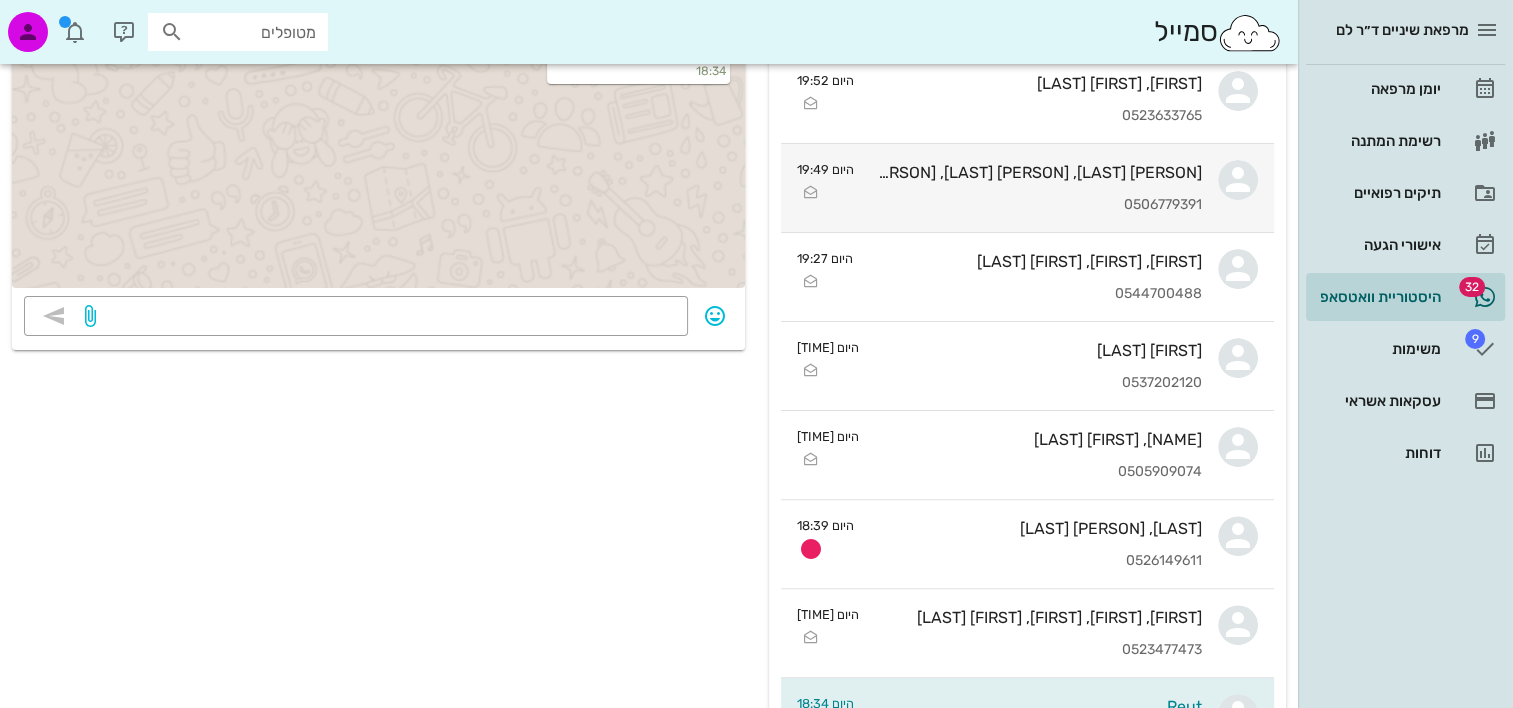 scroll, scrollTop: 600, scrollLeft: 0, axis: vertical 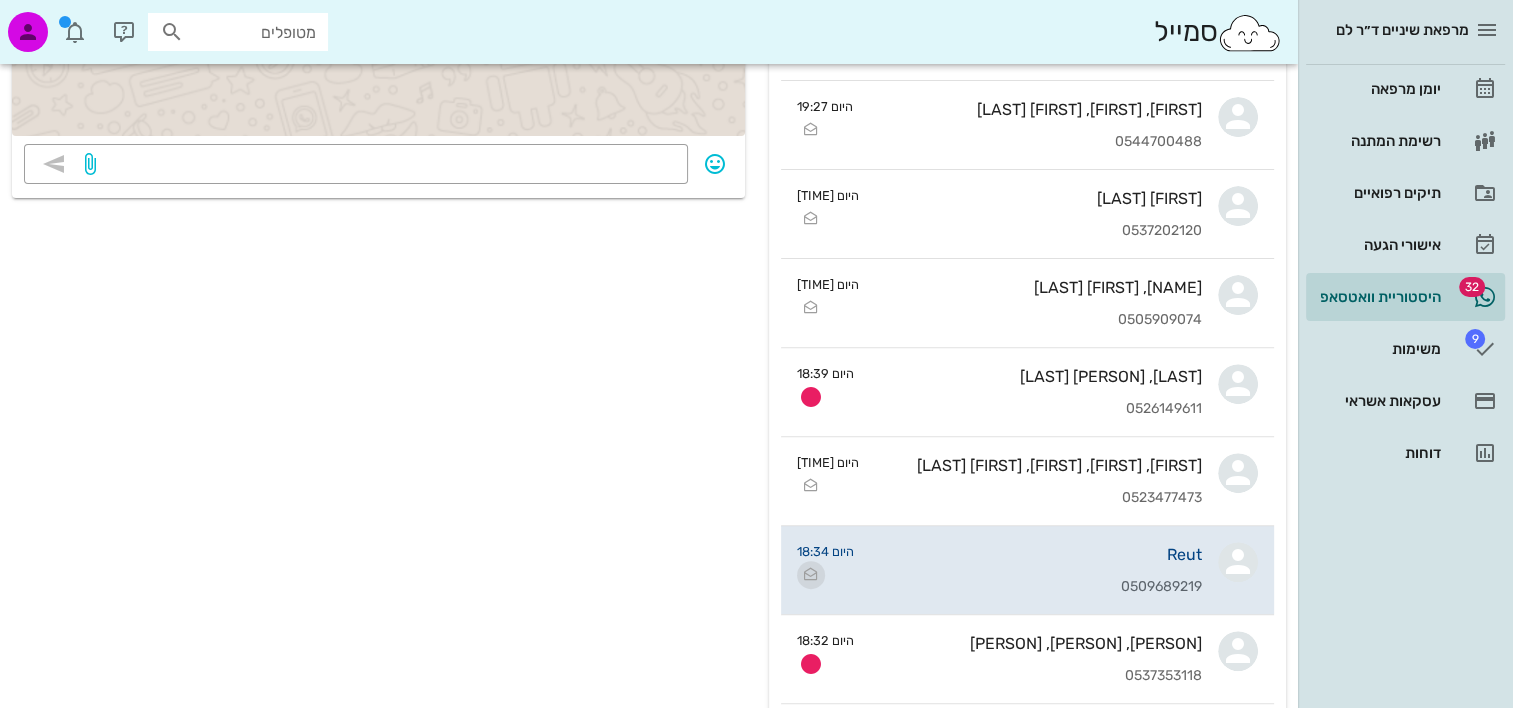 click at bounding box center (811, 575) 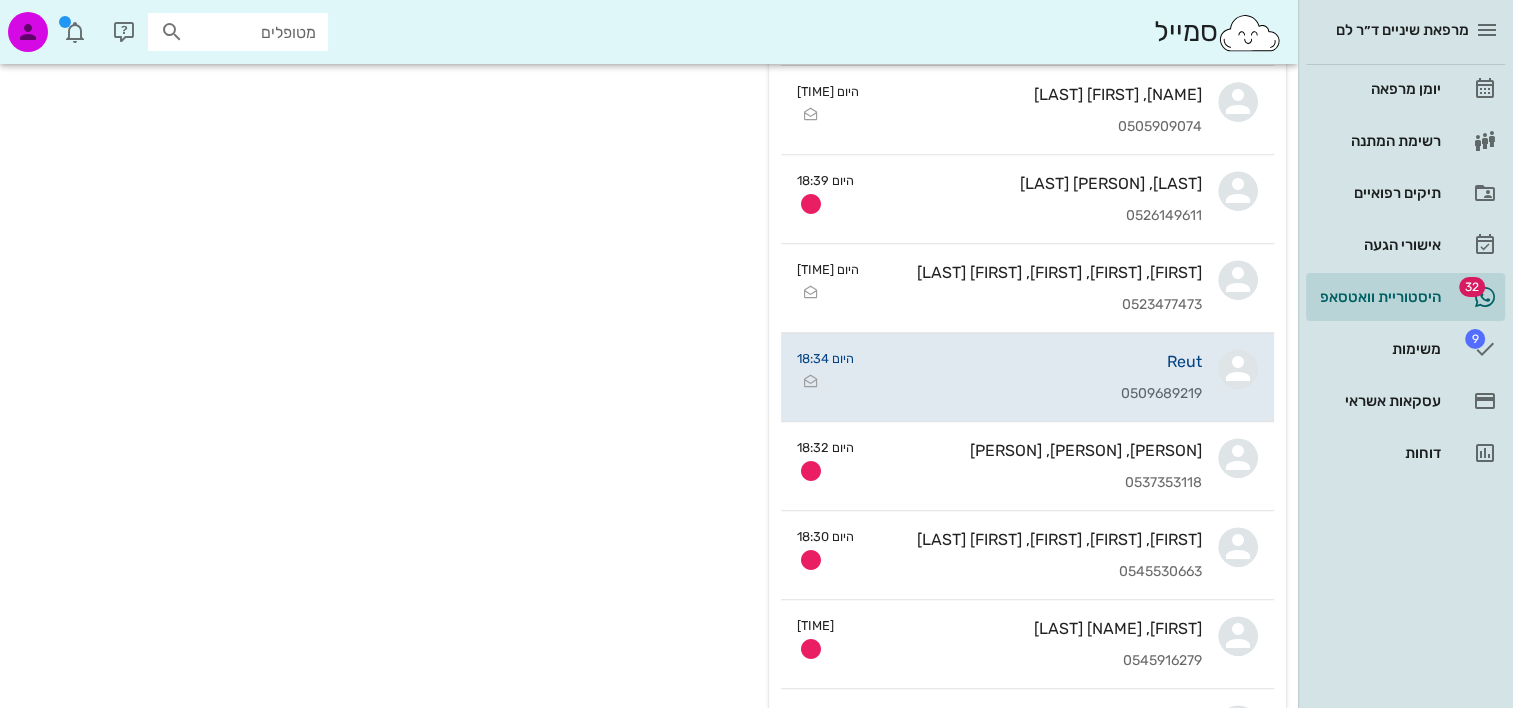 scroll, scrollTop: 800, scrollLeft: 0, axis: vertical 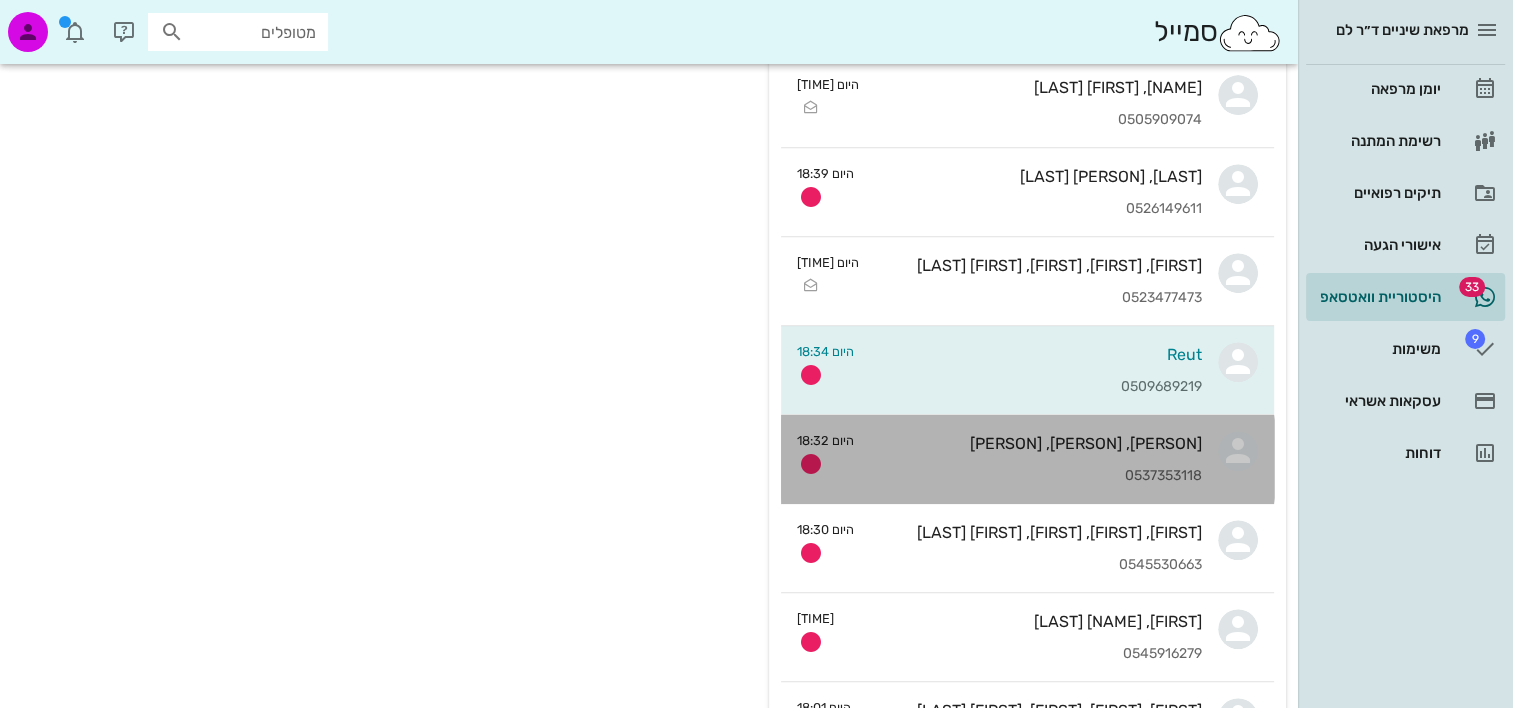 click on "0537353118" at bounding box center (1036, 476) 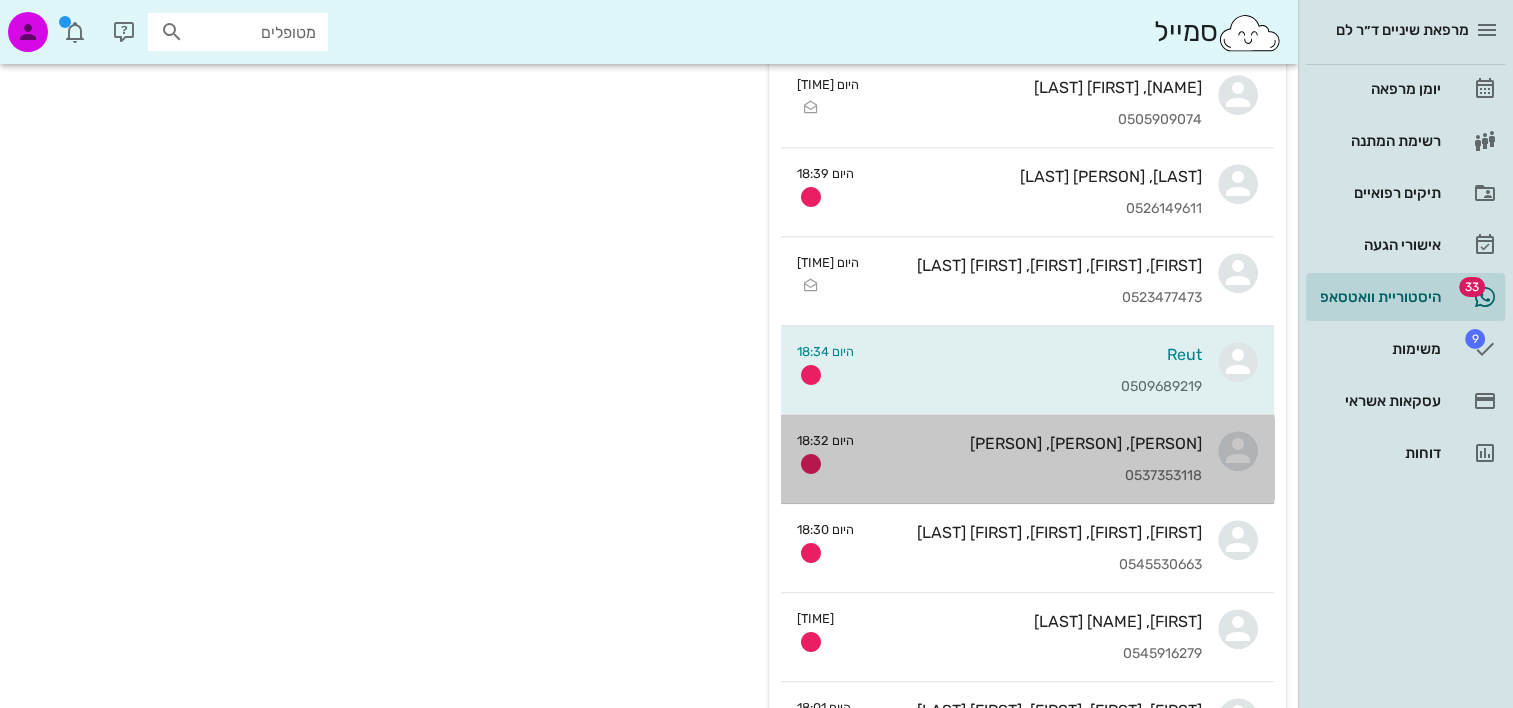 scroll, scrollTop: 0, scrollLeft: 0, axis: both 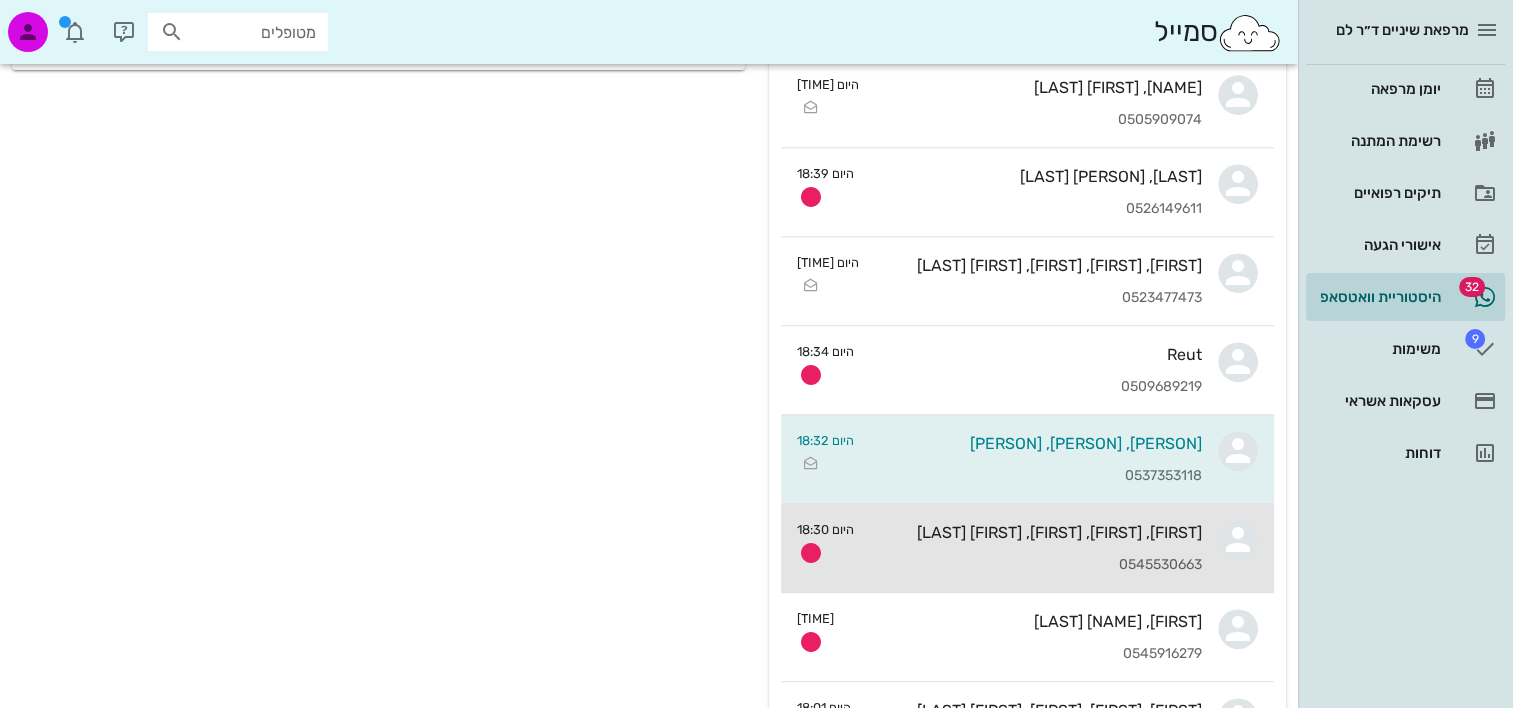 click on "[FIRST], [FIRST], [FIRST], [FIRST] [PHONE]" at bounding box center (1036, 548) 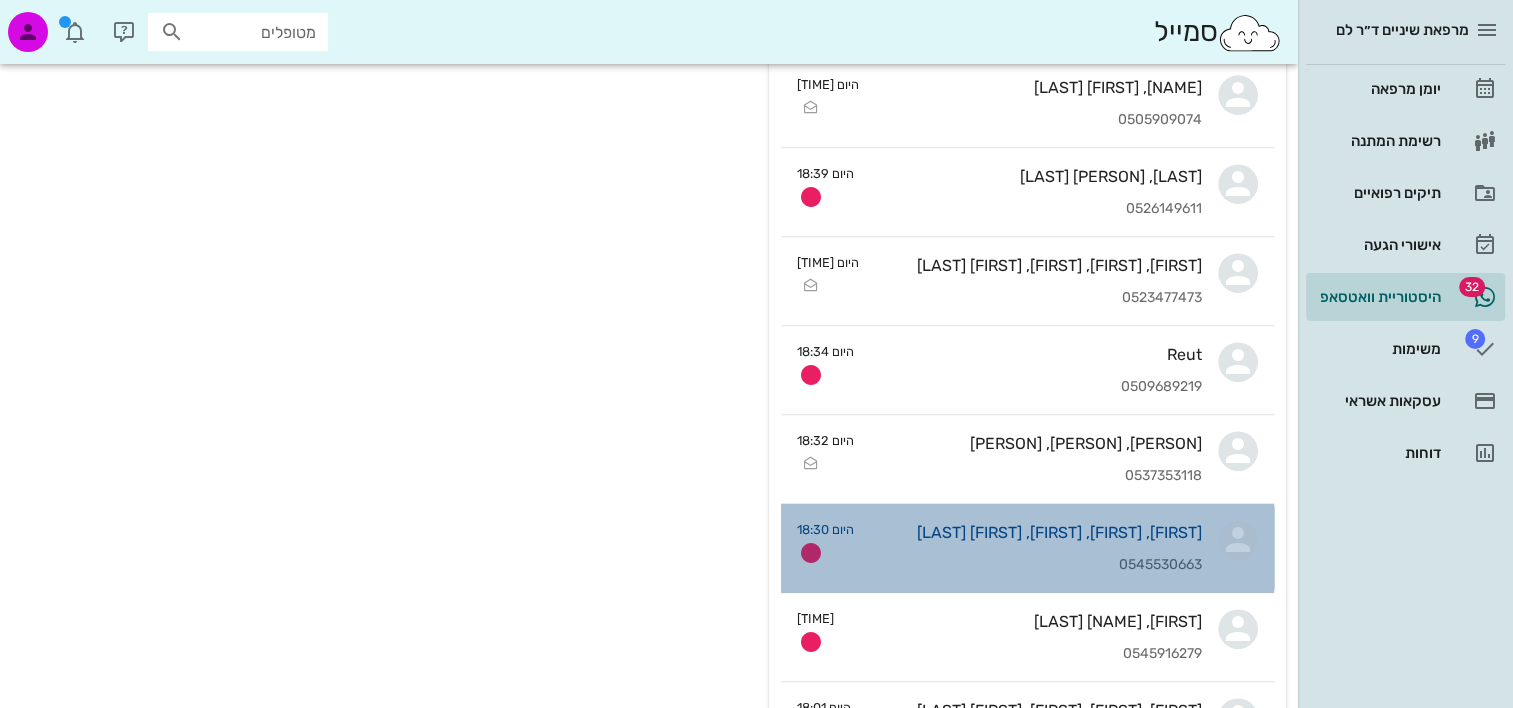 scroll, scrollTop: 0, scrollLeft: 0, axis: both 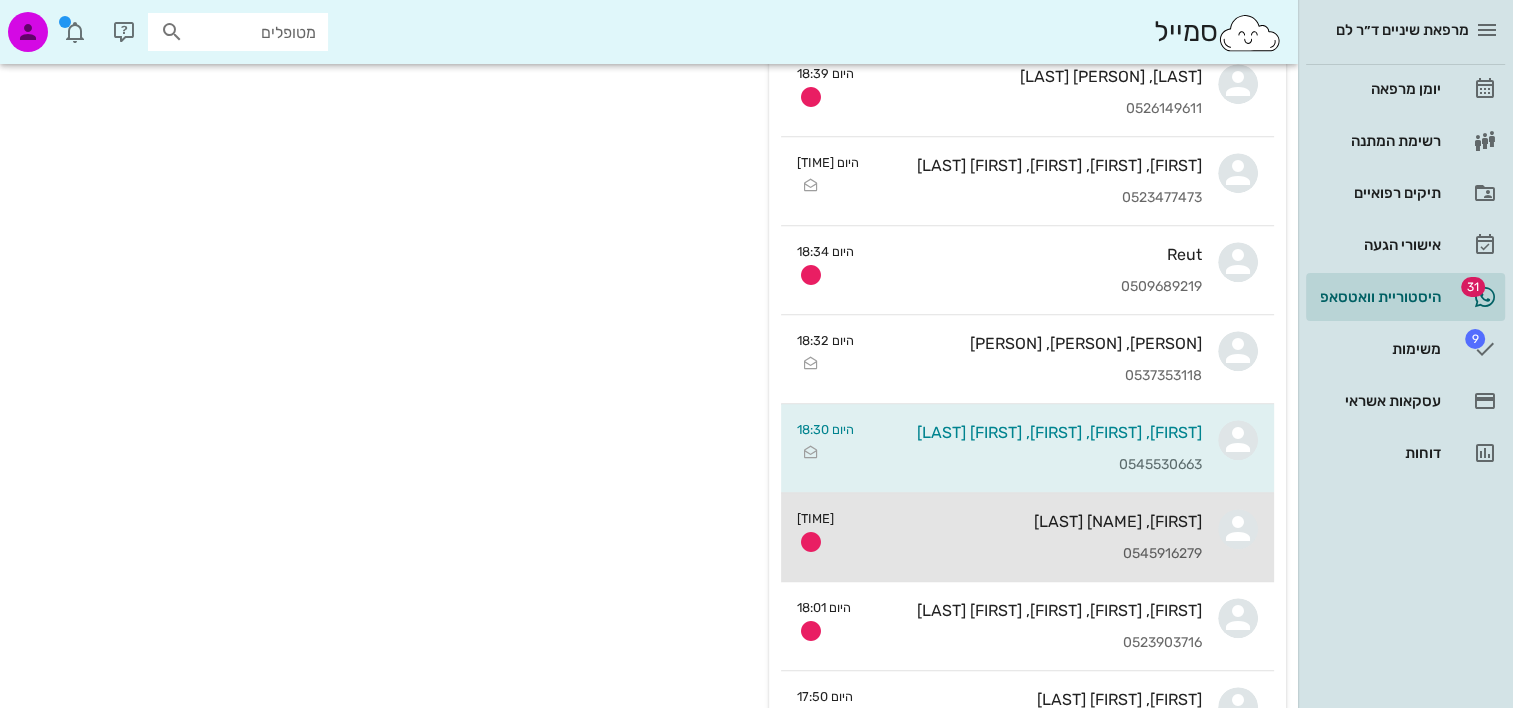 drag, startPoint x: 1036, startPoint y: 529, endPoint x: 740, endPoint y: 590, distance: 302.22012 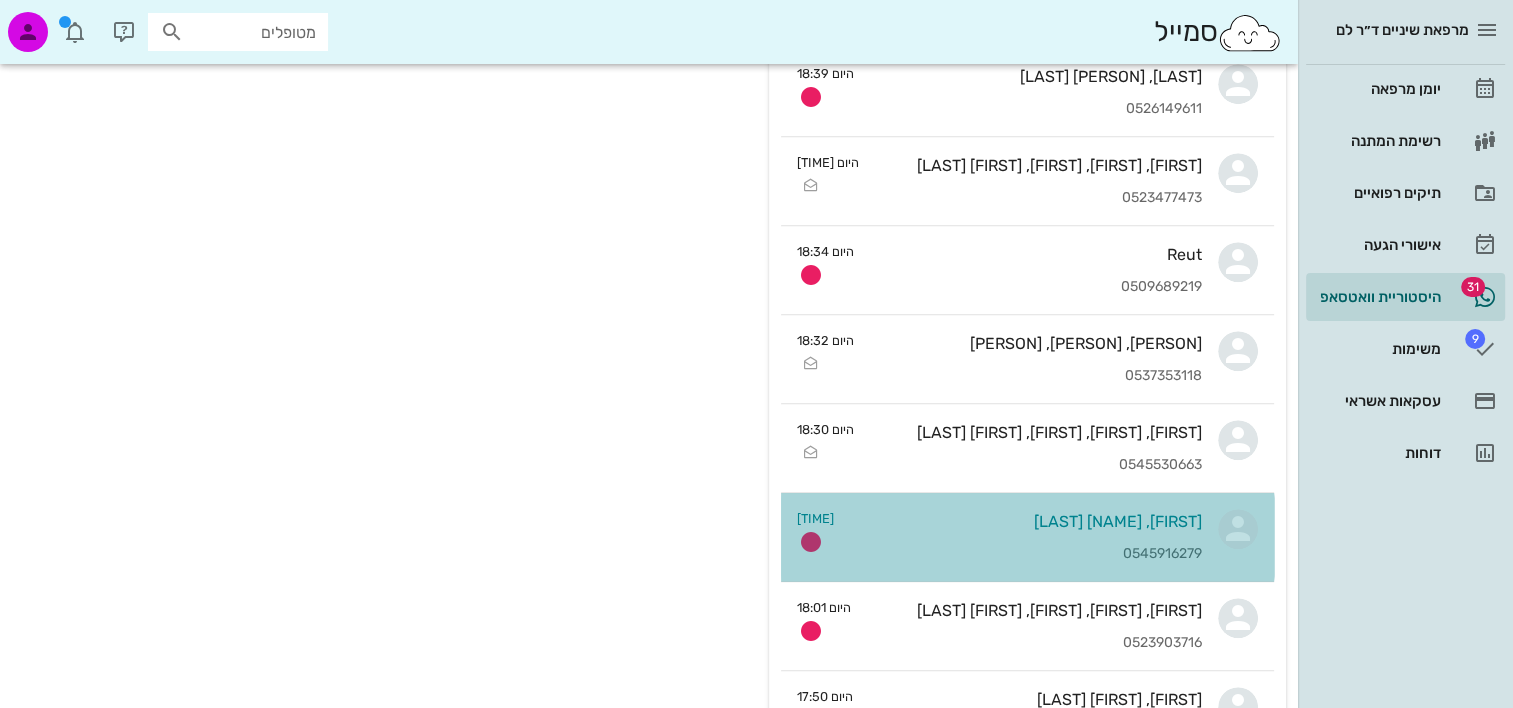 scroll, scrollTop: 0, scrollLeft: 0, axis: both 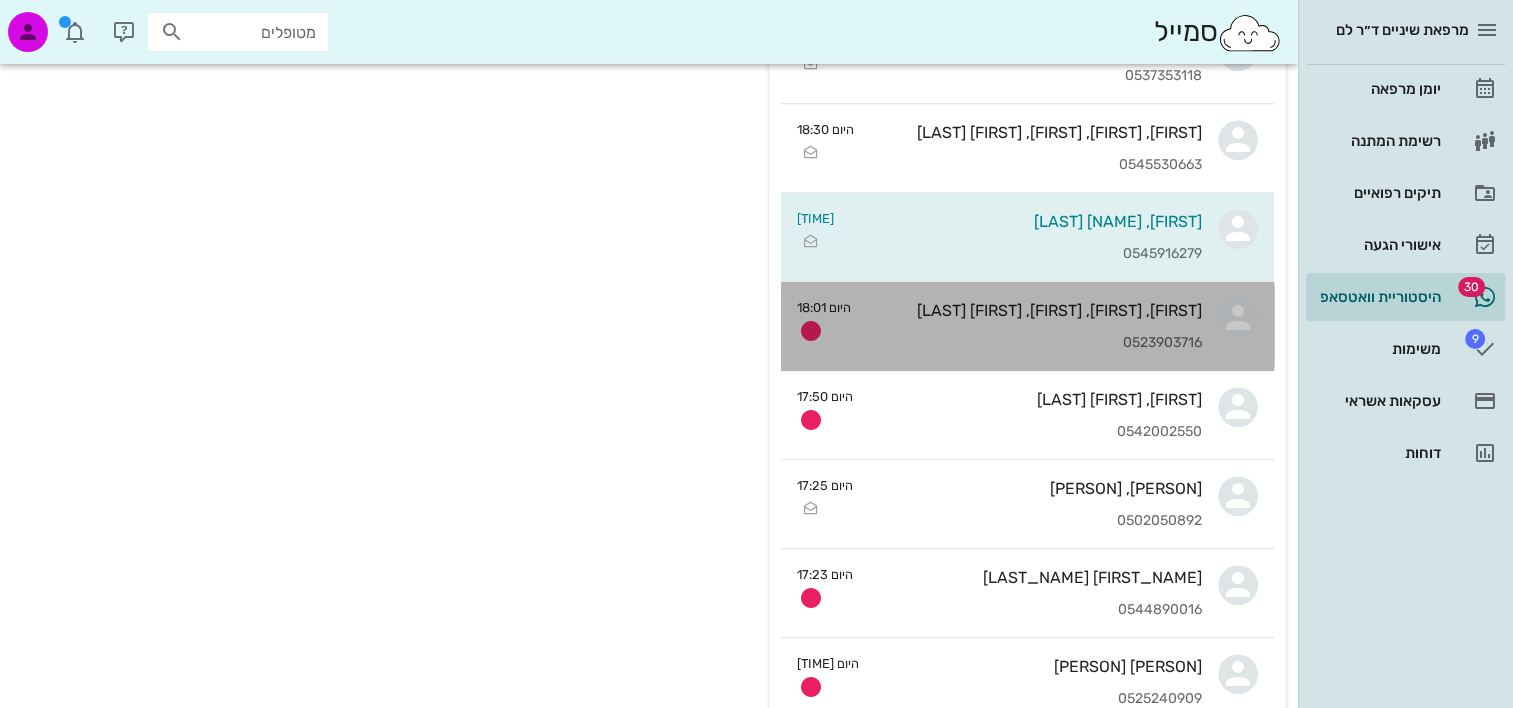 click on "0523903716" at bounding box center (1034, 343) 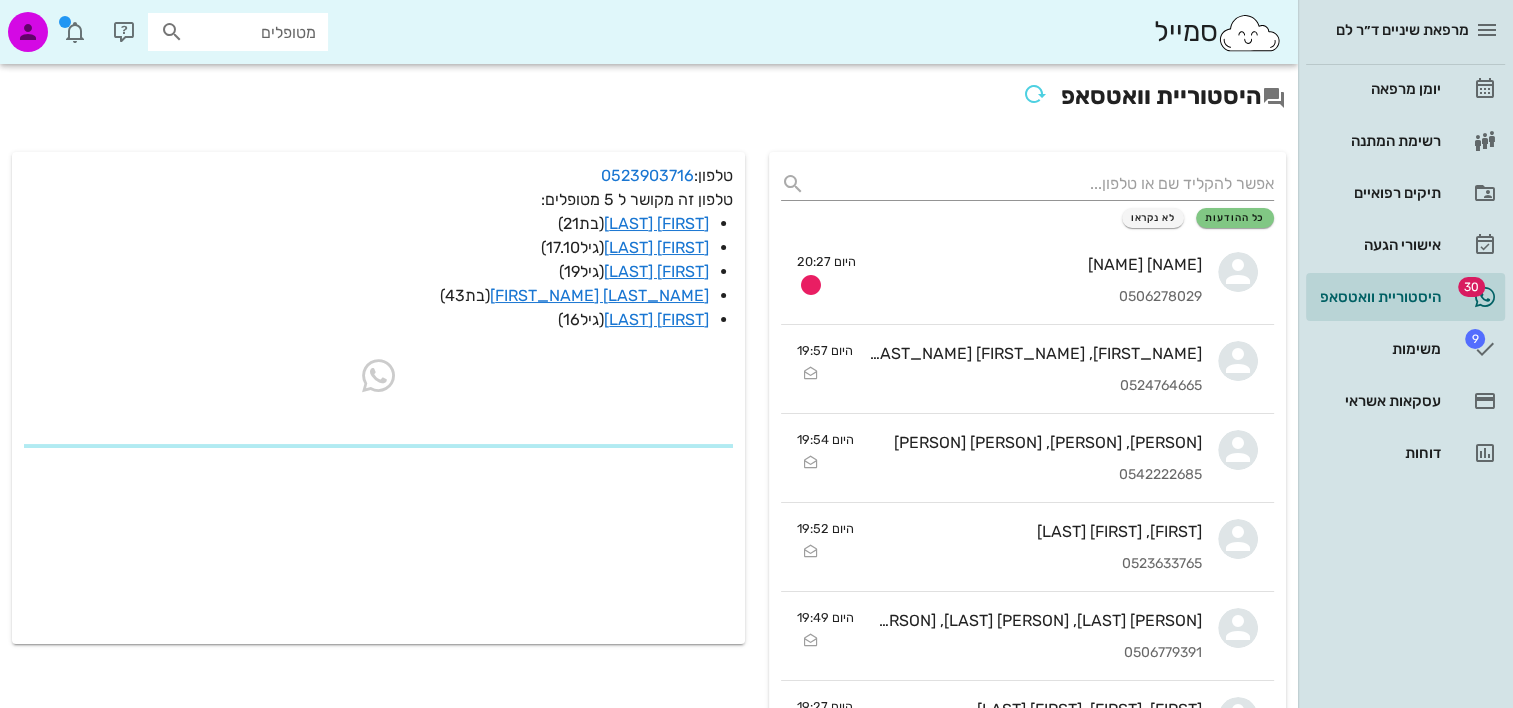 scroll, scrollTop: 100, scrollLeft: 0, axis: vertical 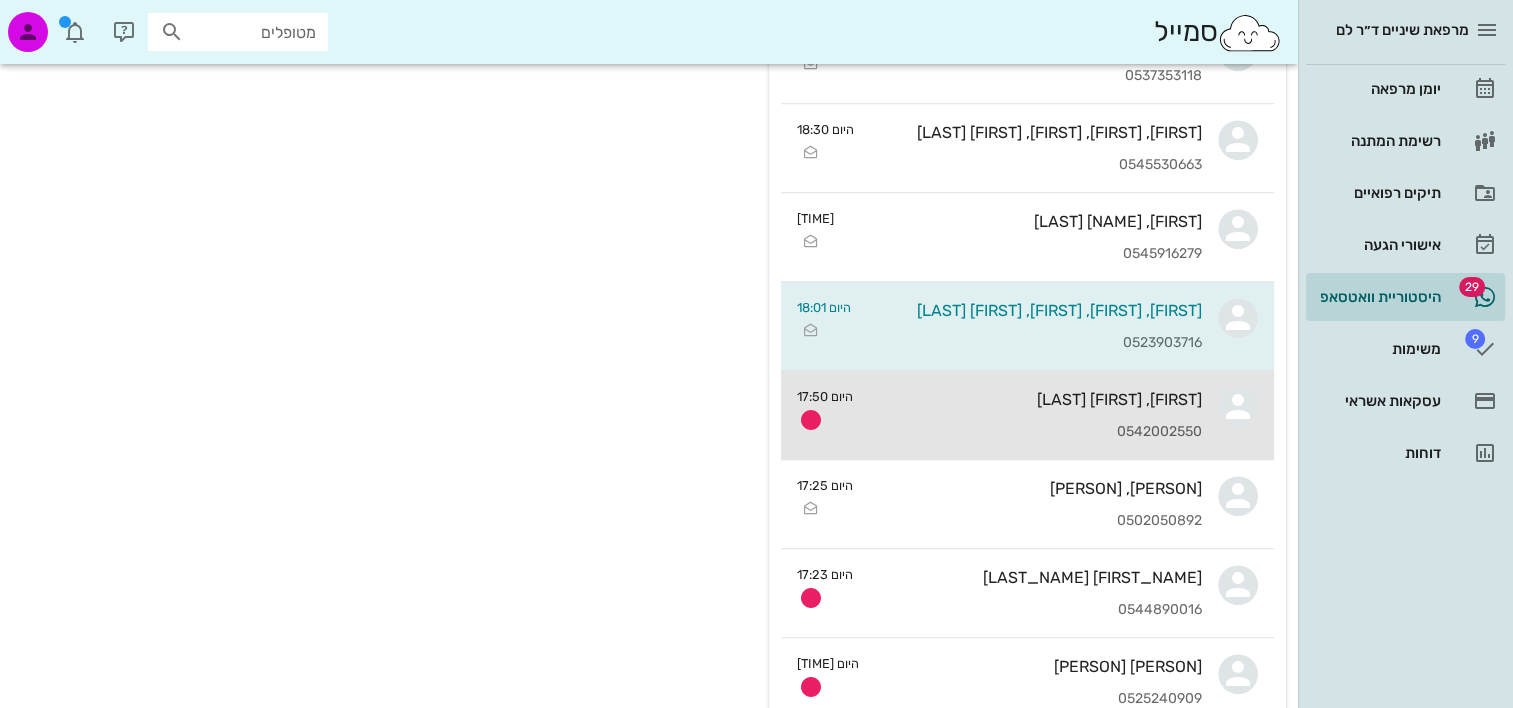 click on "[FIRST], [FIRST] [LAST]" at bounding box center [1035, 399] 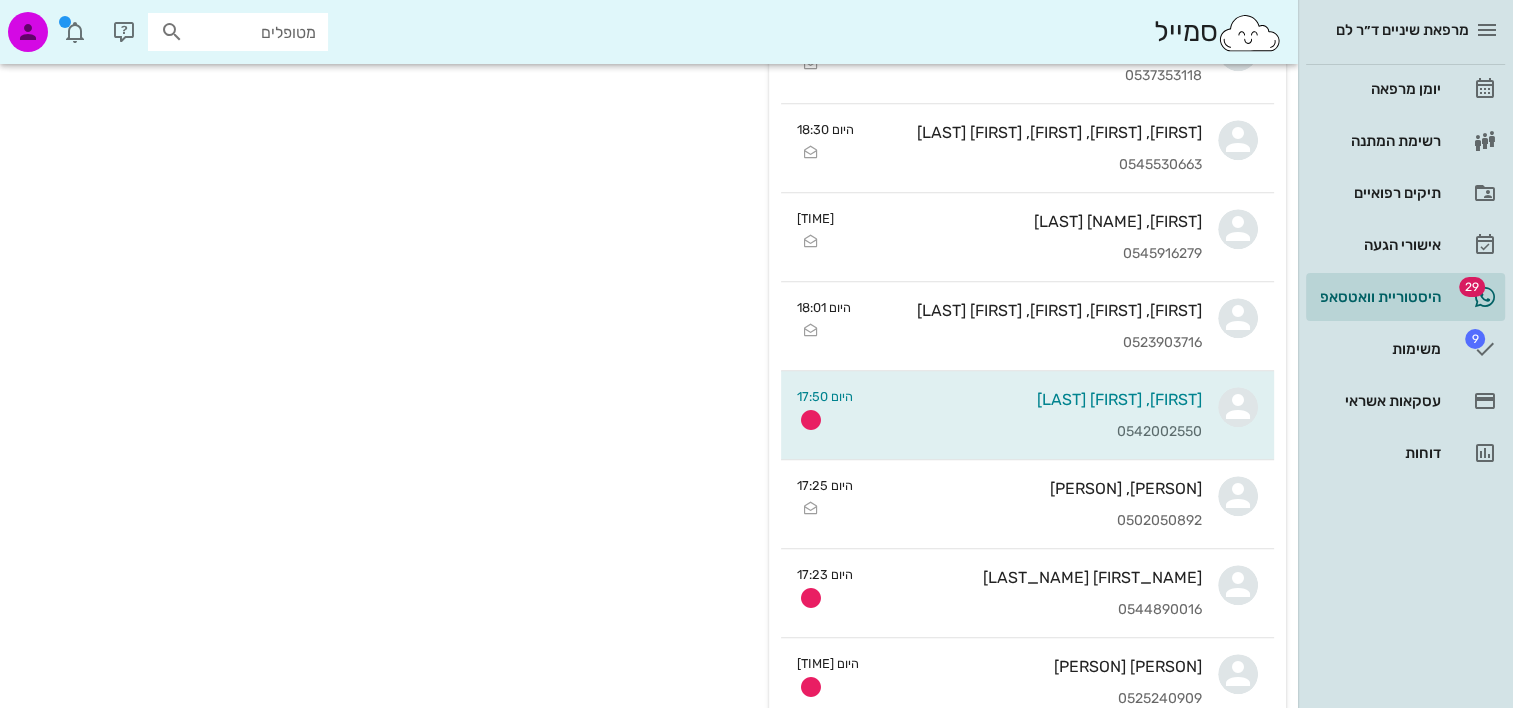 scroll, scrollTop: 0, scrollLeft: 0, axis: both 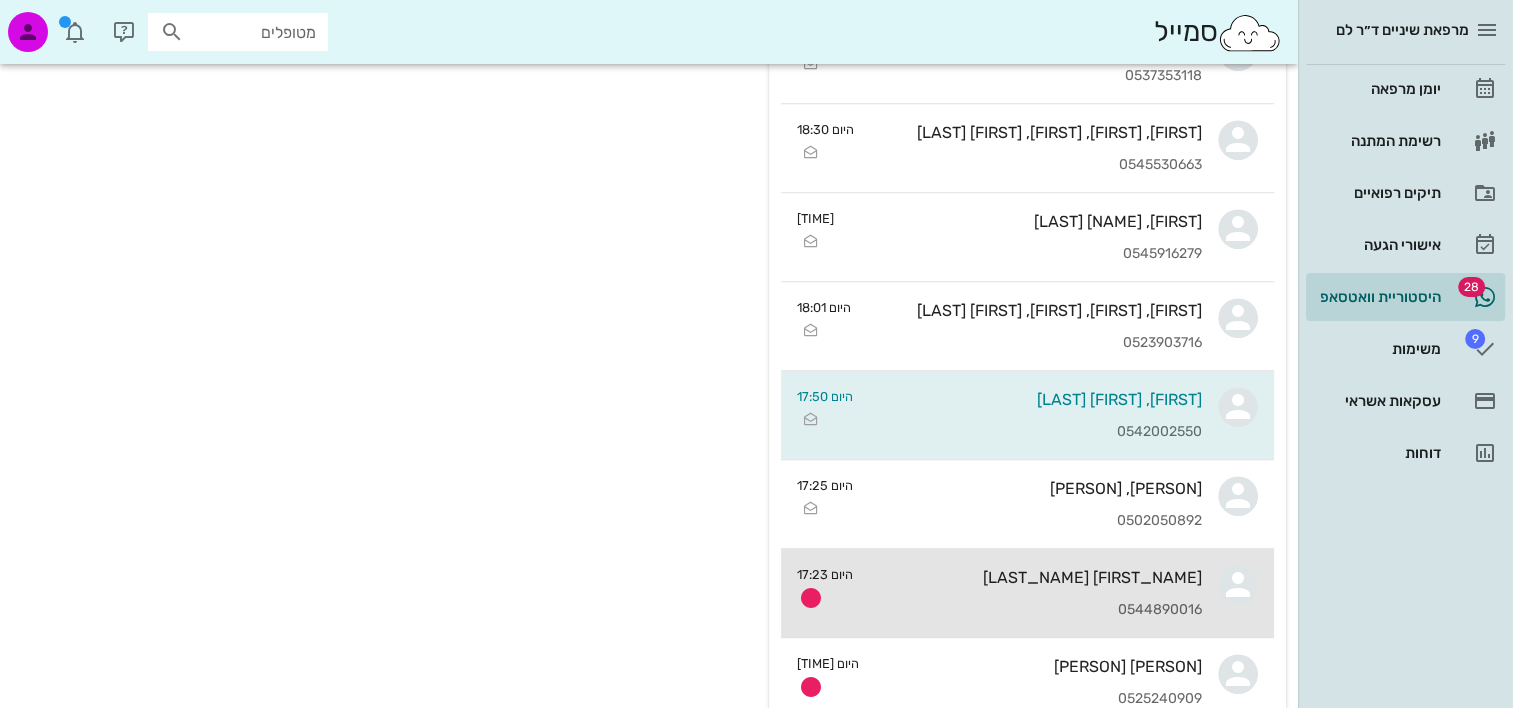 drag, startPoint x: 1021, startPoint y: 580, endPoint x: 740, endPoint y: 578, distance: 281.0071 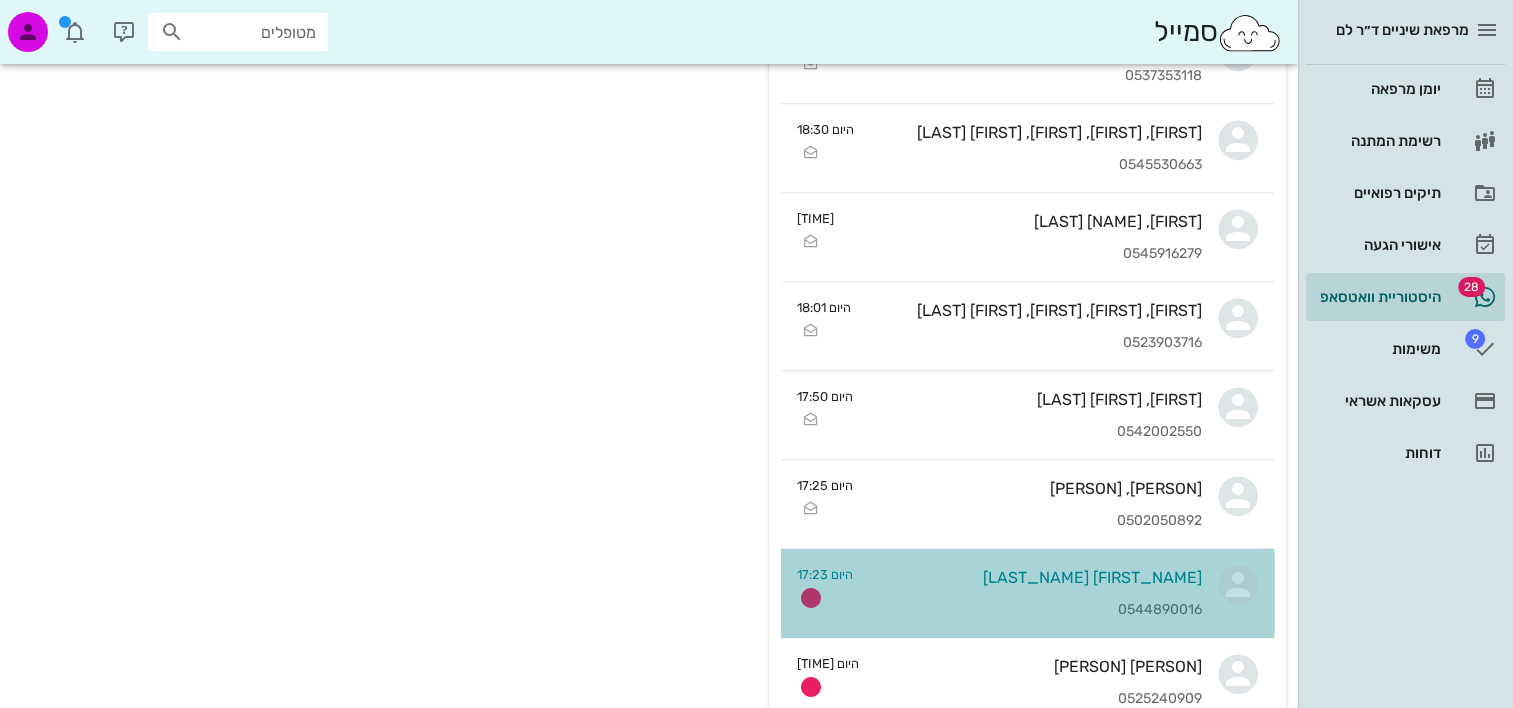 scroll, scrollTop: 0, scrollLeft: 0, axis: both 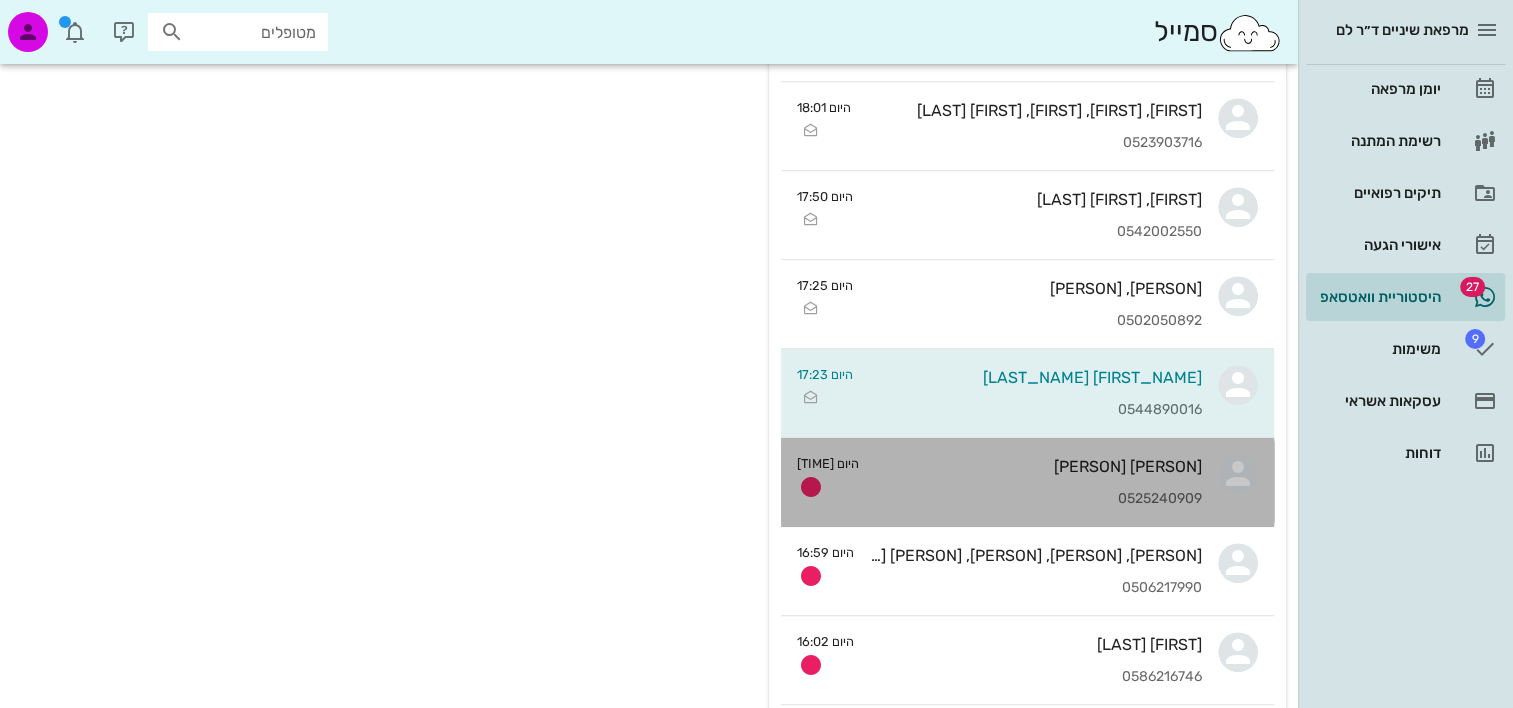 click on "0525240909" at bounding box center [1038, 499] 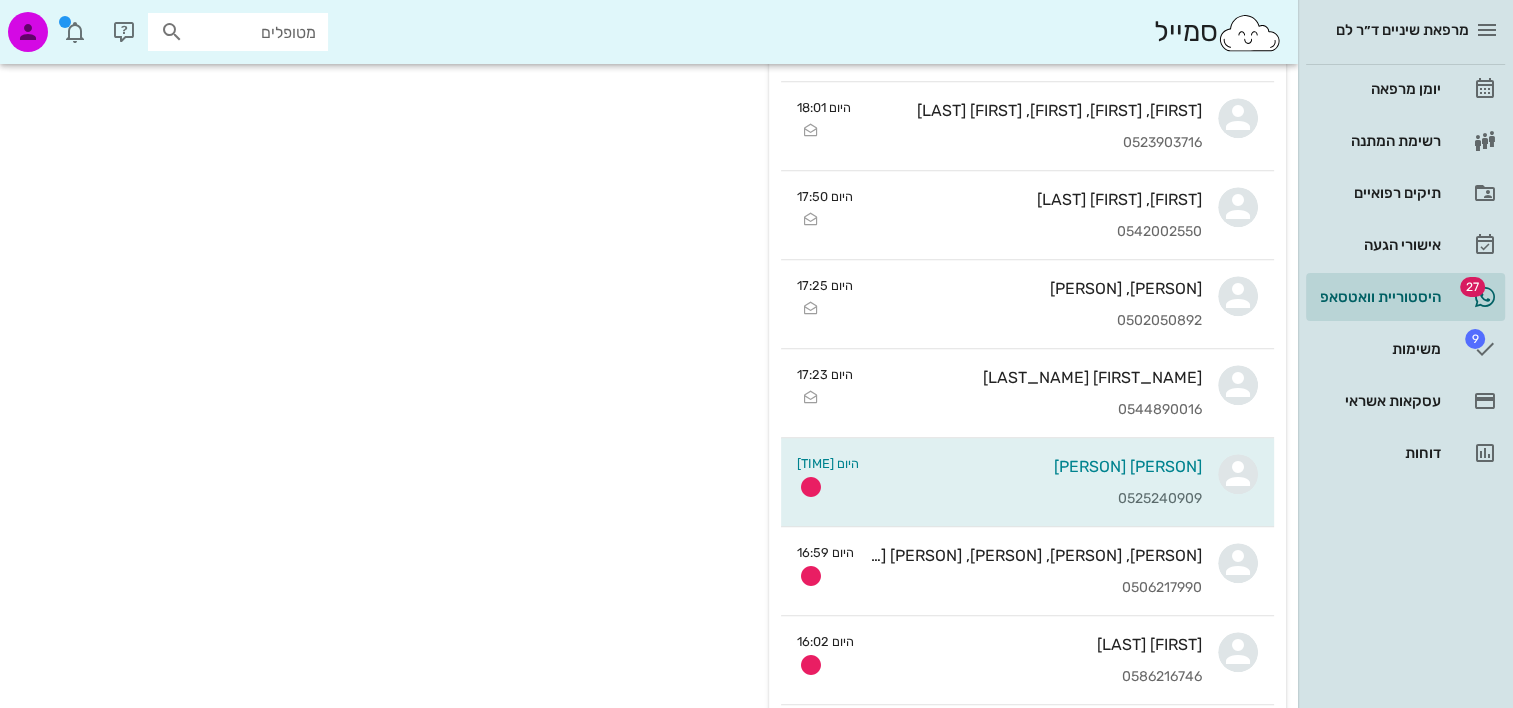 scroll, scrollTop: 0, scrollLeft: 0, axis: both 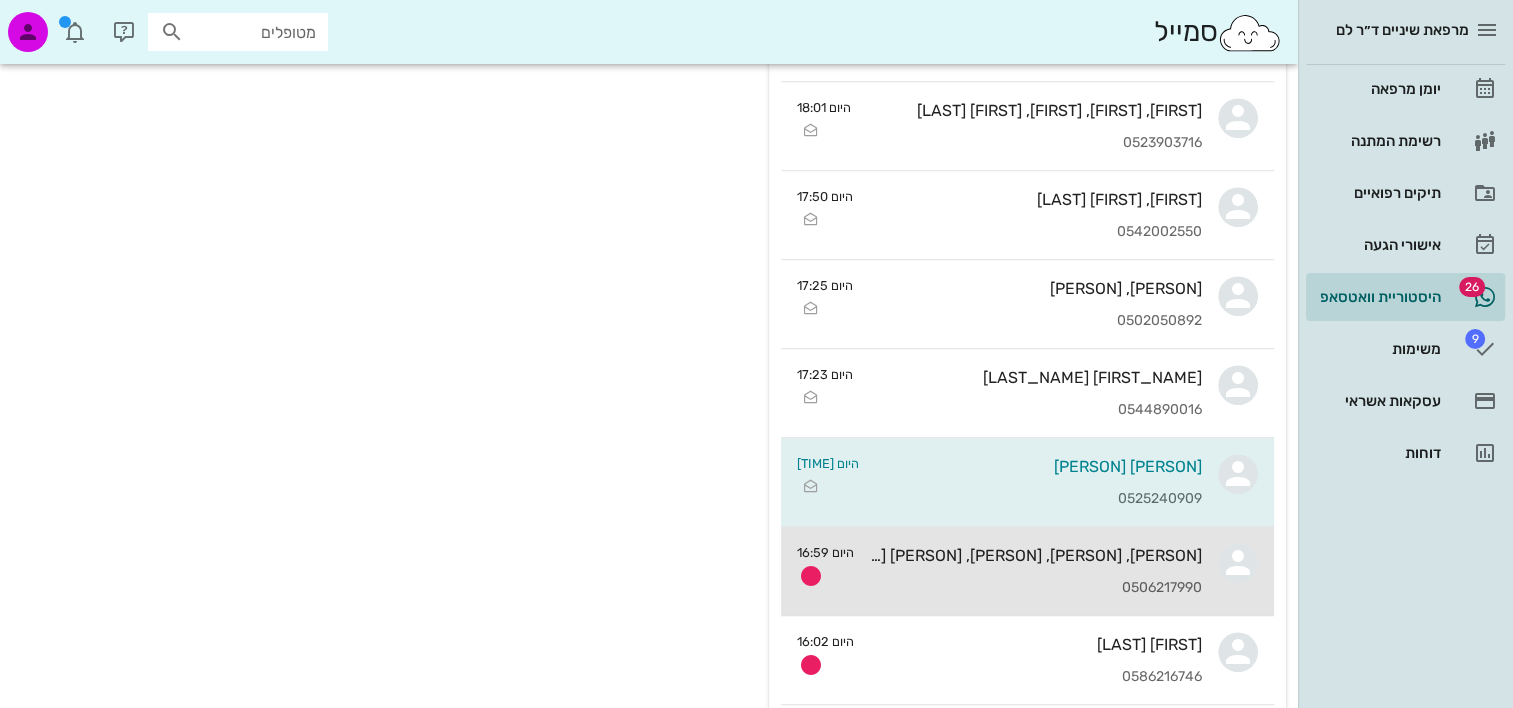 drag, startPoint x: 1095, startPoint y: 572, endPoint x: 696, endPoint y: 556, distance: 399.32068 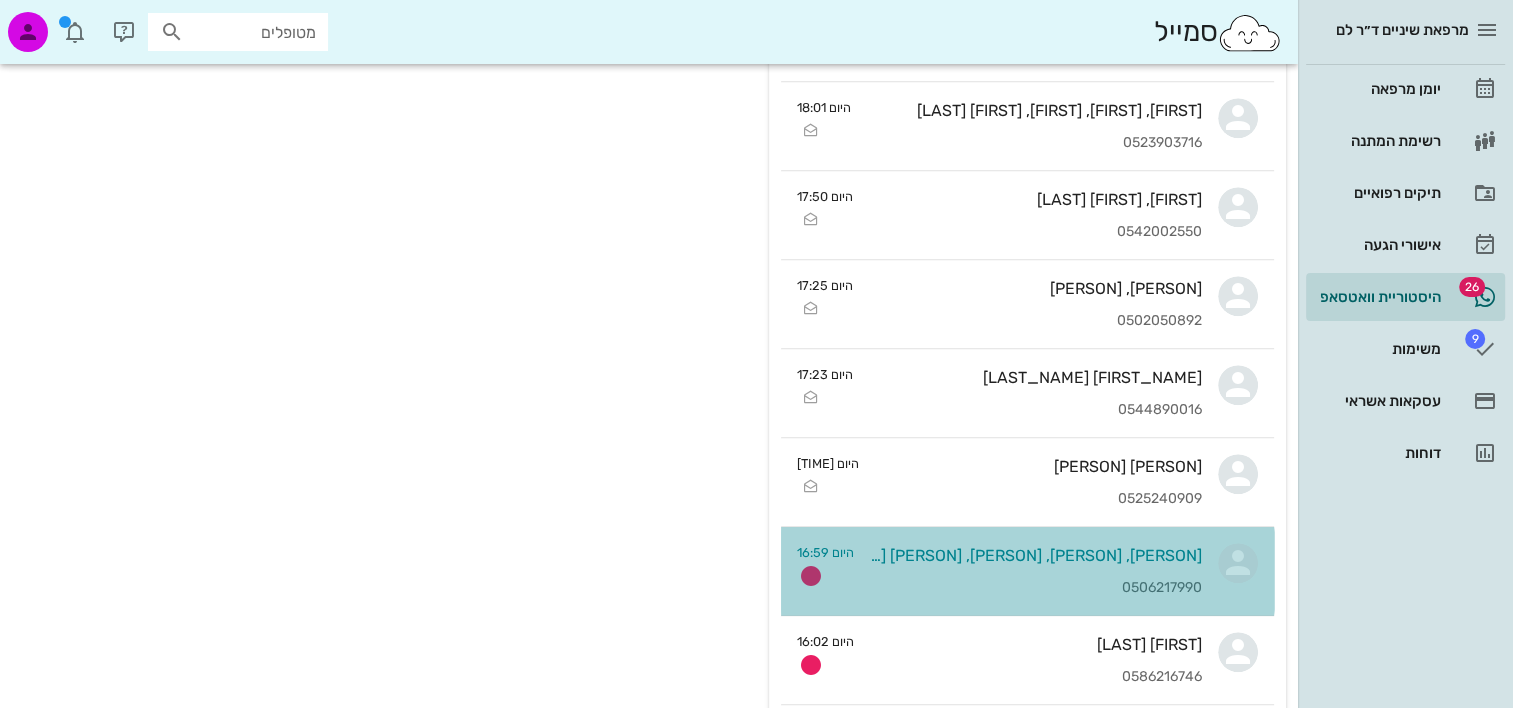 scroll, scrollTop: 0, scrollLeft: 0, axis: both 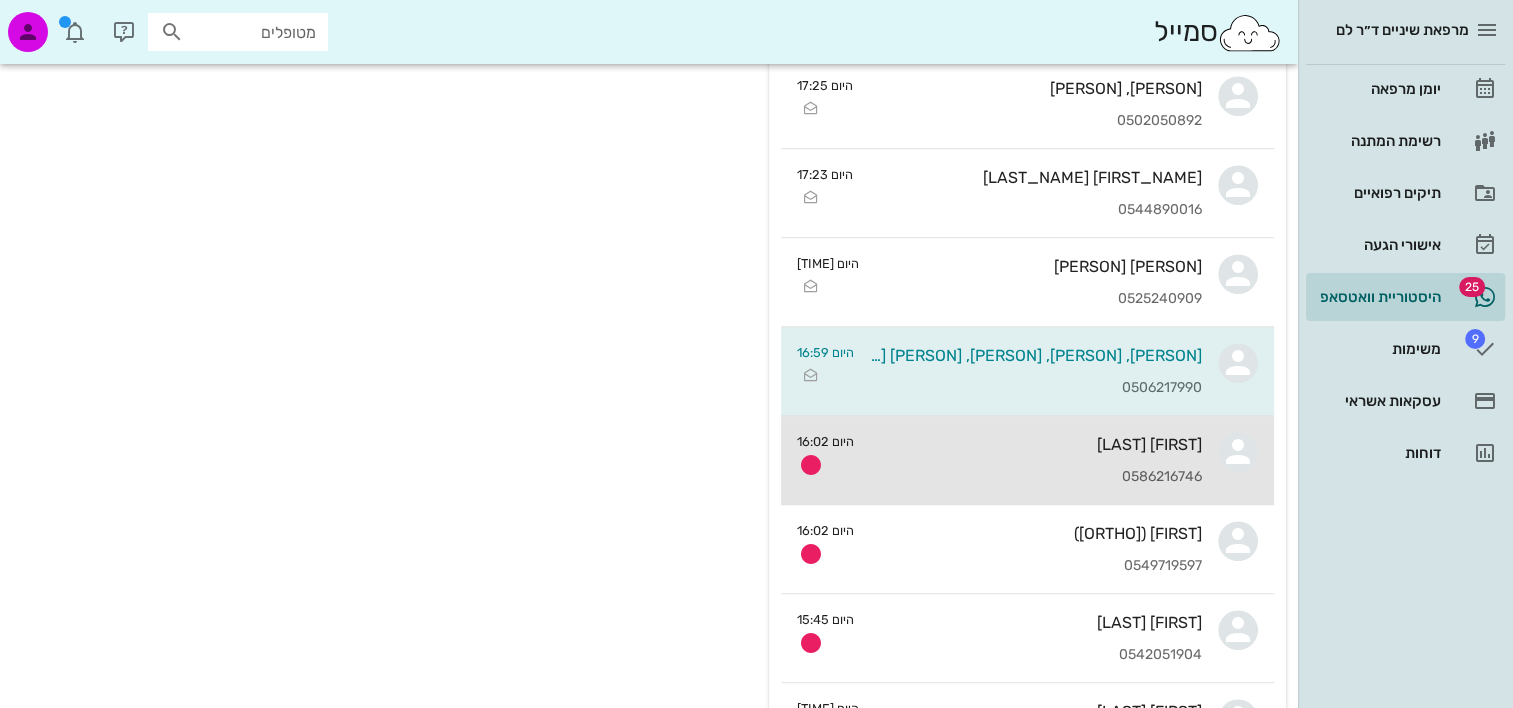 click on "0586216746" at bounding box center (1036, 477) 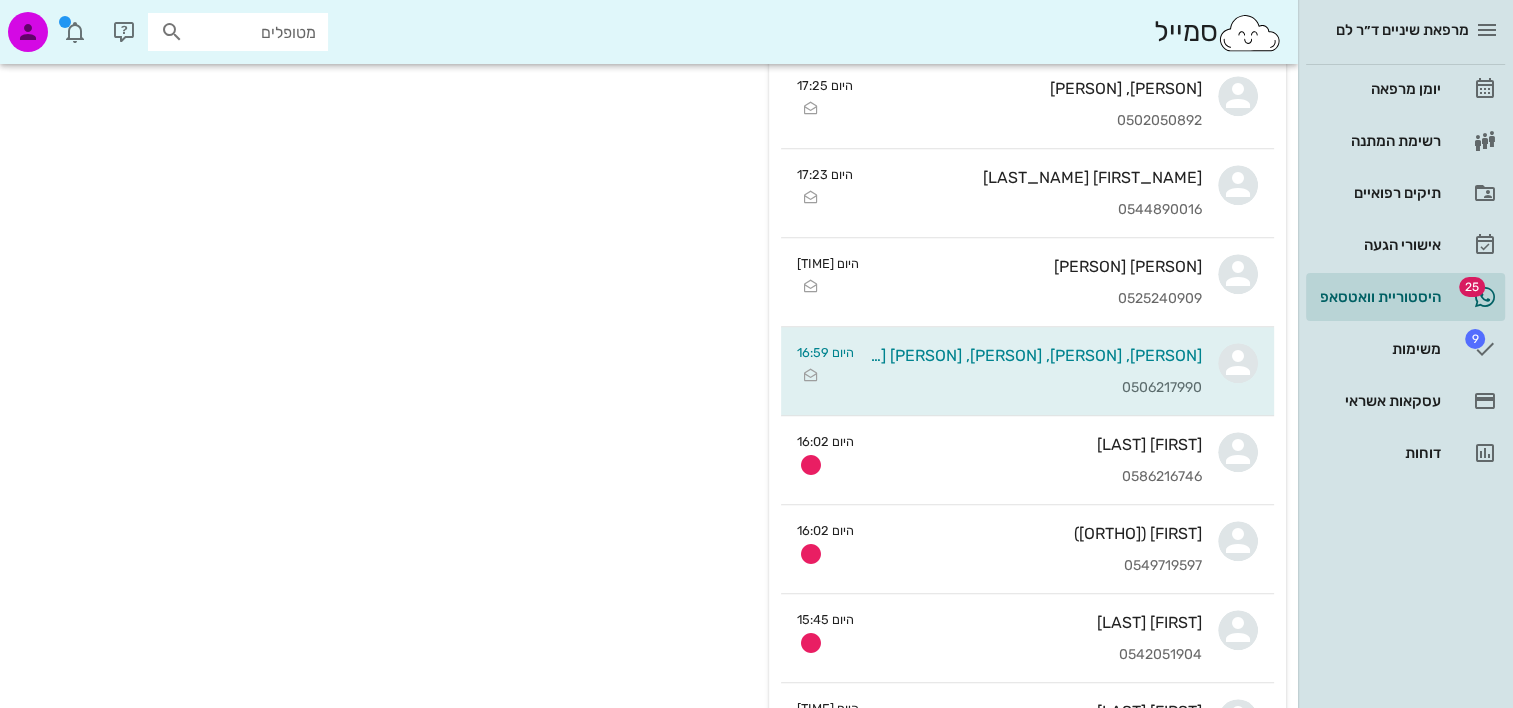 scroll, scrollTop: 0, scrollLeft: 0, axis: both 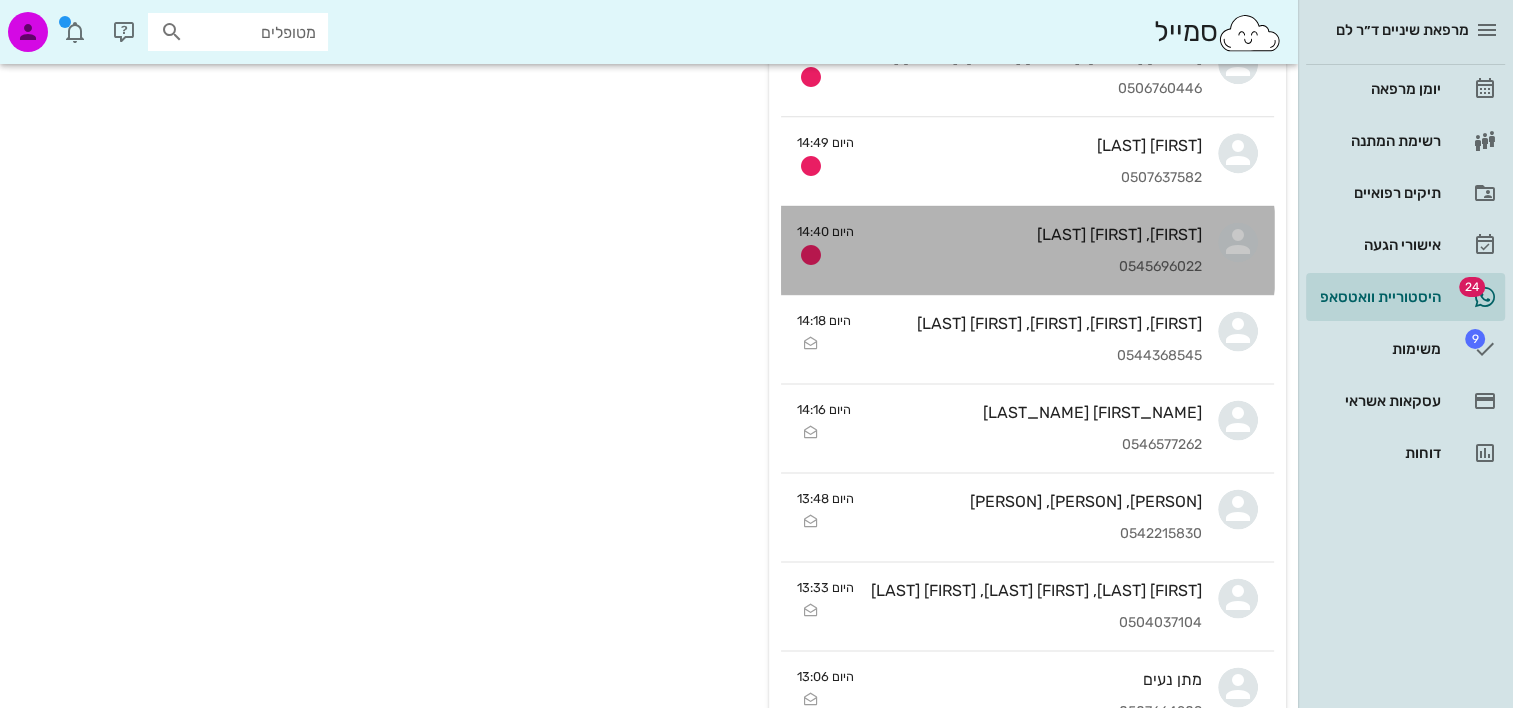 click on "0545696022" at bounding box center (1036, 267) 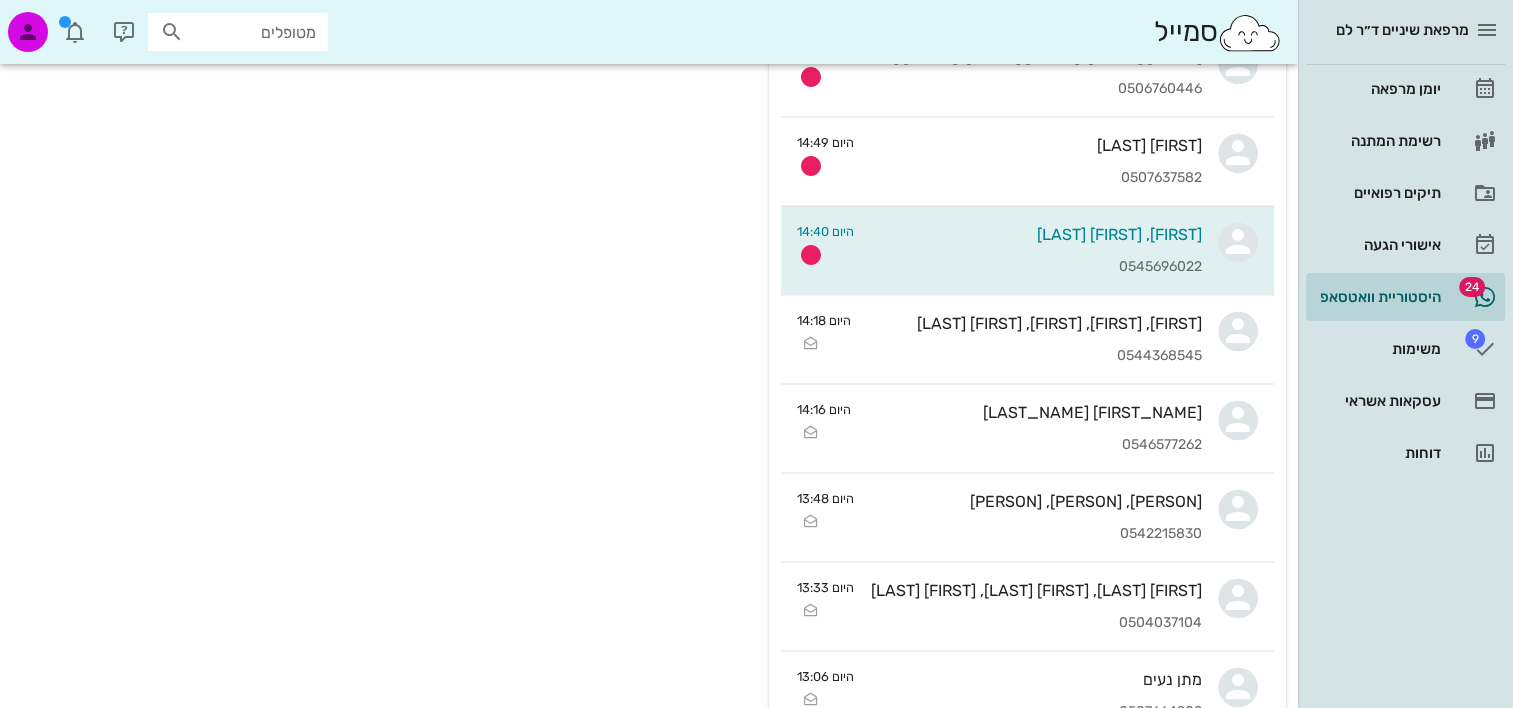 scroll, scrollTop: 0, scrollLeft: 0, axis: both 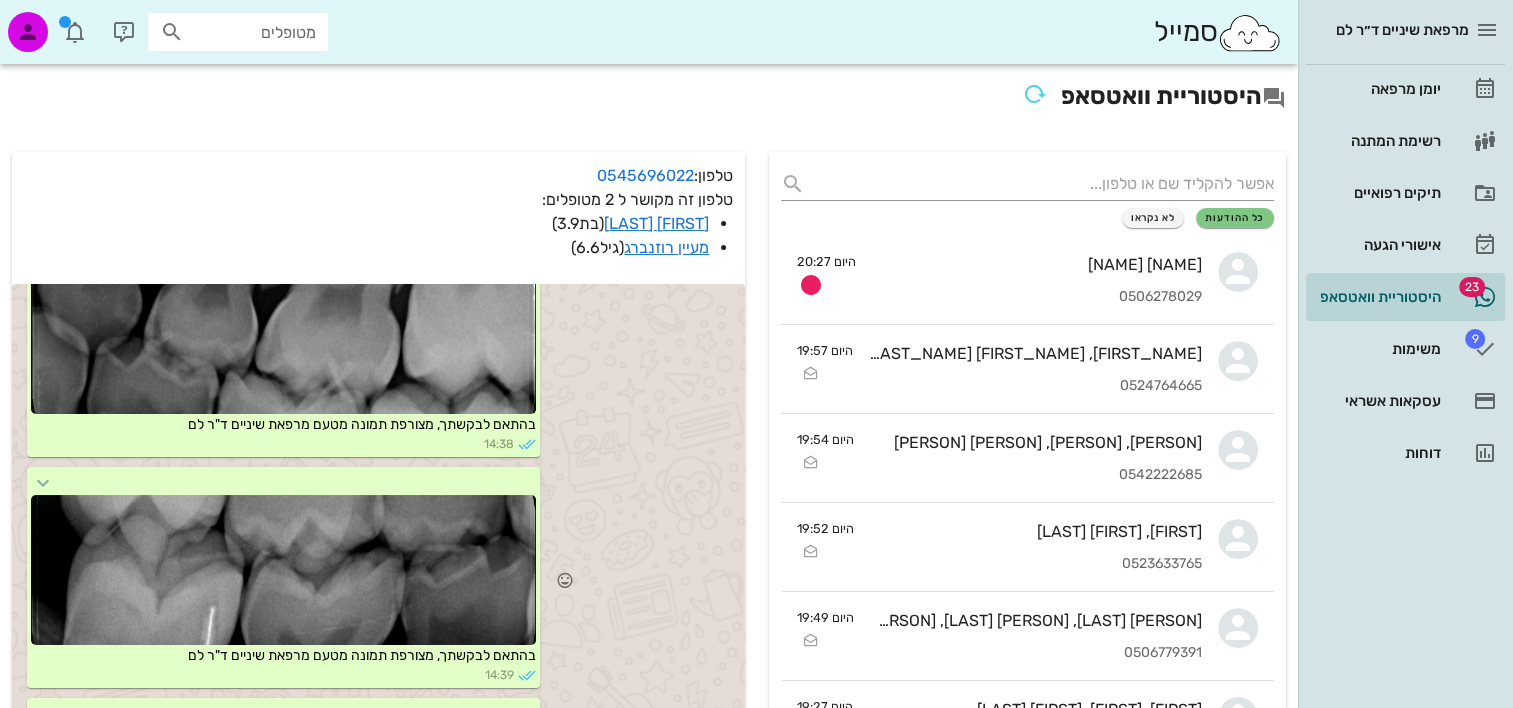 click at bounding box center [283, 570] 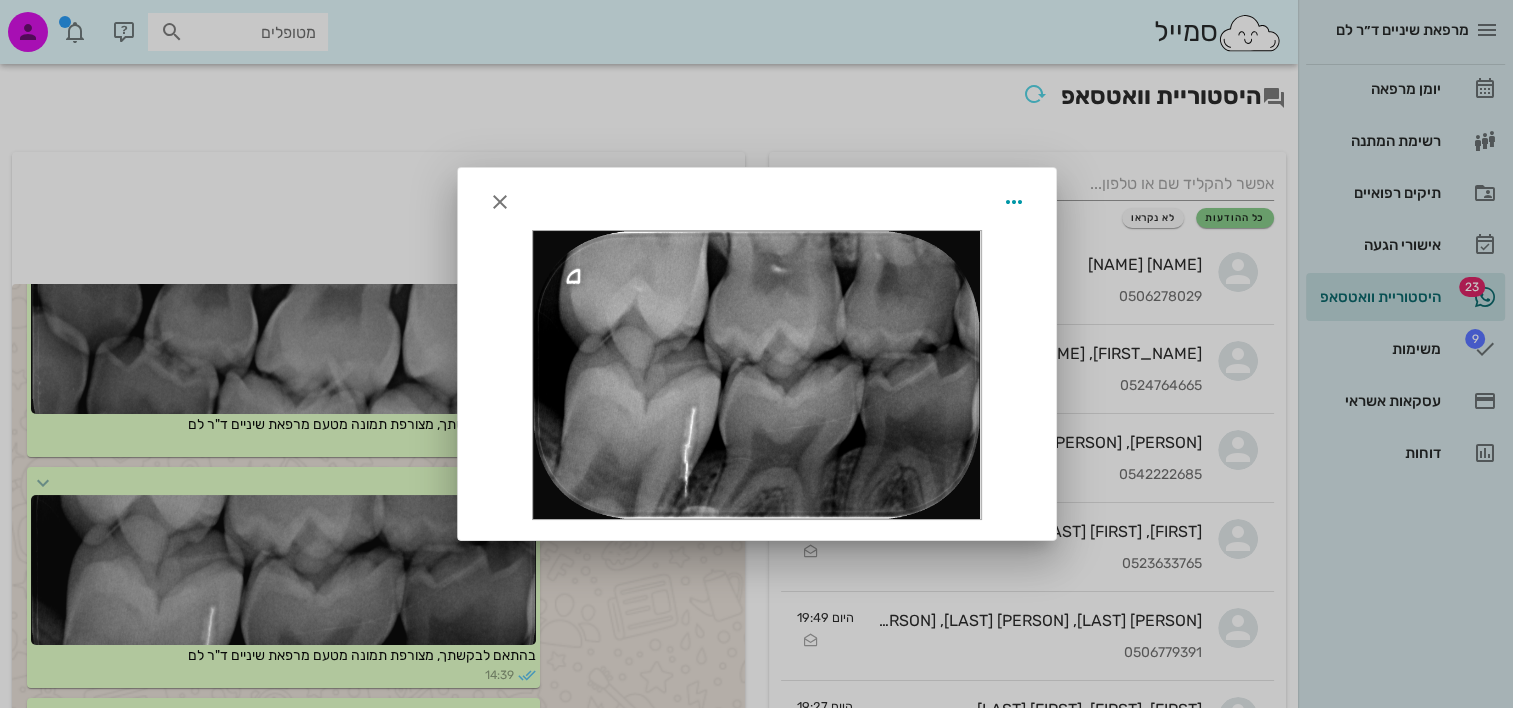 click at bounding box center (756, 354) 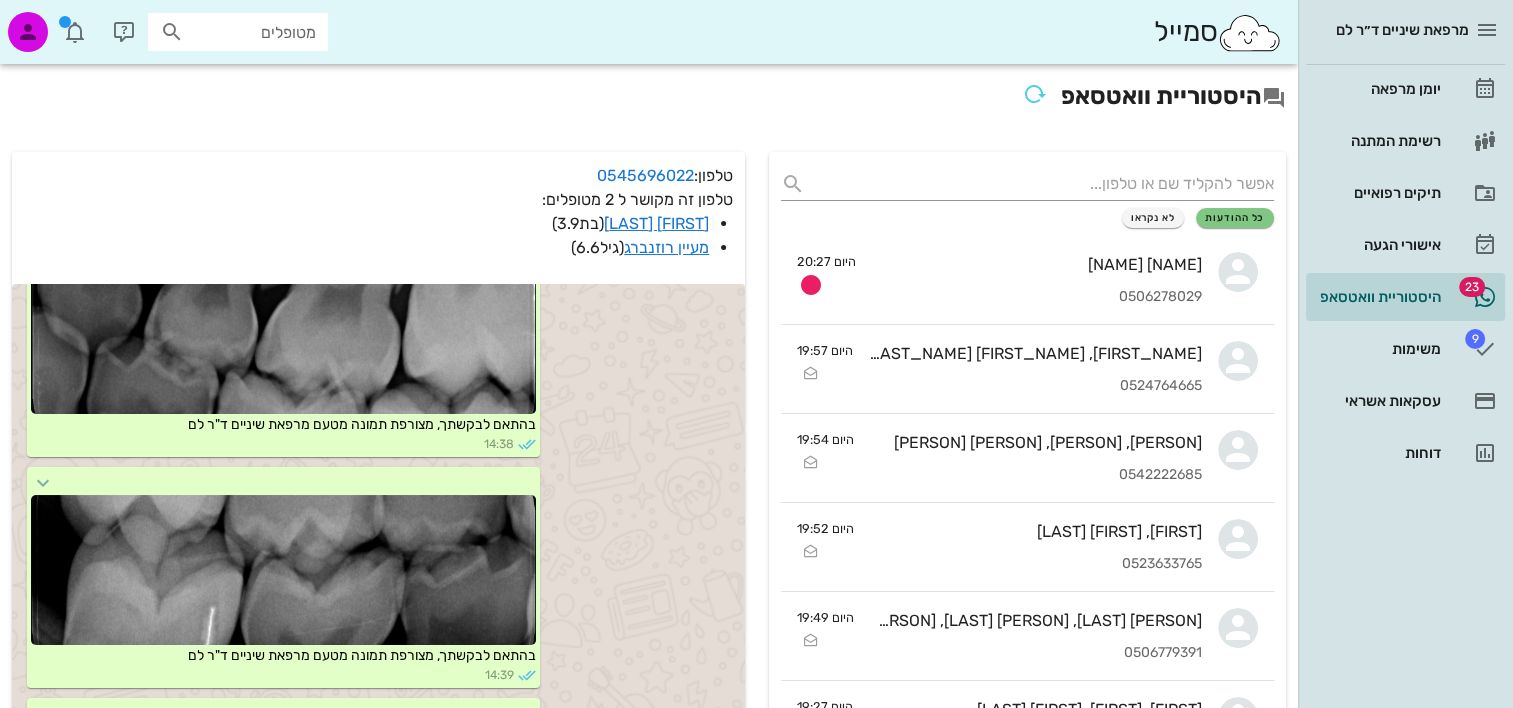 click at bounding box center [283, 339] 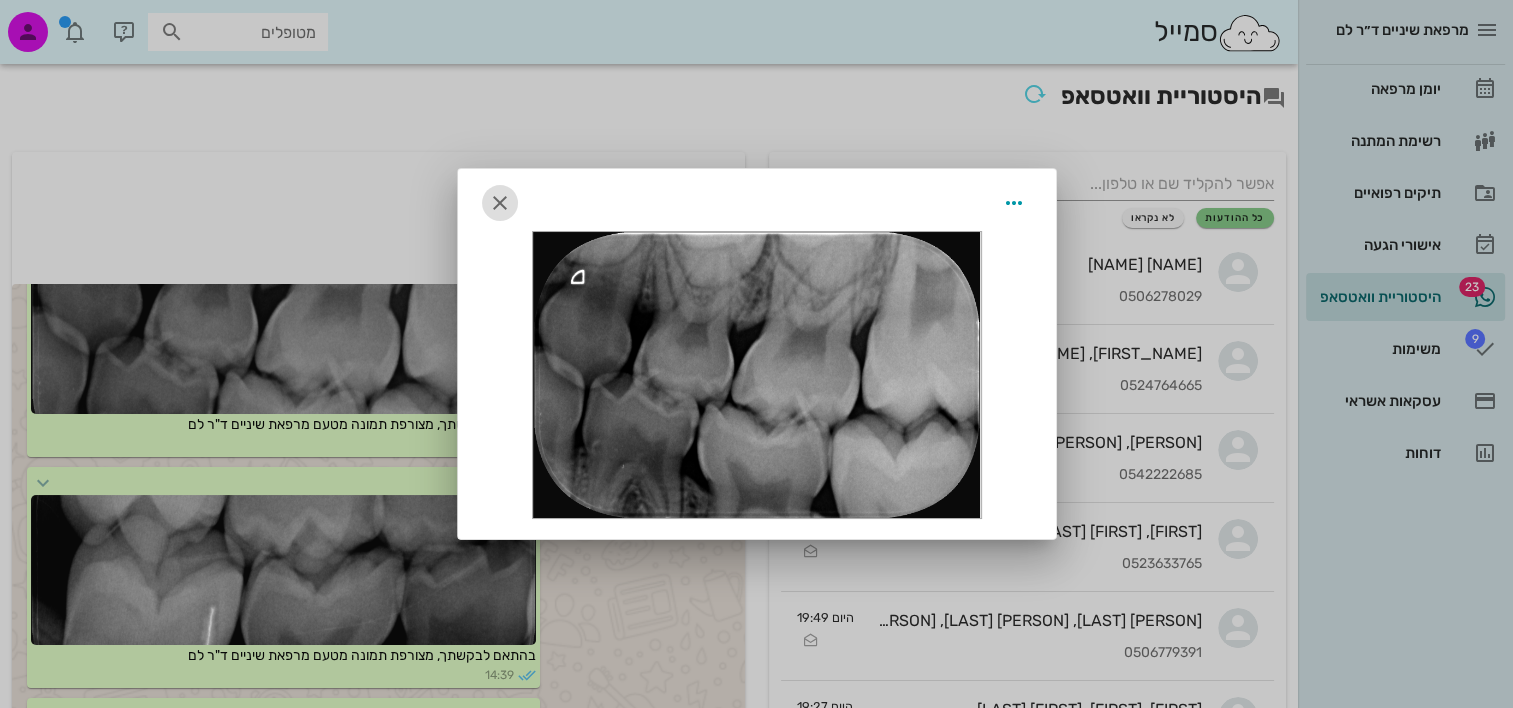 click at bounding box center (500, 203) 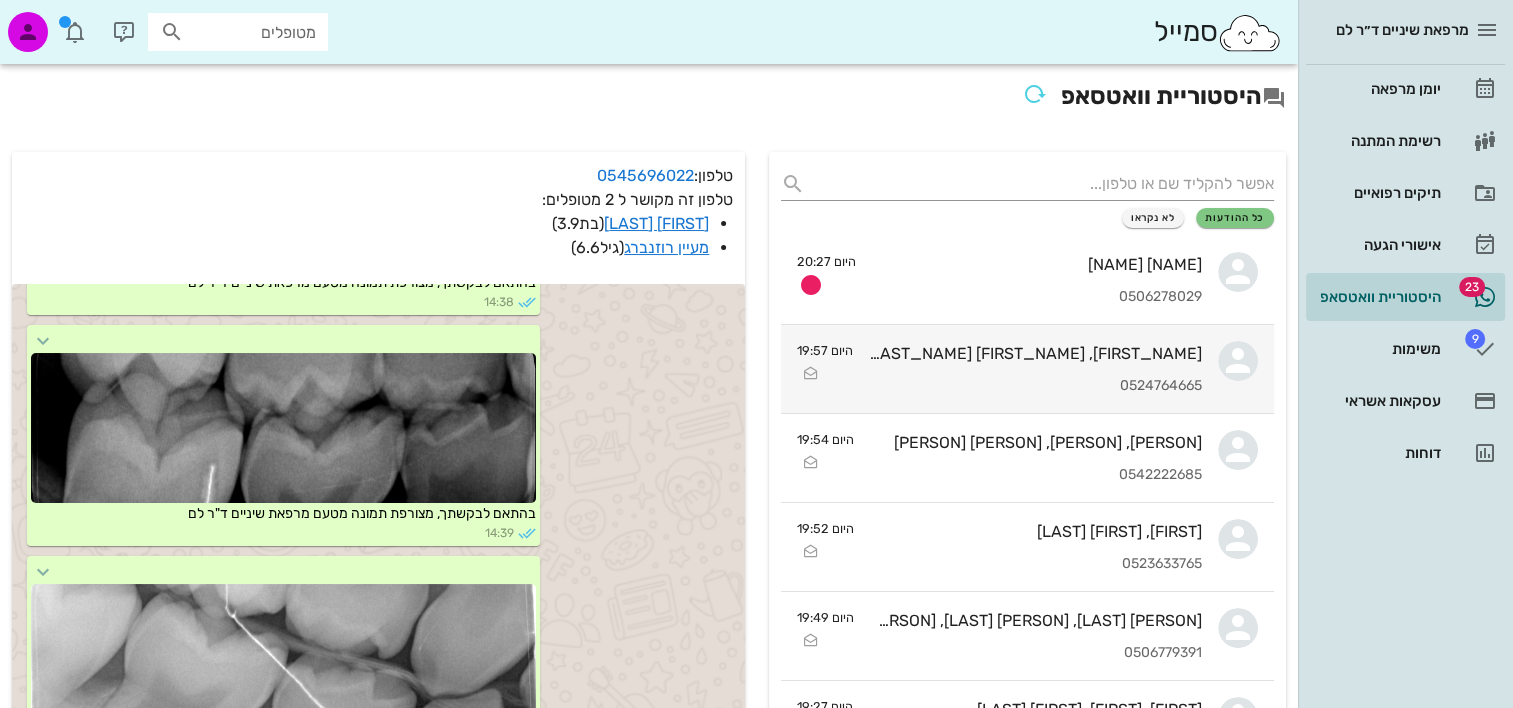 scroll, scrollTop: 1976, scrollLeft: 0, axis: vertical 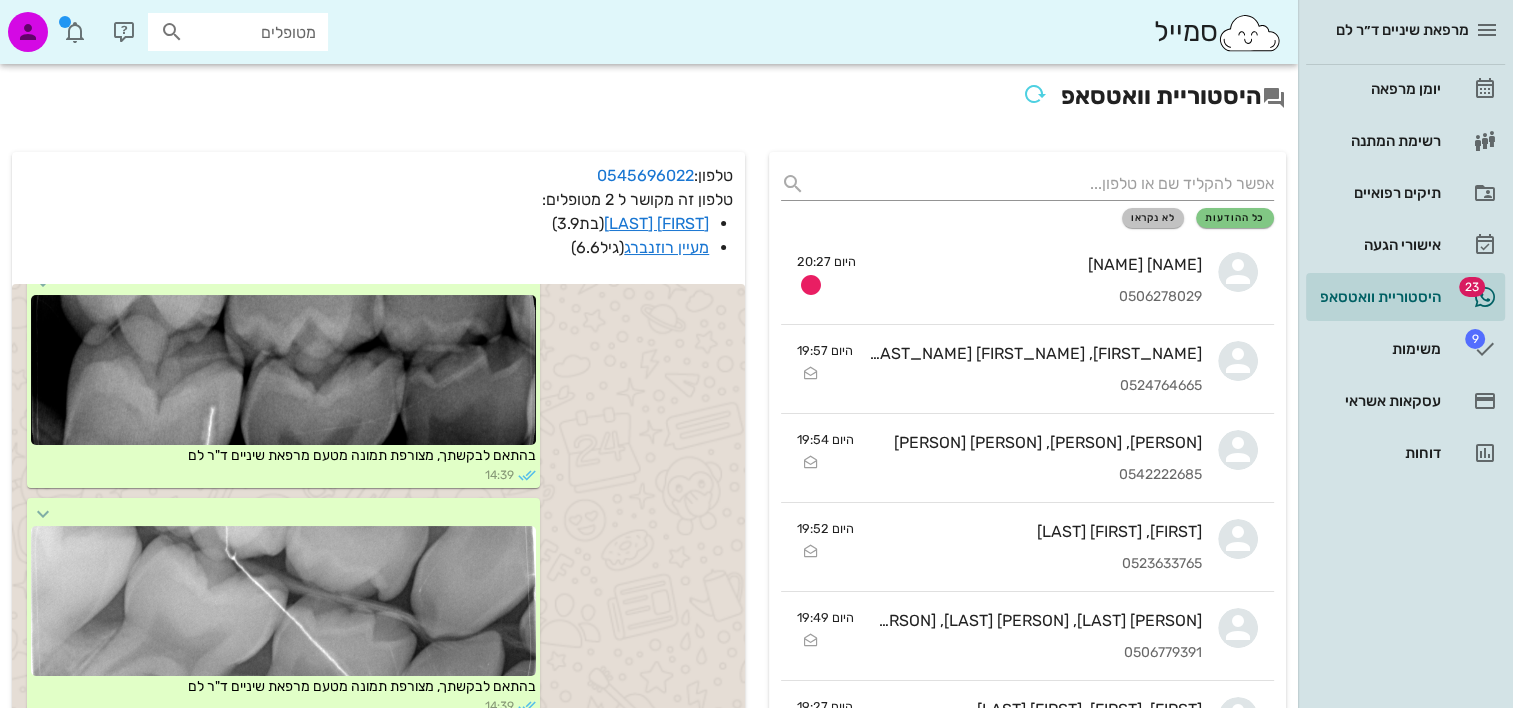 drag, startPoint x: 1124, startPoint y: 216, endPoint x: 1085, endPoint y: 223, distance: 39.623226 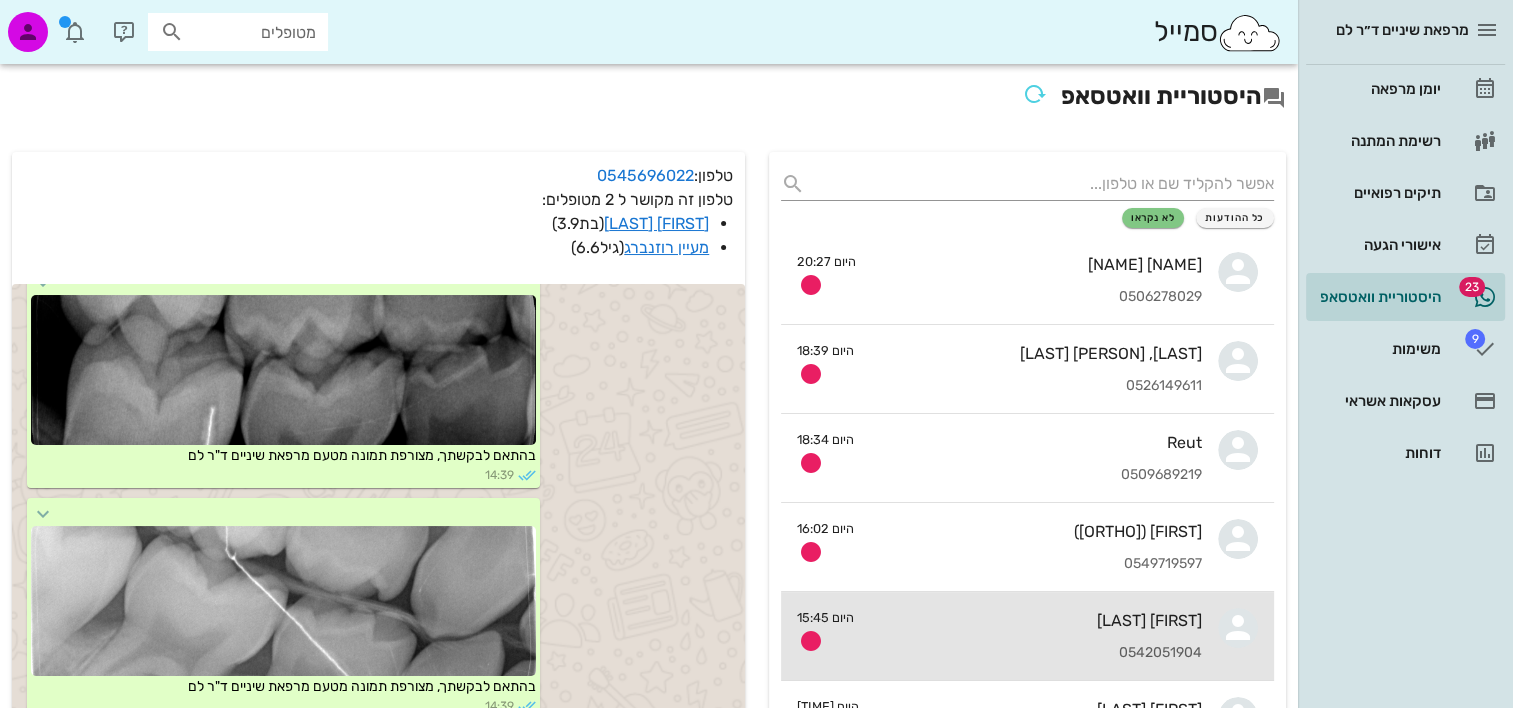 click on "[NAME] [NAME] [PHONE]" at bounding box center [1036, 636] 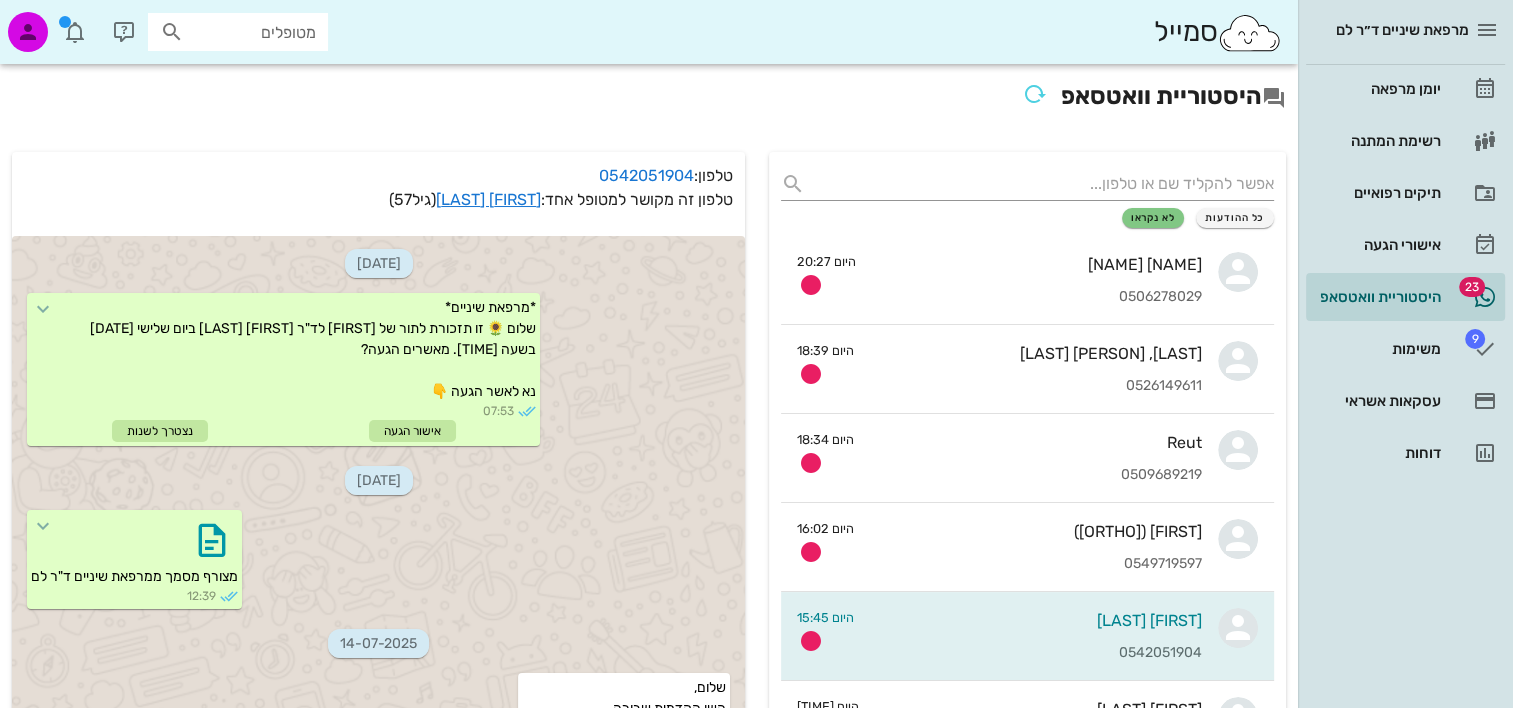 scroll, scrollTop: 2860, scrollLeft: 0, axis: vertical 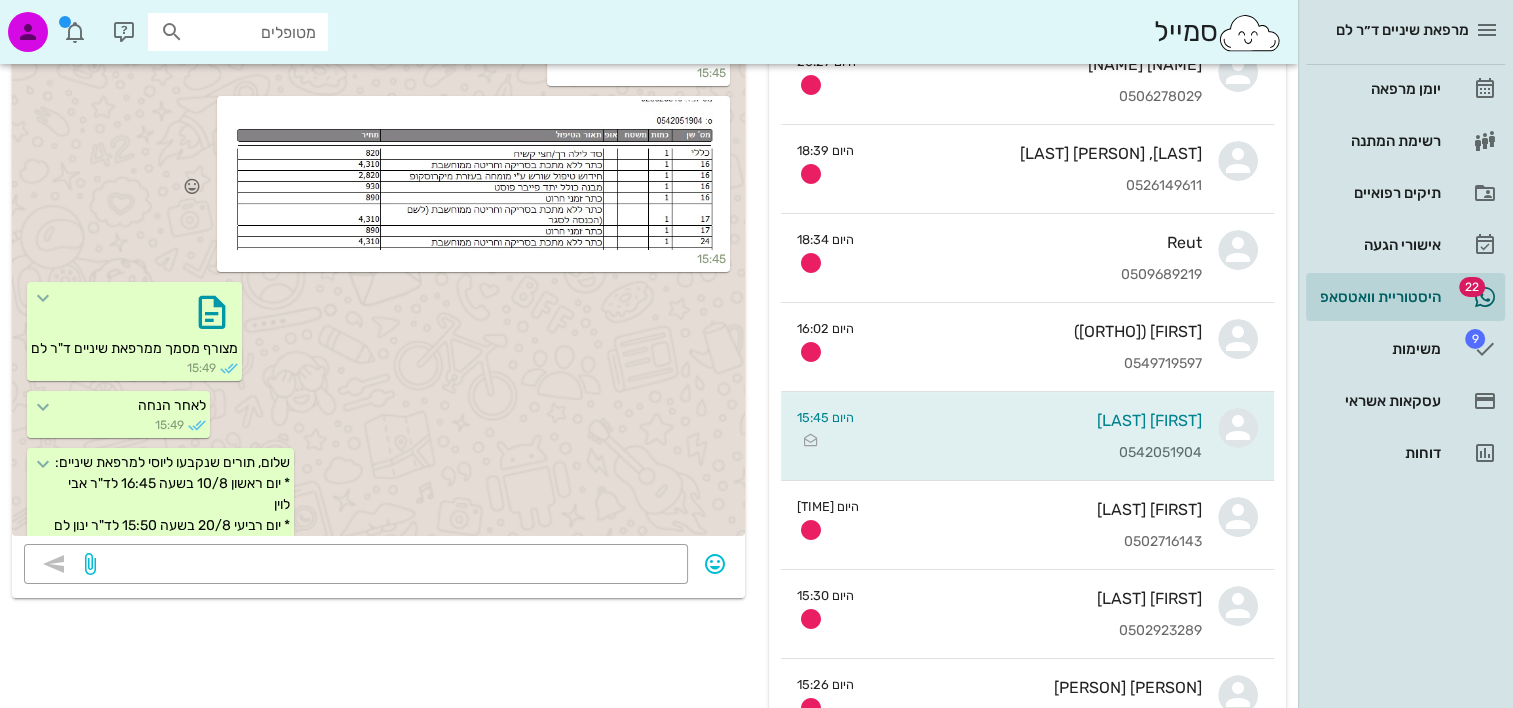 click at bounding box center [473, 175] 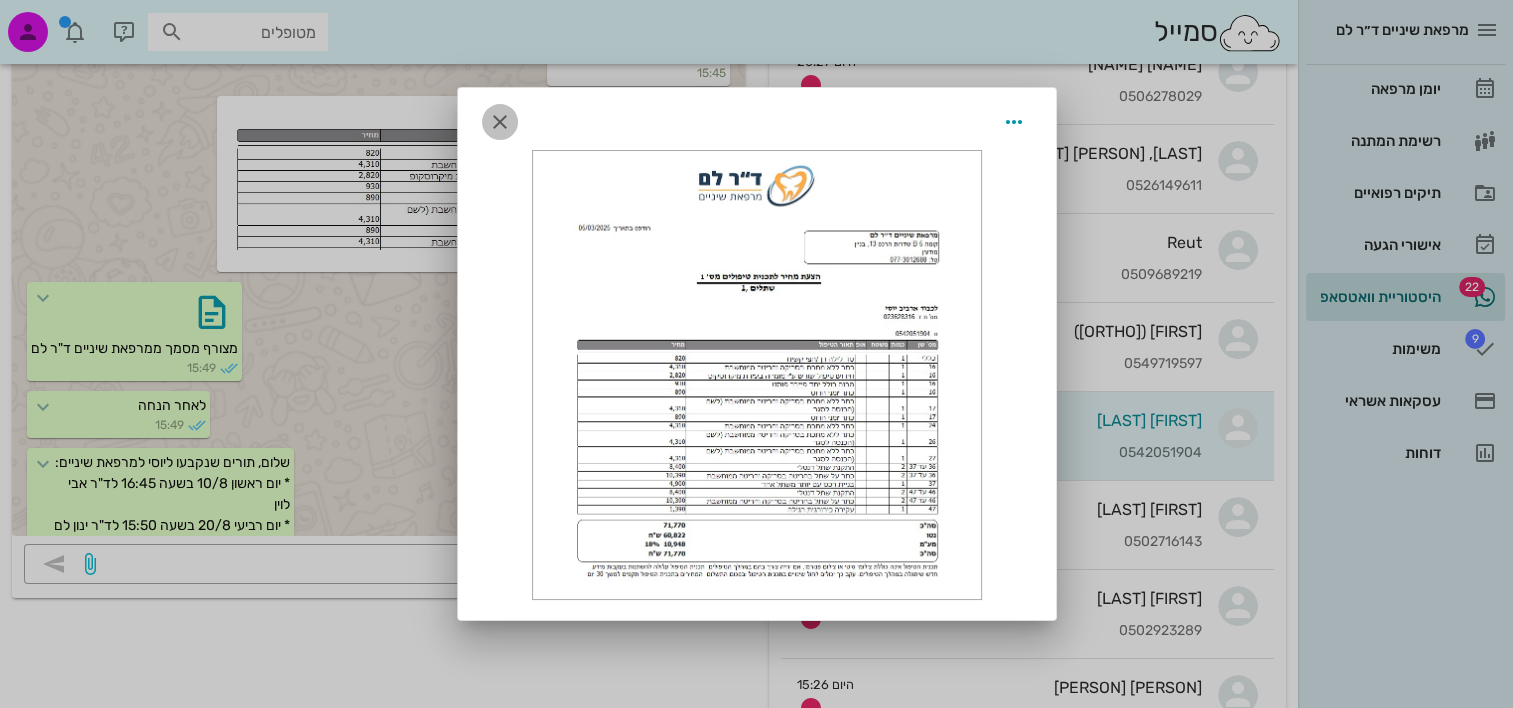 click at bounding box center (500, 122) 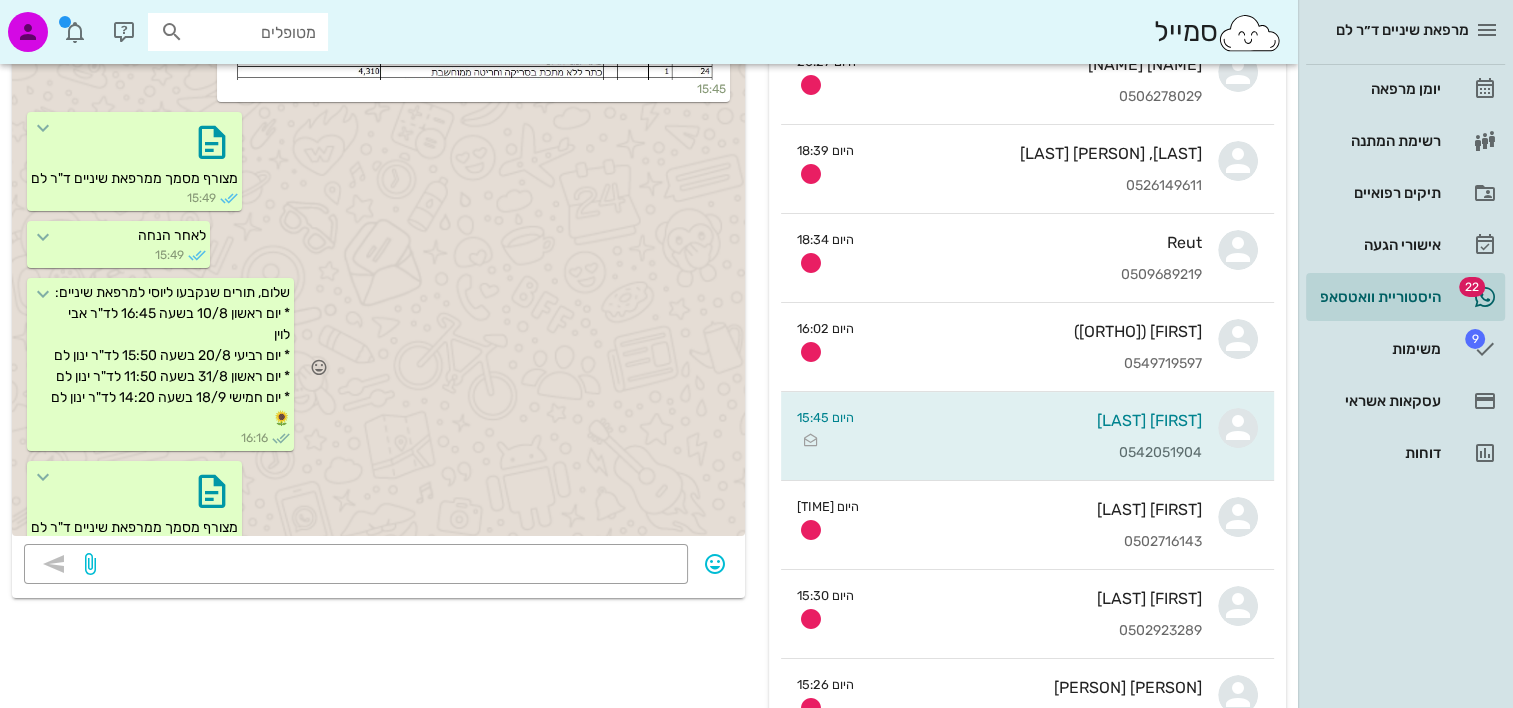 scroll, scrollTop: 2860, scrollLeft: 0, axis: vertical 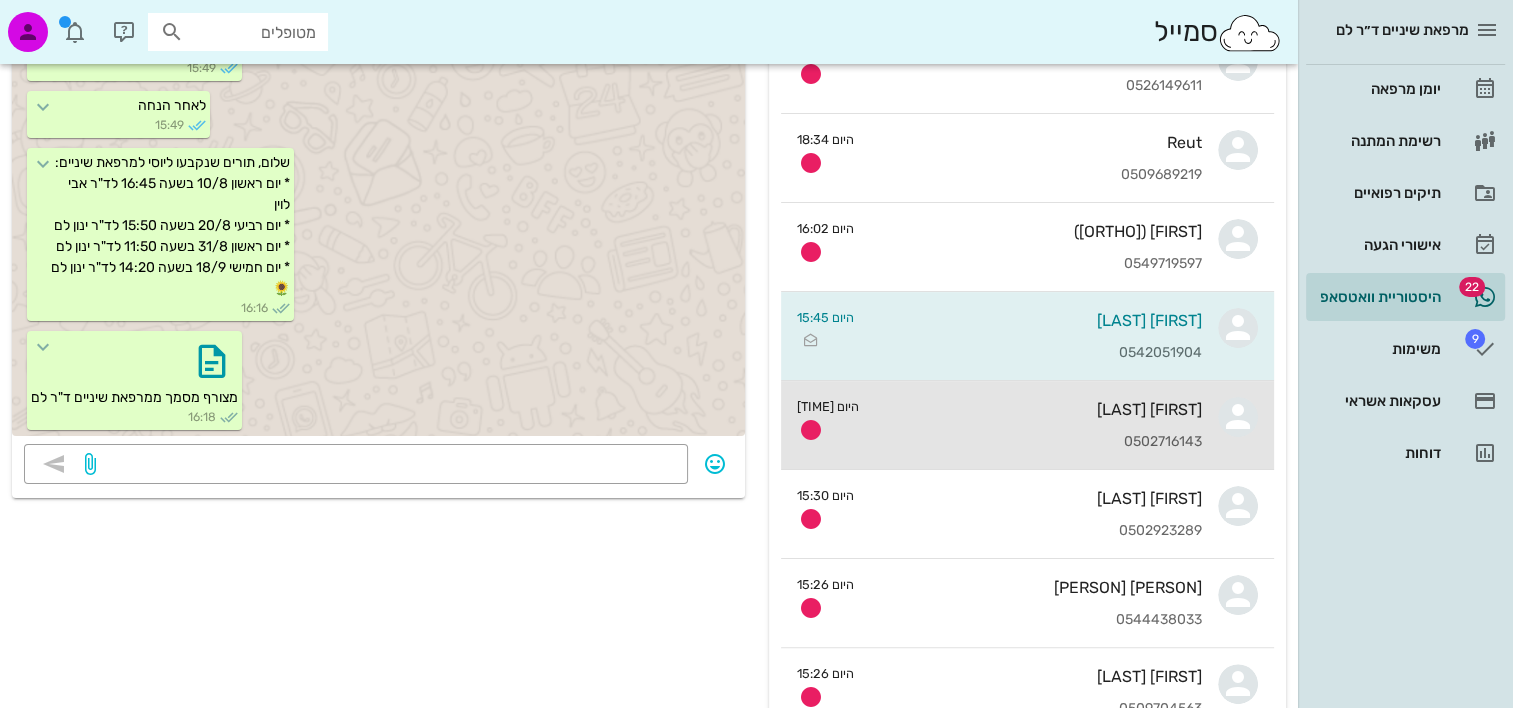 click on "0502716143" at bounding box center [1038, 442] 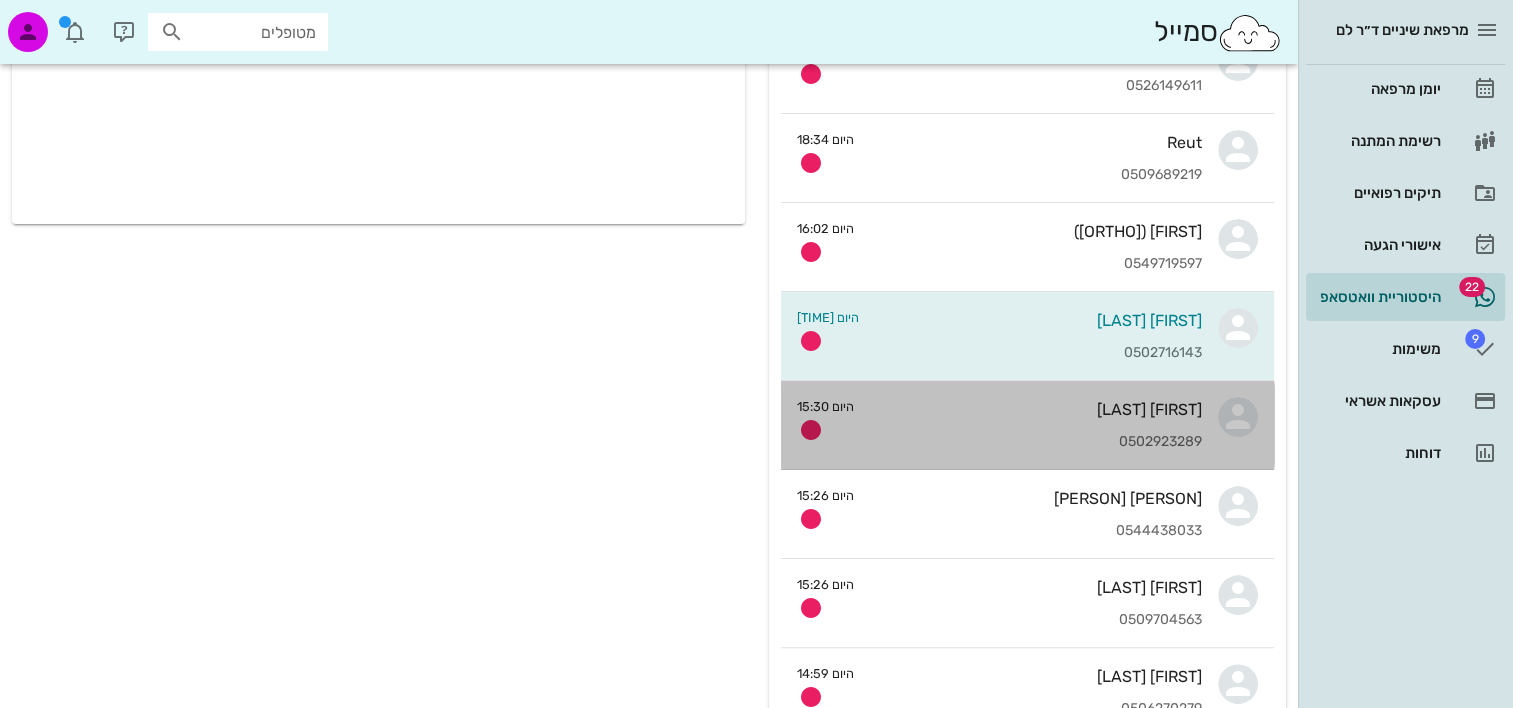 scroll, scrollTop: 0, scrollLeft: 0, axis: both 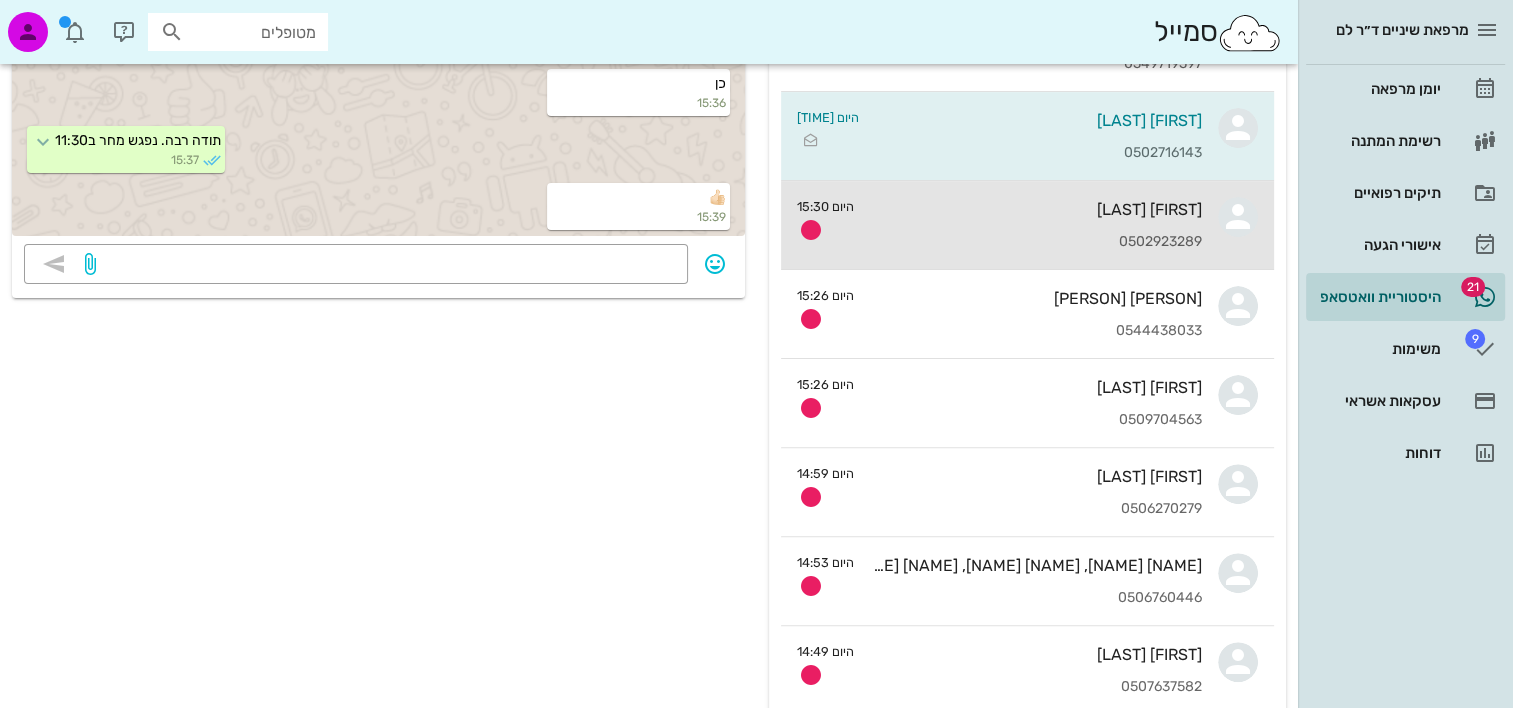 click on "[PERSON] [PERSON] 0502923289" at bounding box center (1036, 225) 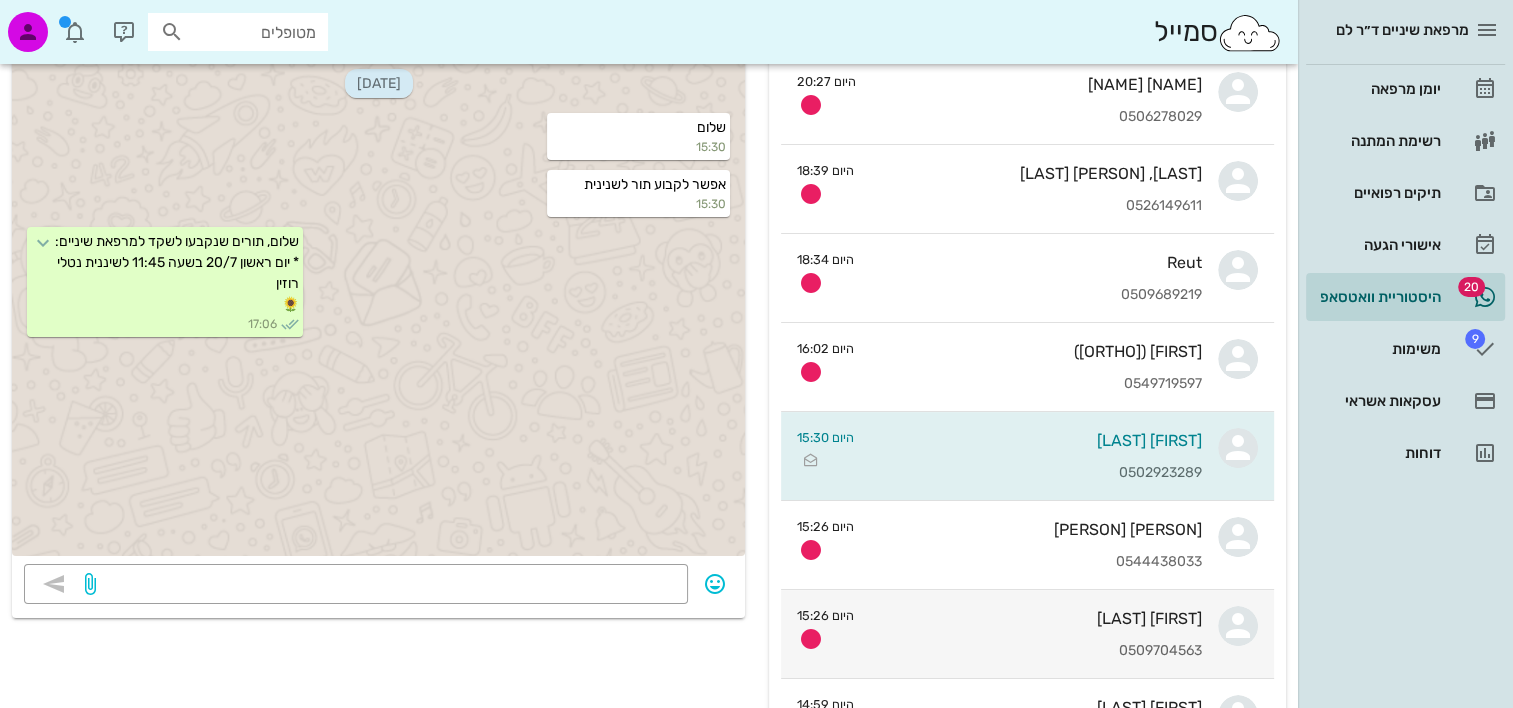 scroll, scrollTop: 400, scrollLeft: 0, axis: vertical 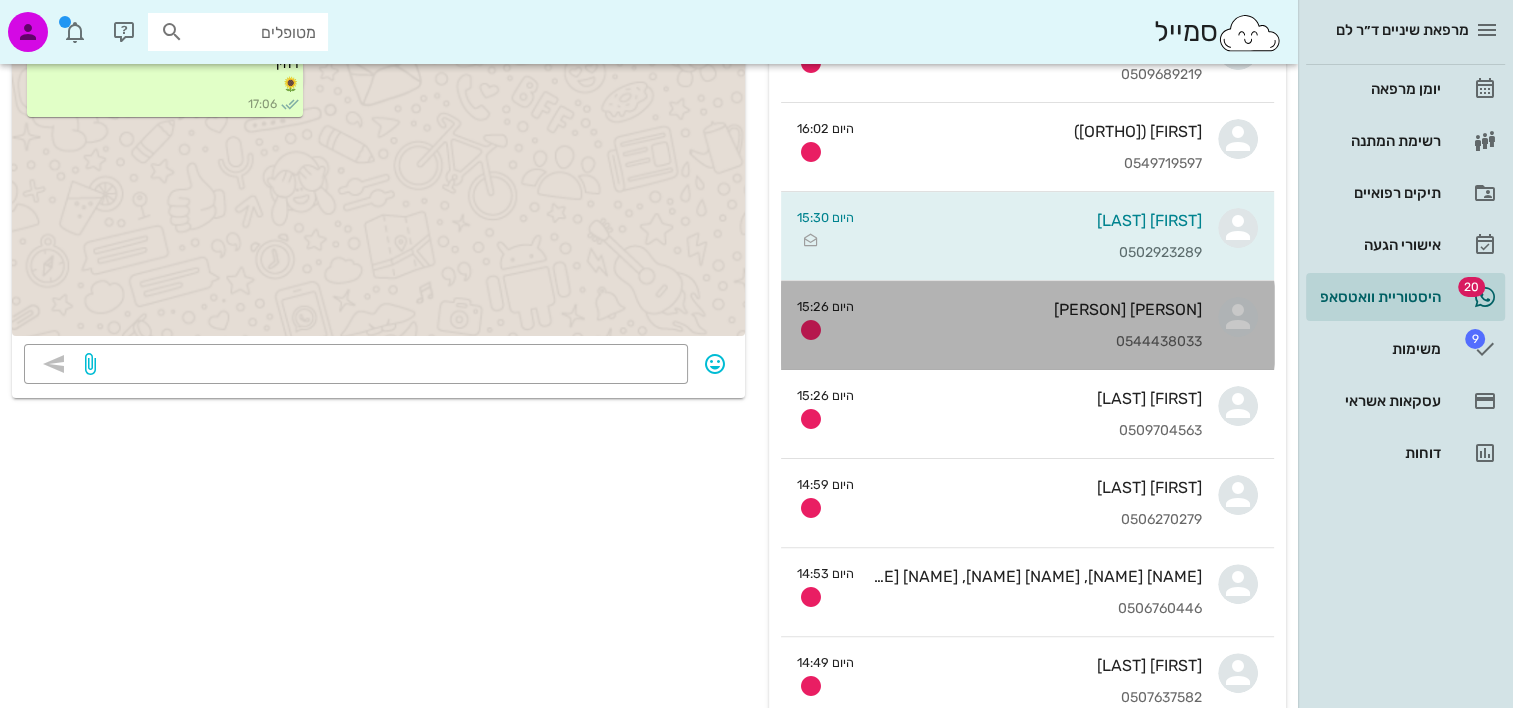 click on "[PERSON]" at bounding box center (1036, 325) 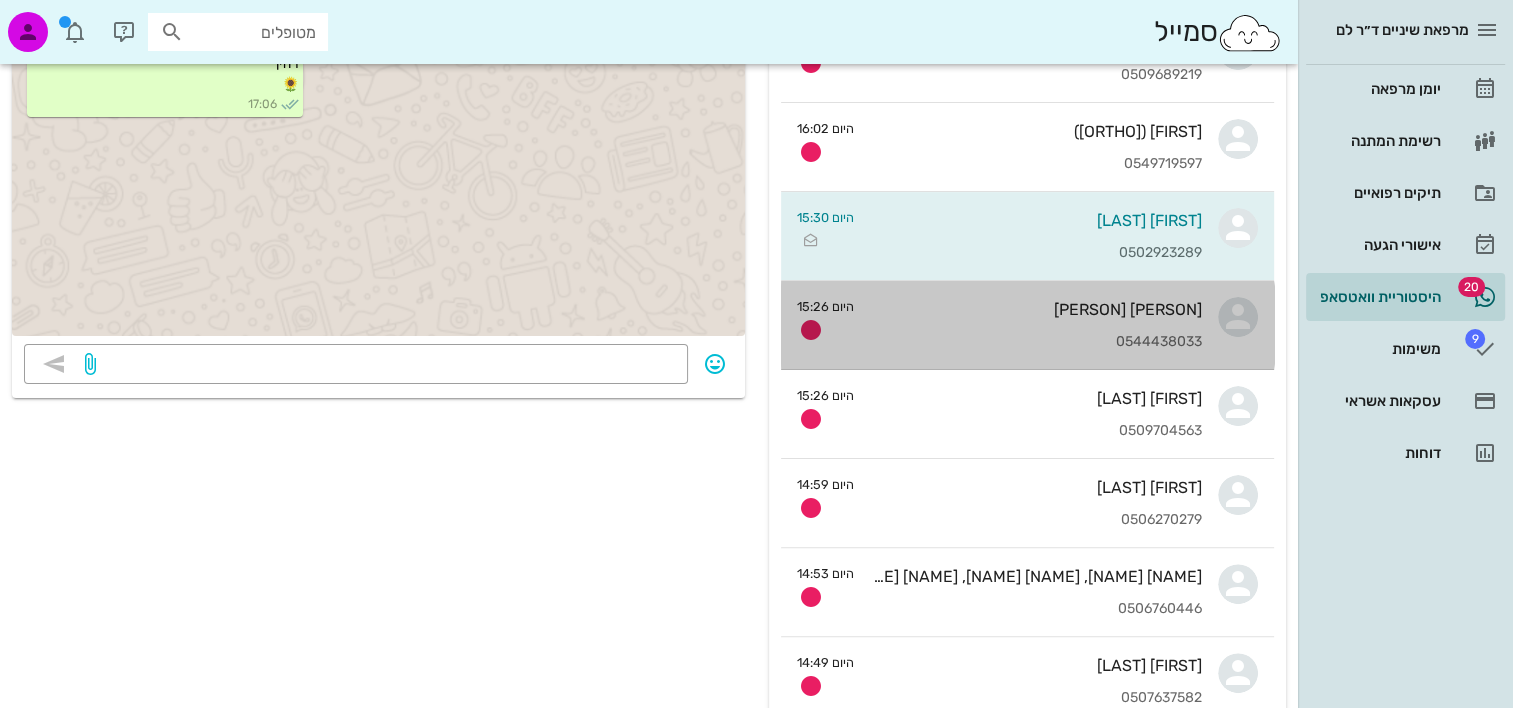 scroll, scrollTop: 0, scrollLeft: 0, axis: both 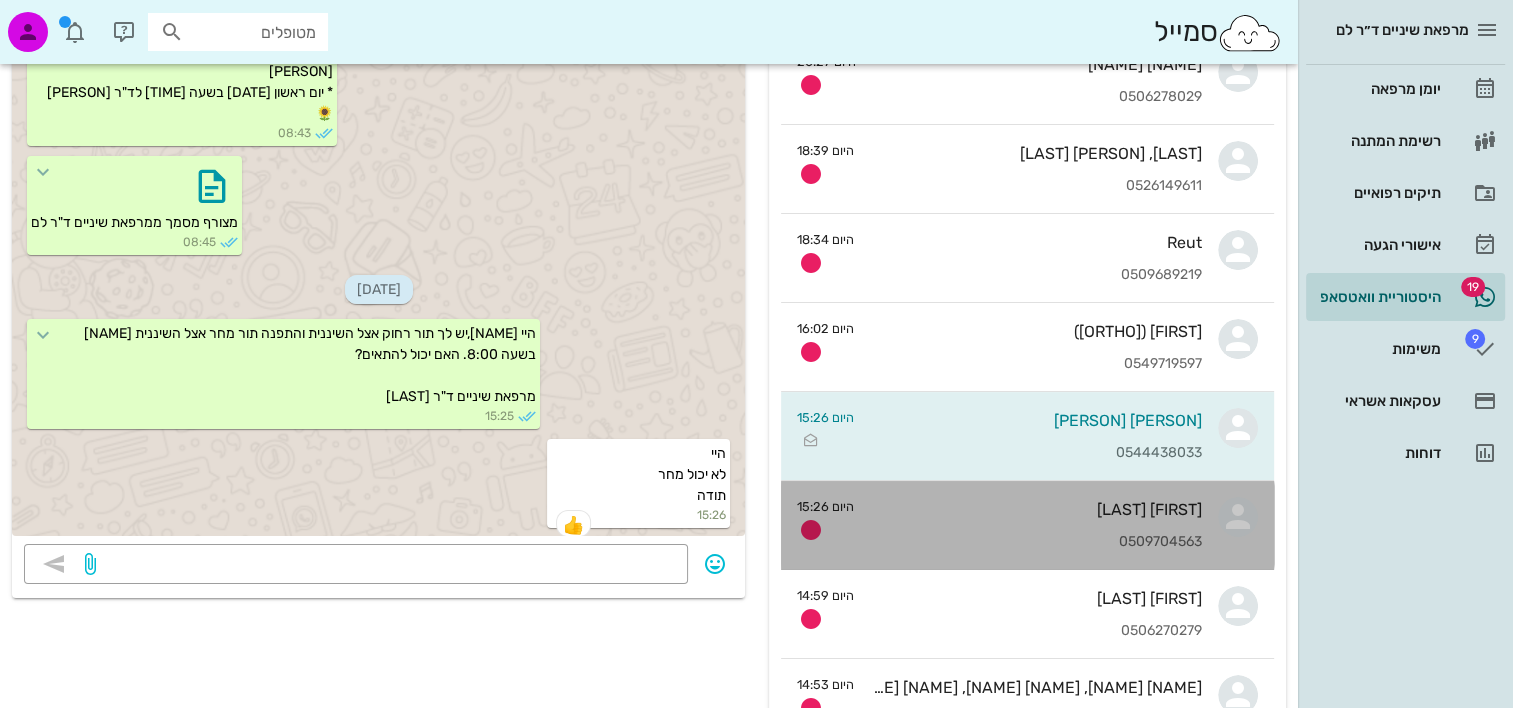click on "[PERSON] [PERSON] 0509704563" at bounding box center [1036, 525] 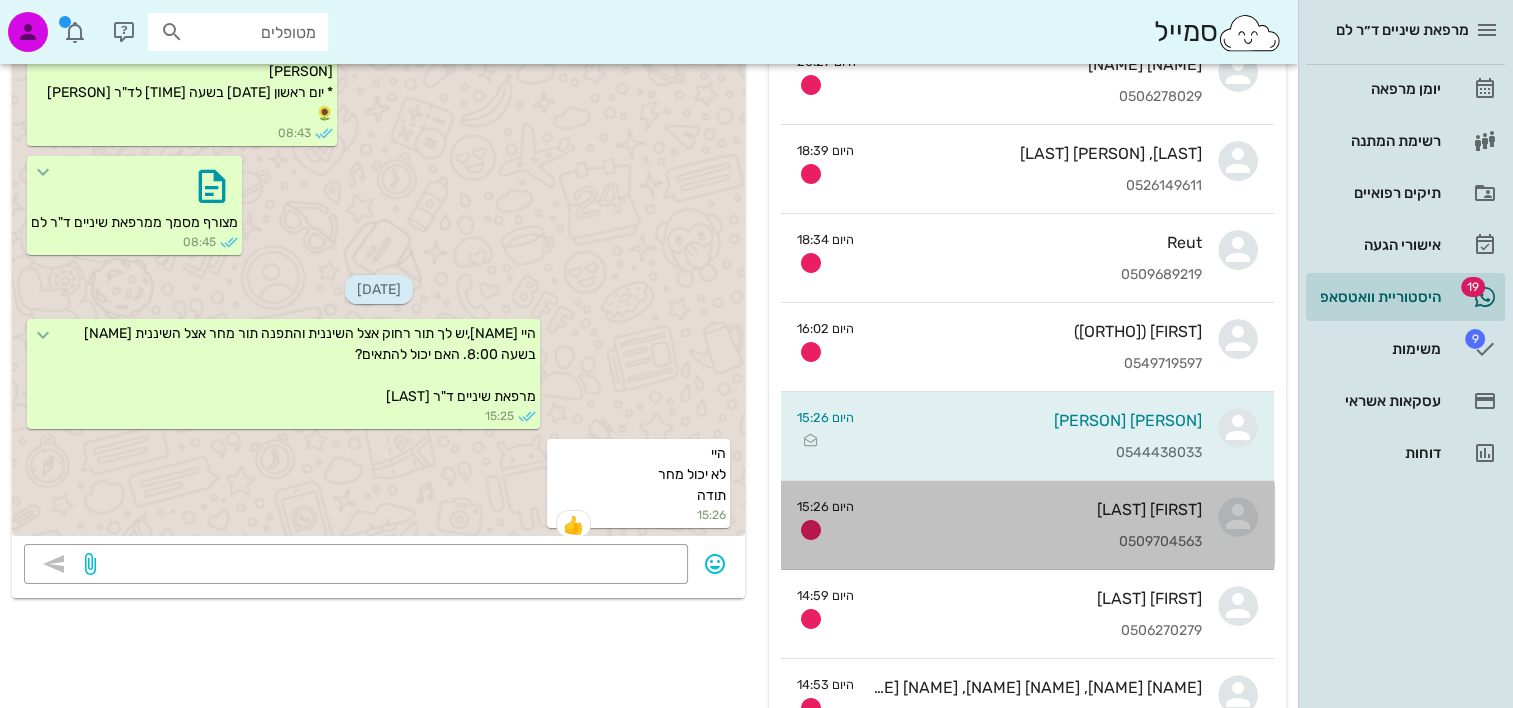 scroll, scrollTop: 0, scrollLeft: 0, axis: both 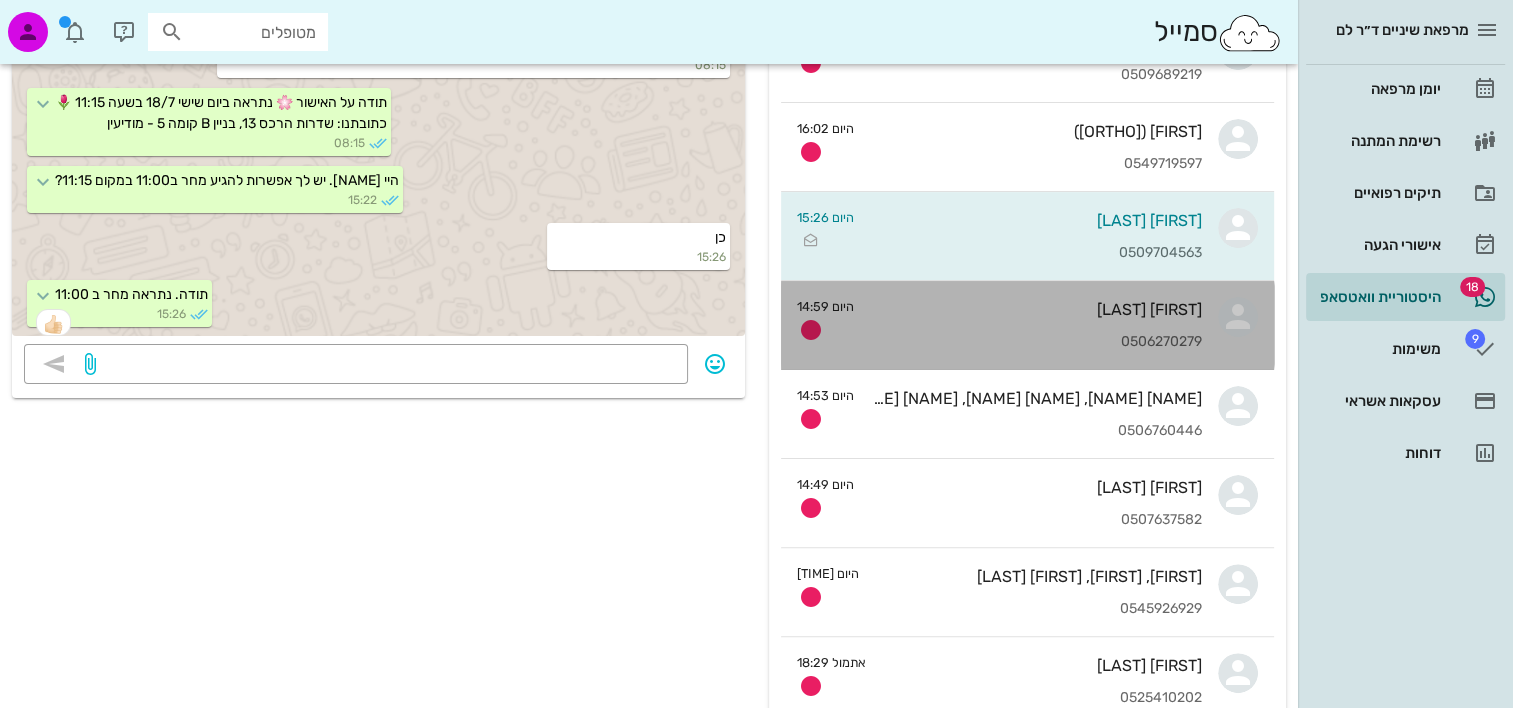 click on "[FIRST] [LAST]" at bounding box center (1036, 309) 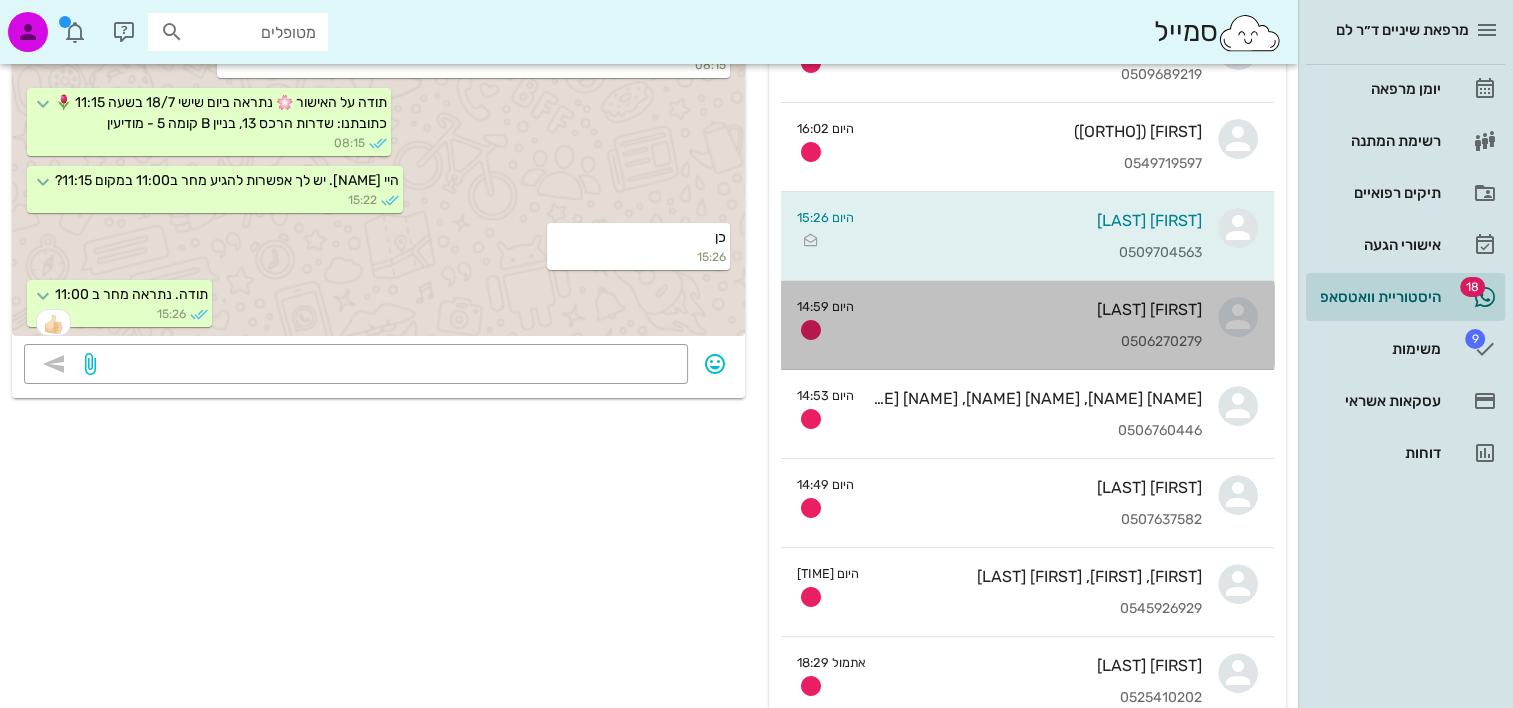 scroll, scrollTop: 0, scrollLeft: 0, axis: both 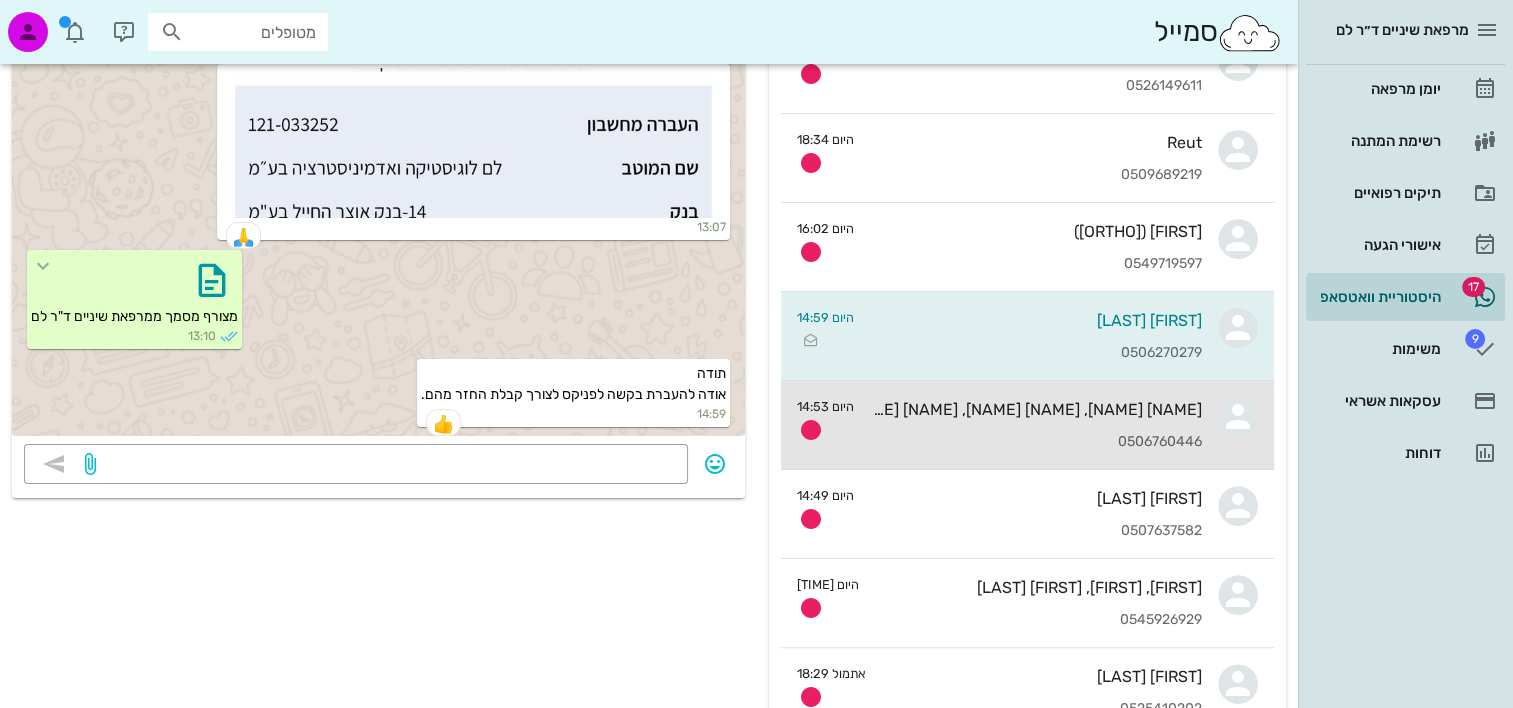 click on "0506760446" at bounding box center (1036, 442) 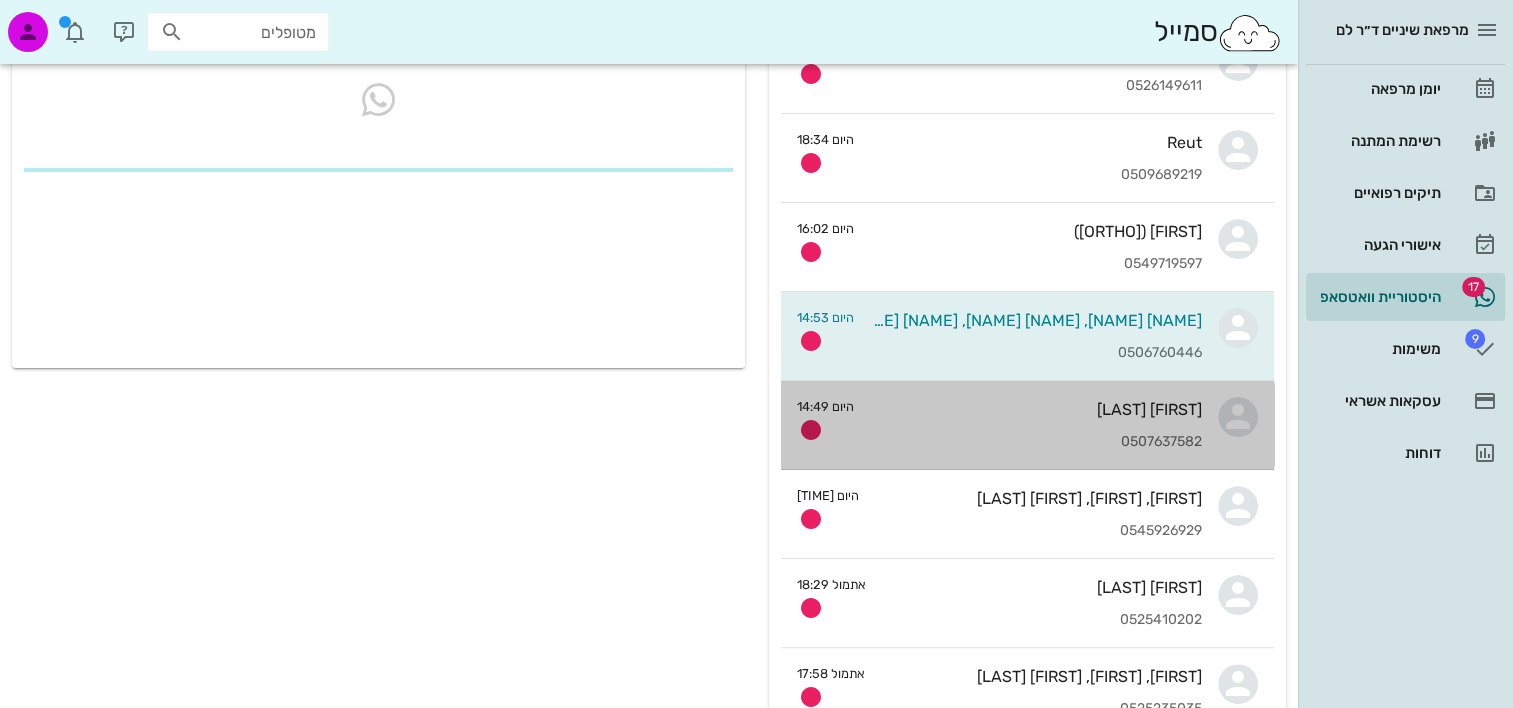 scroll, scrollTop: 0, scrollLeft: 0, axis: both 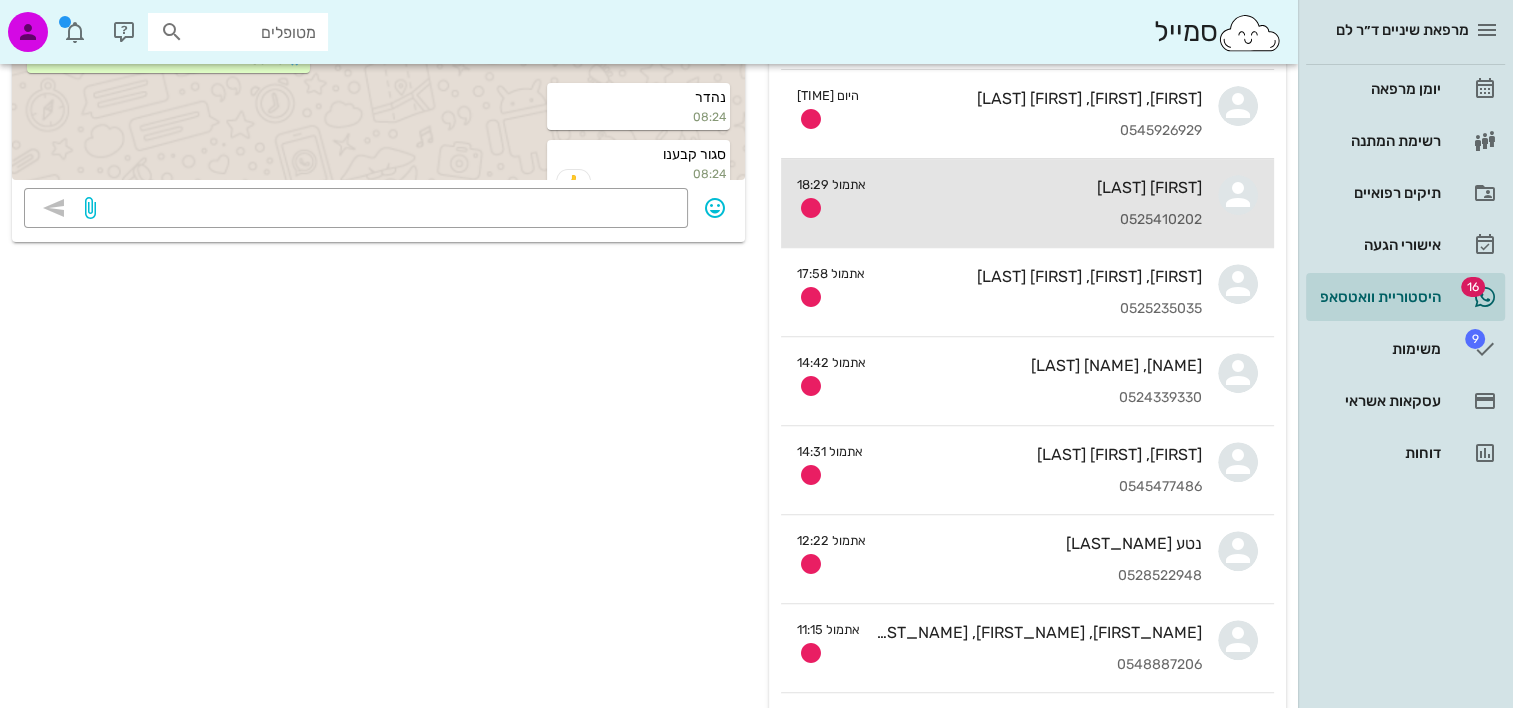 click on "0525410202" at bounding box center [1042, 220] 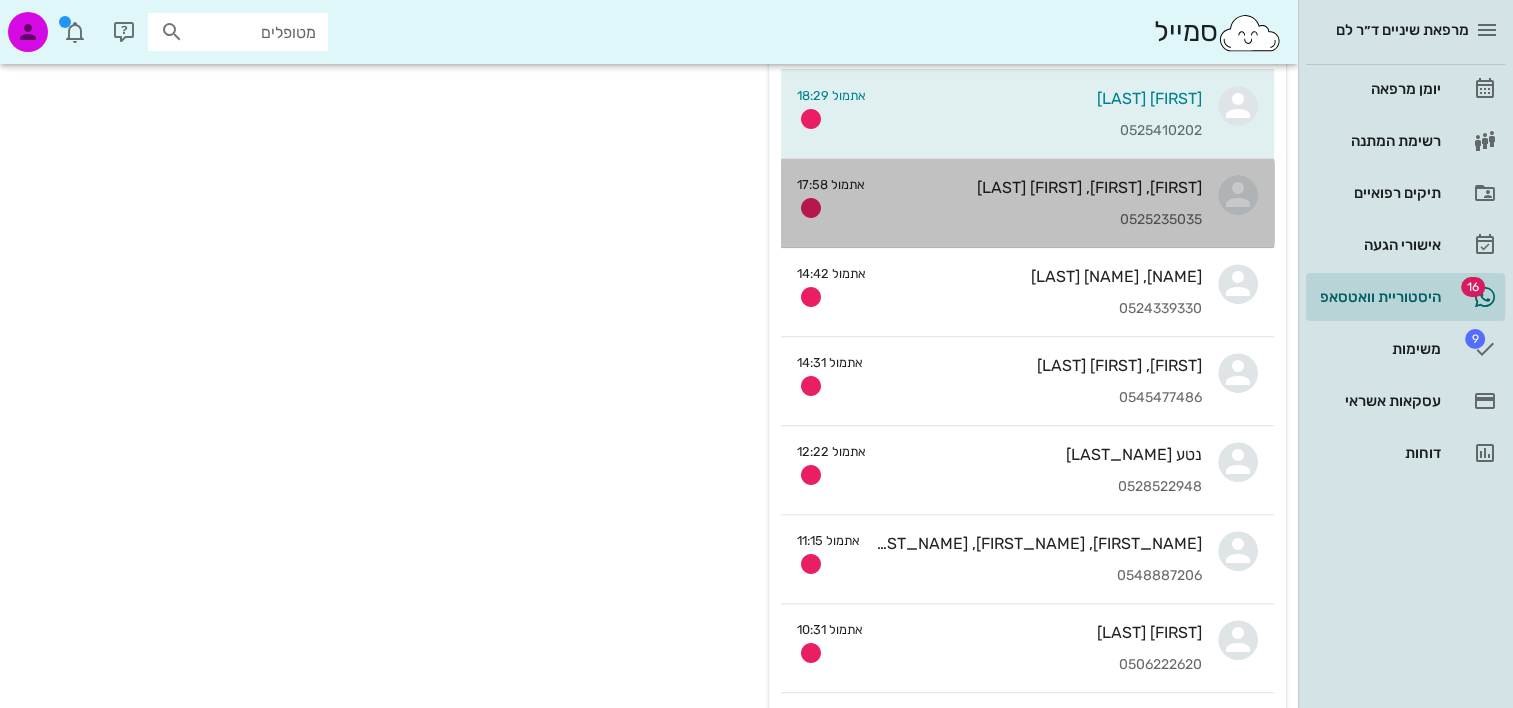 scroll 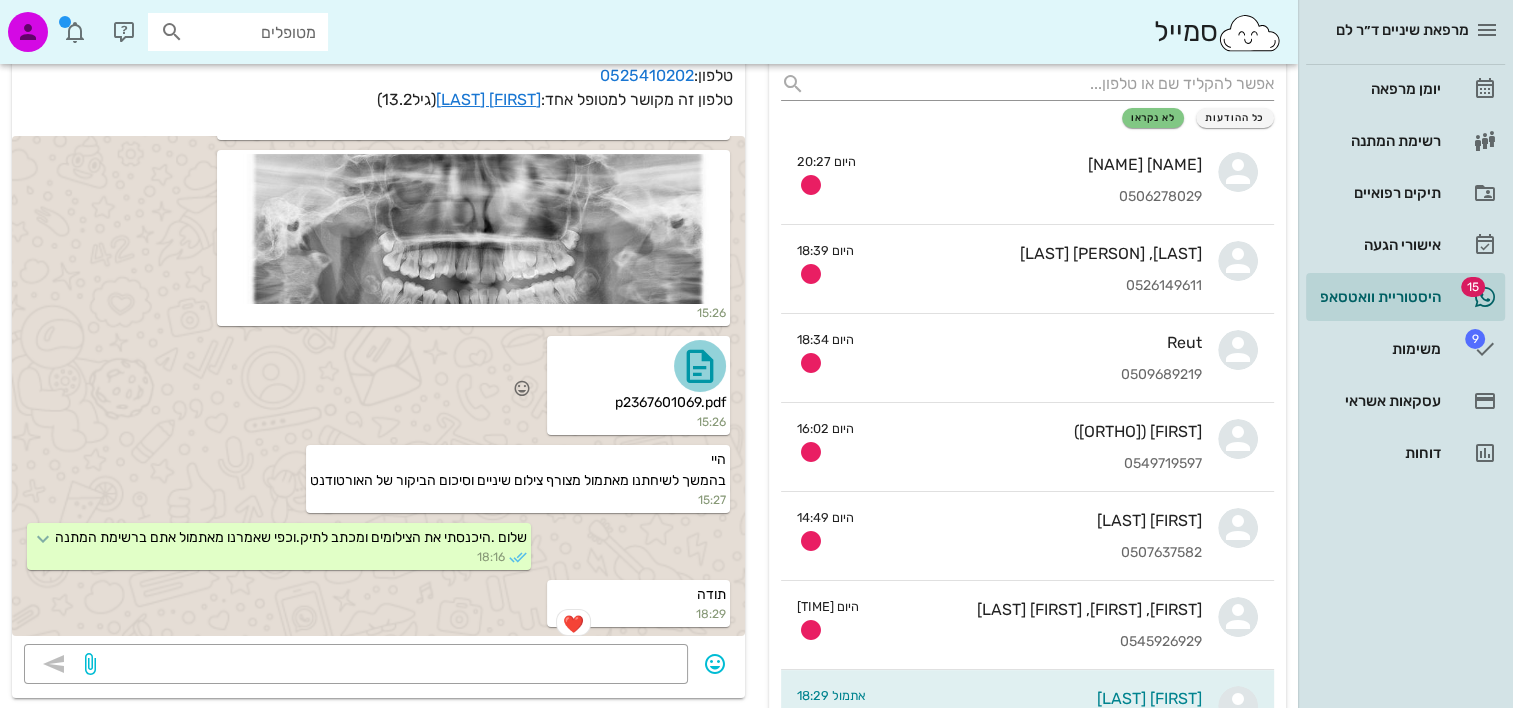 click at bounding box center [700, 366] 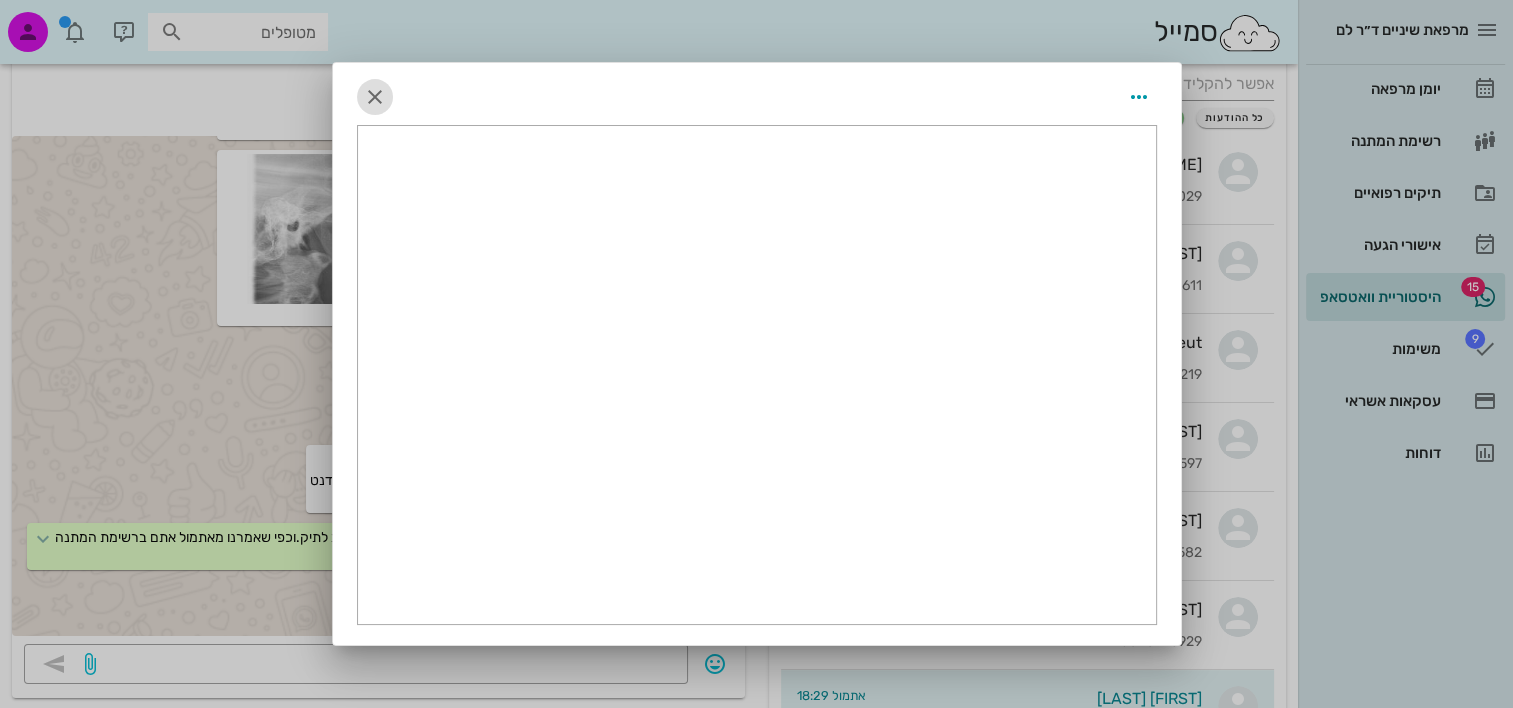 click at bounding box center (375, 97) 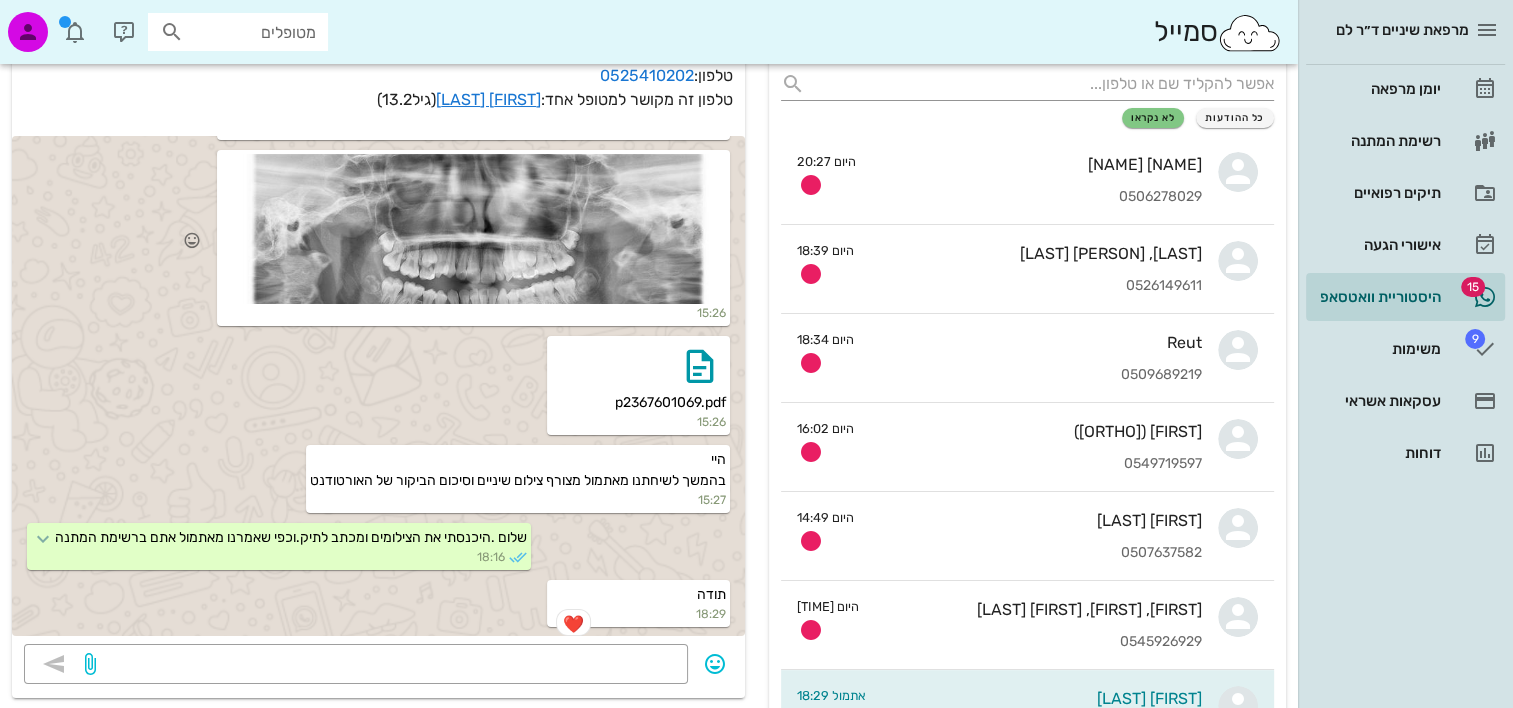 click at bounding box center (473, 229) 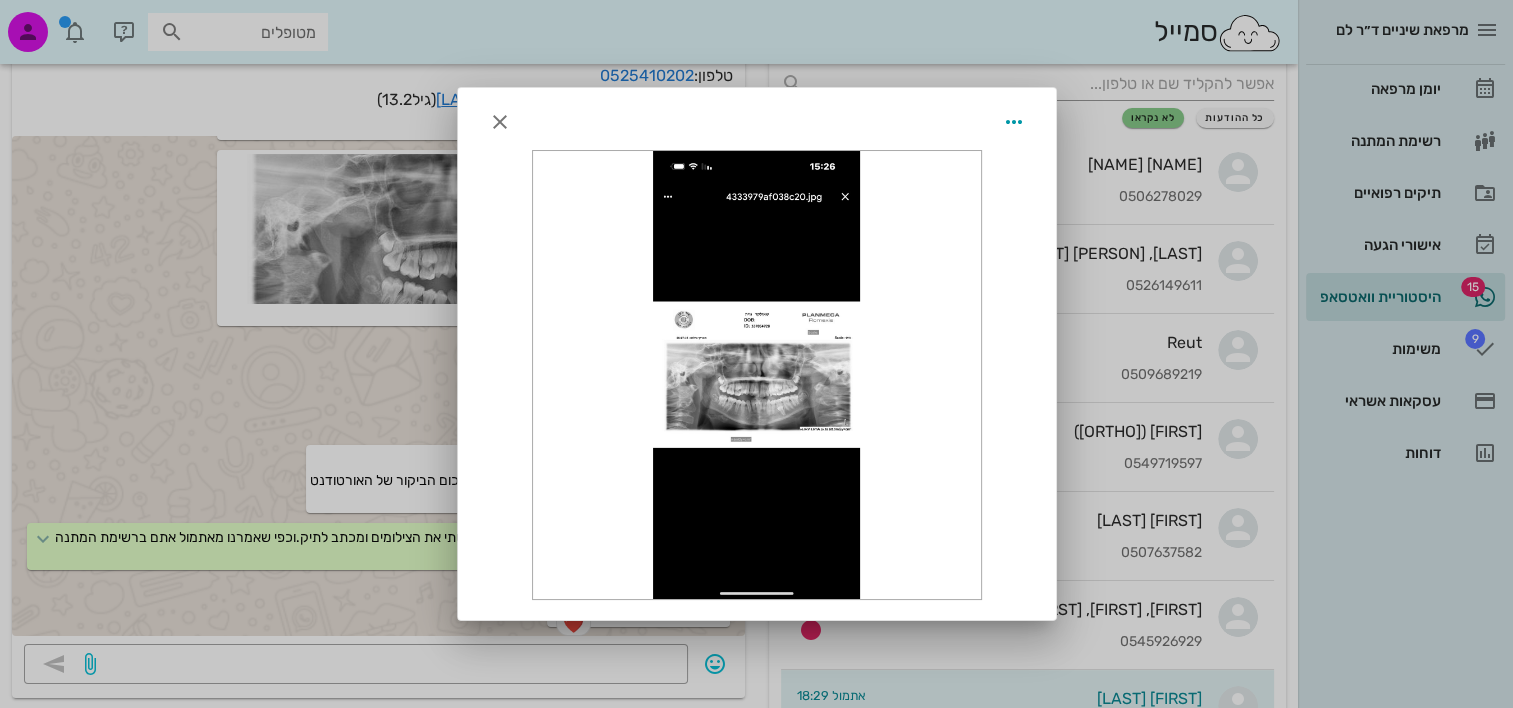 click at bounding box center (757, 375) 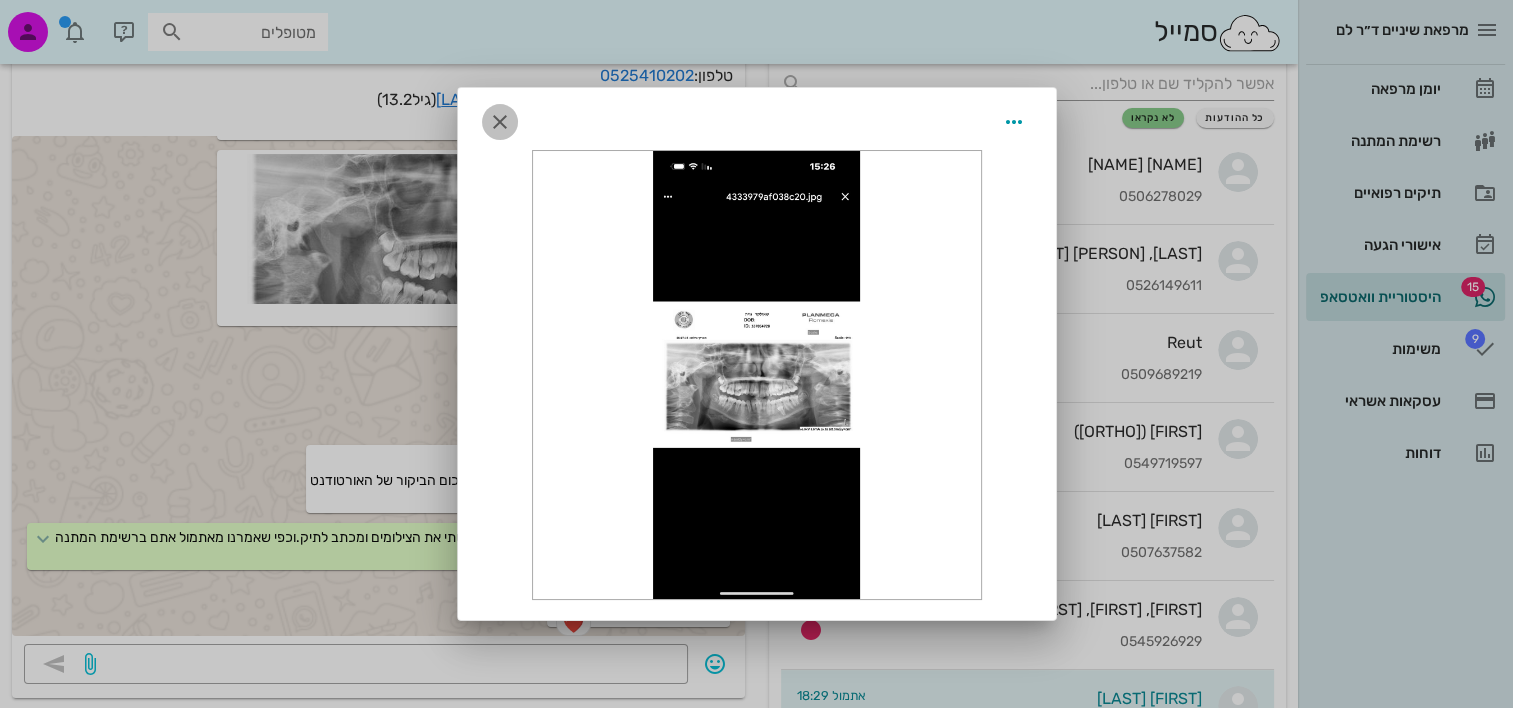 click at bounding box center [500, 122] 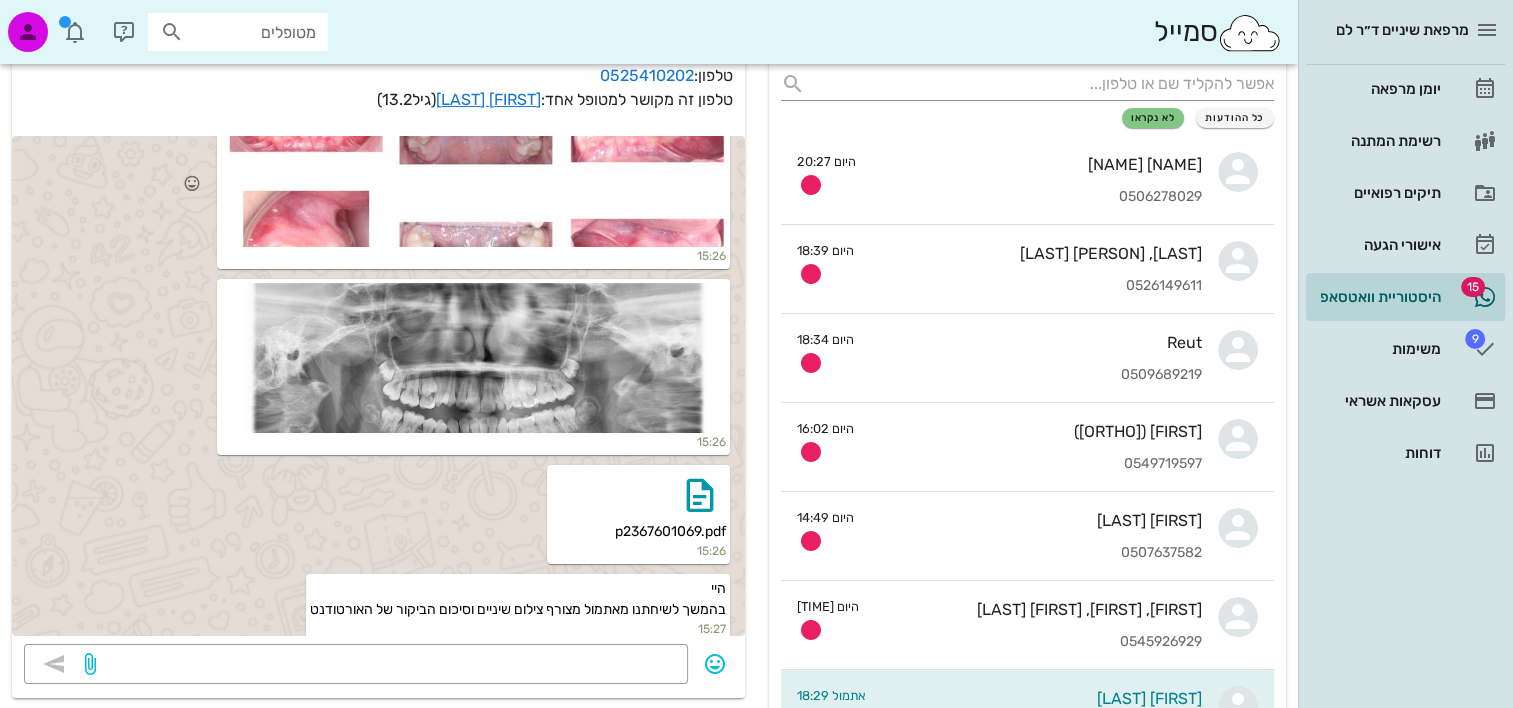 scroll, scrollTop: 60, scrollLeft: 0, axis: vertical 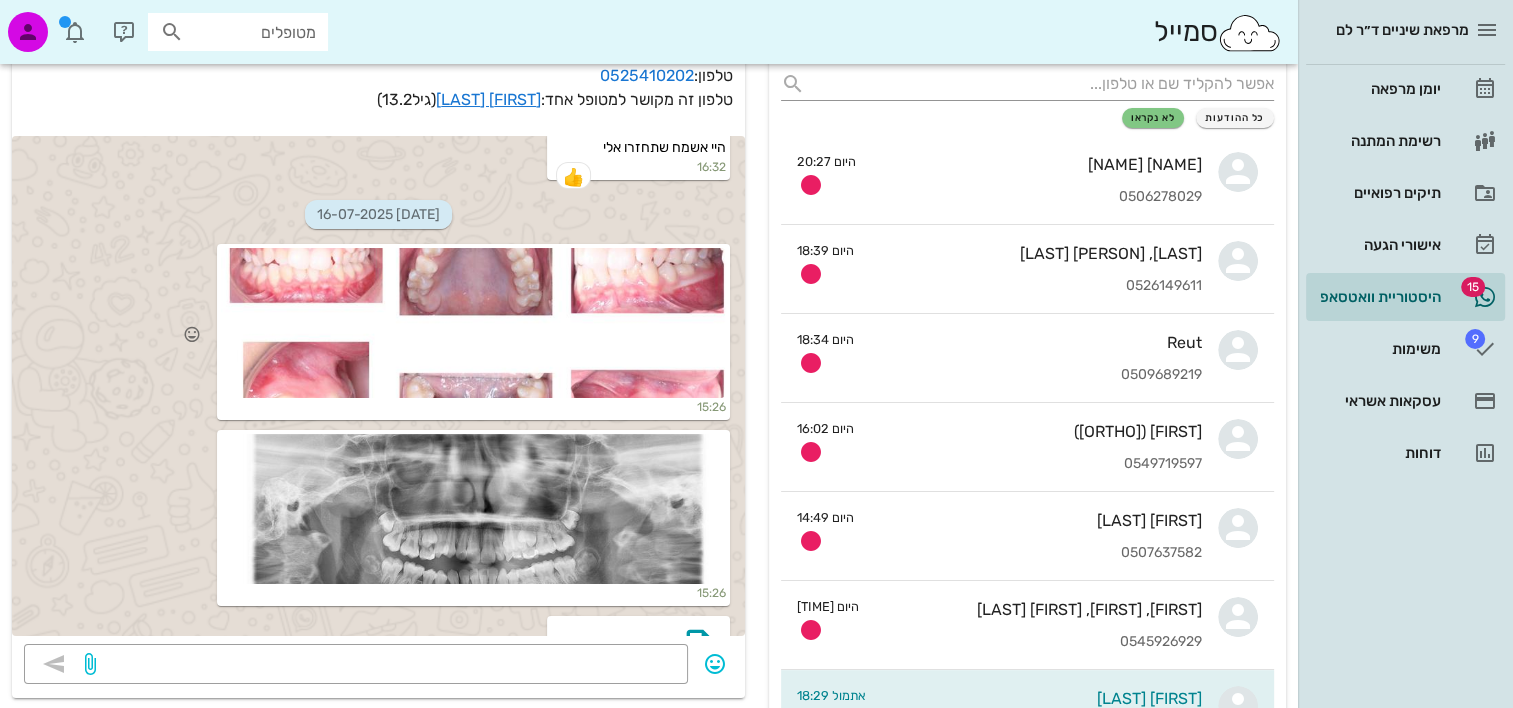 click at bounding box center (473, 323) 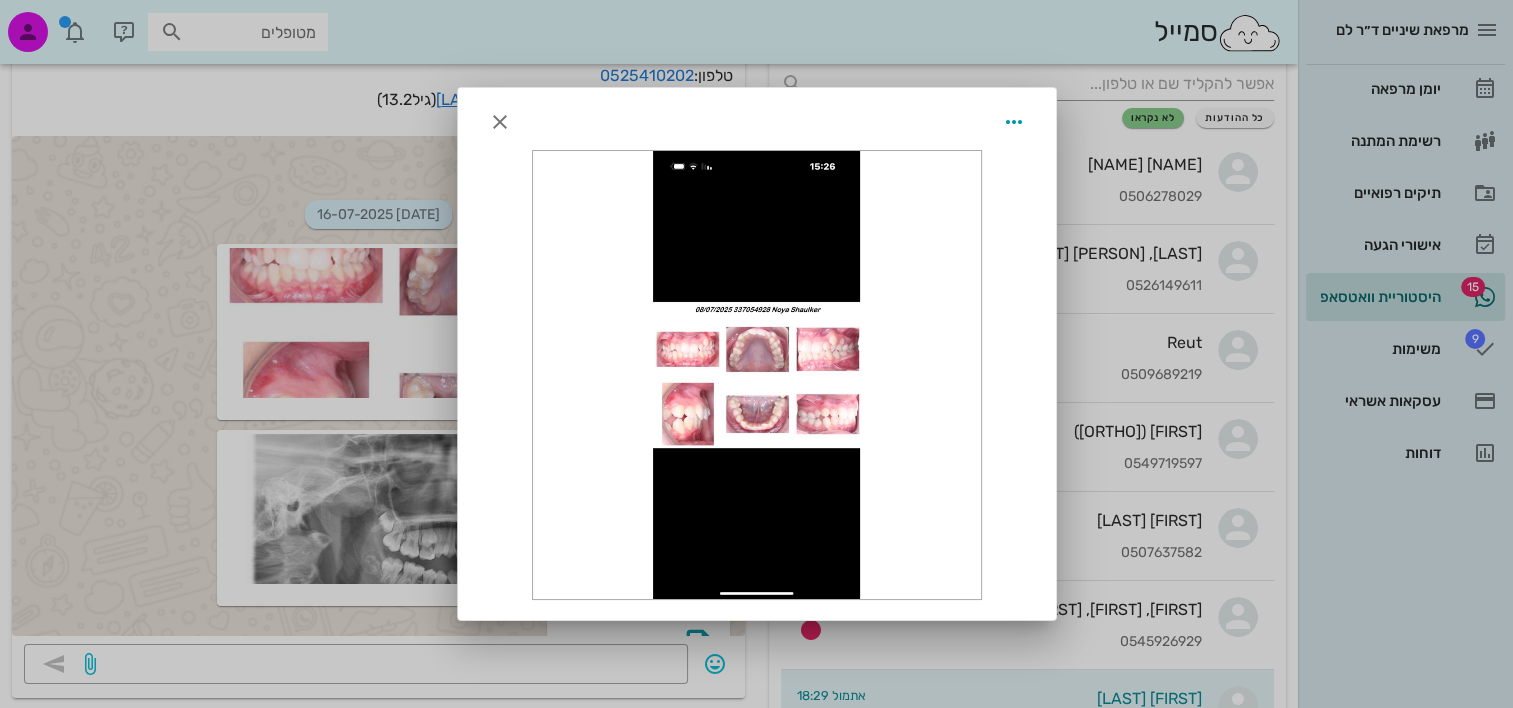 click at bounding box center [757, 375] 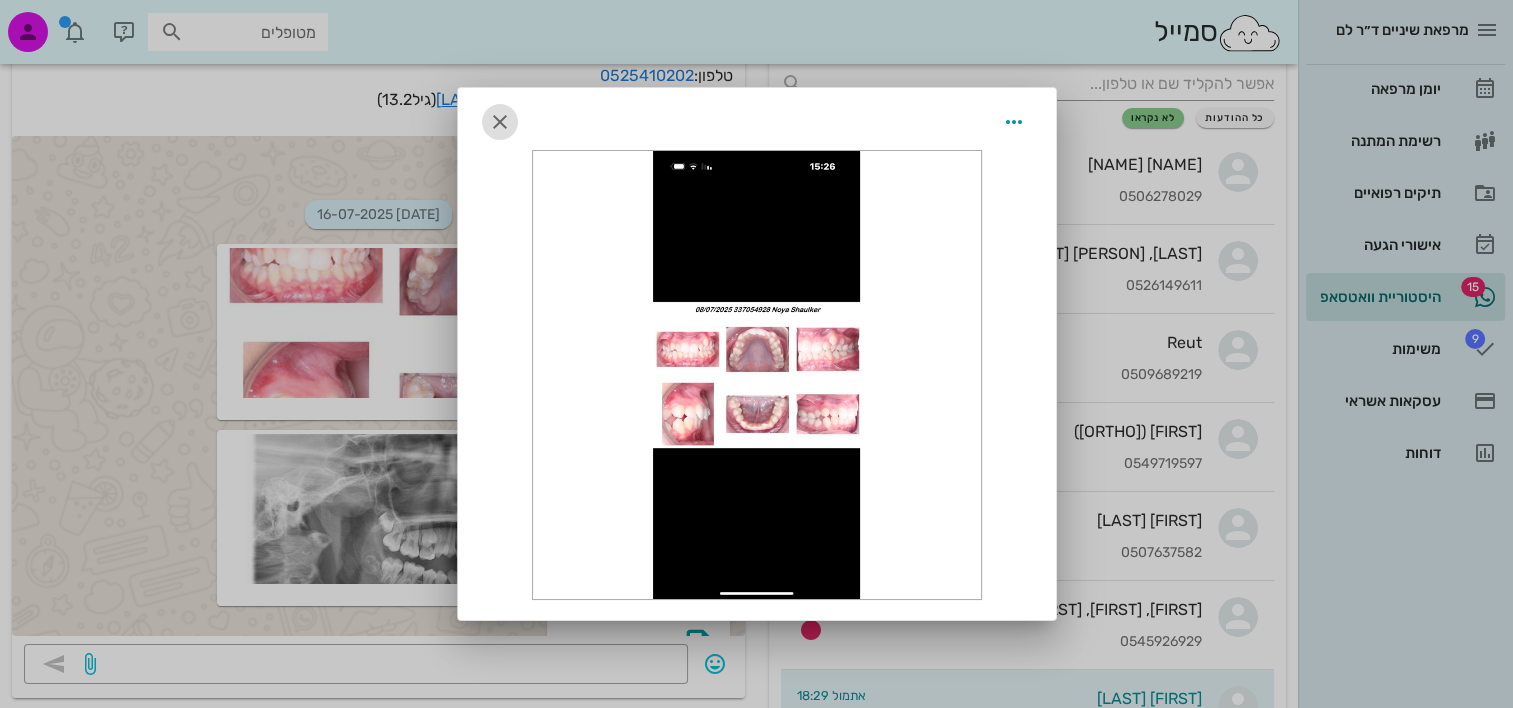 click at bounding box center [500, 122] 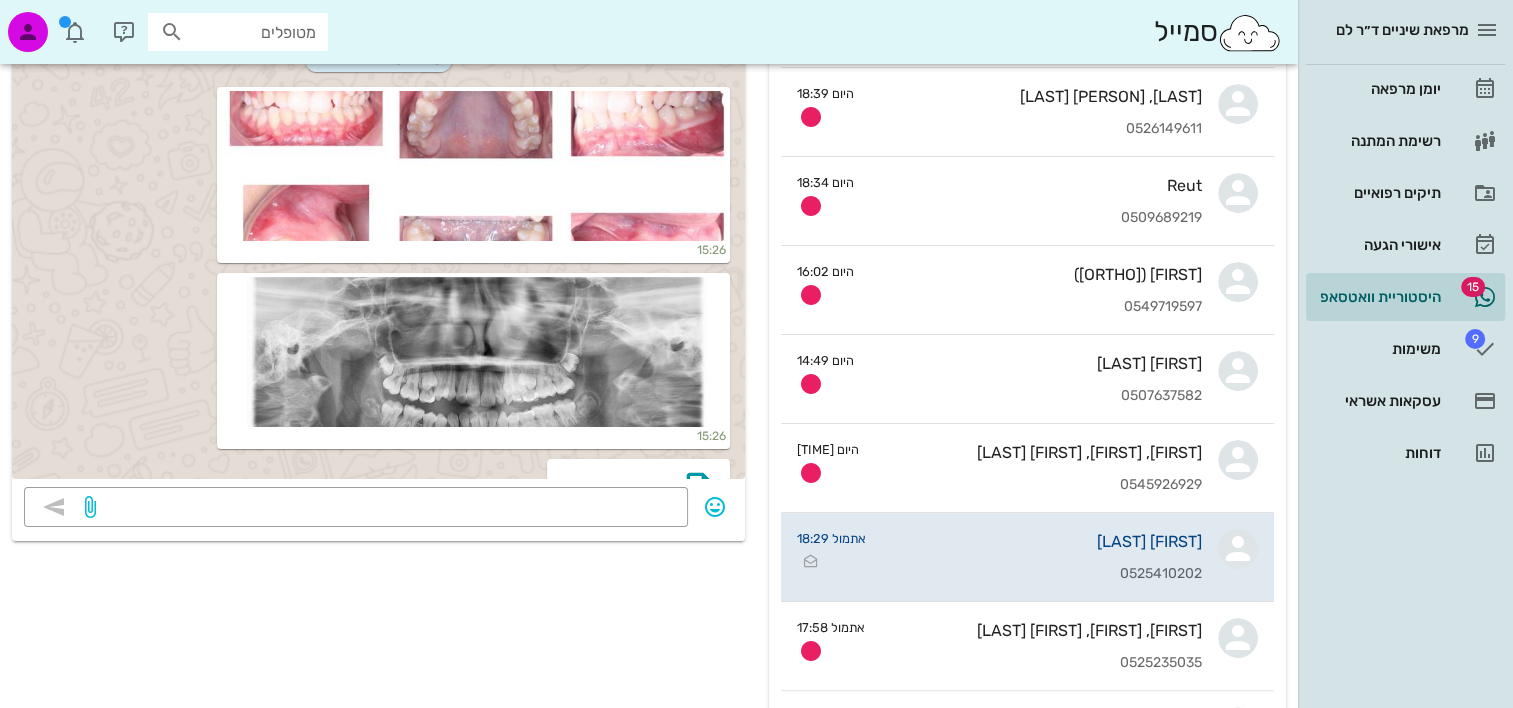 scroll, scrollTop: 400, scrollLeft: 0, axis: vertical 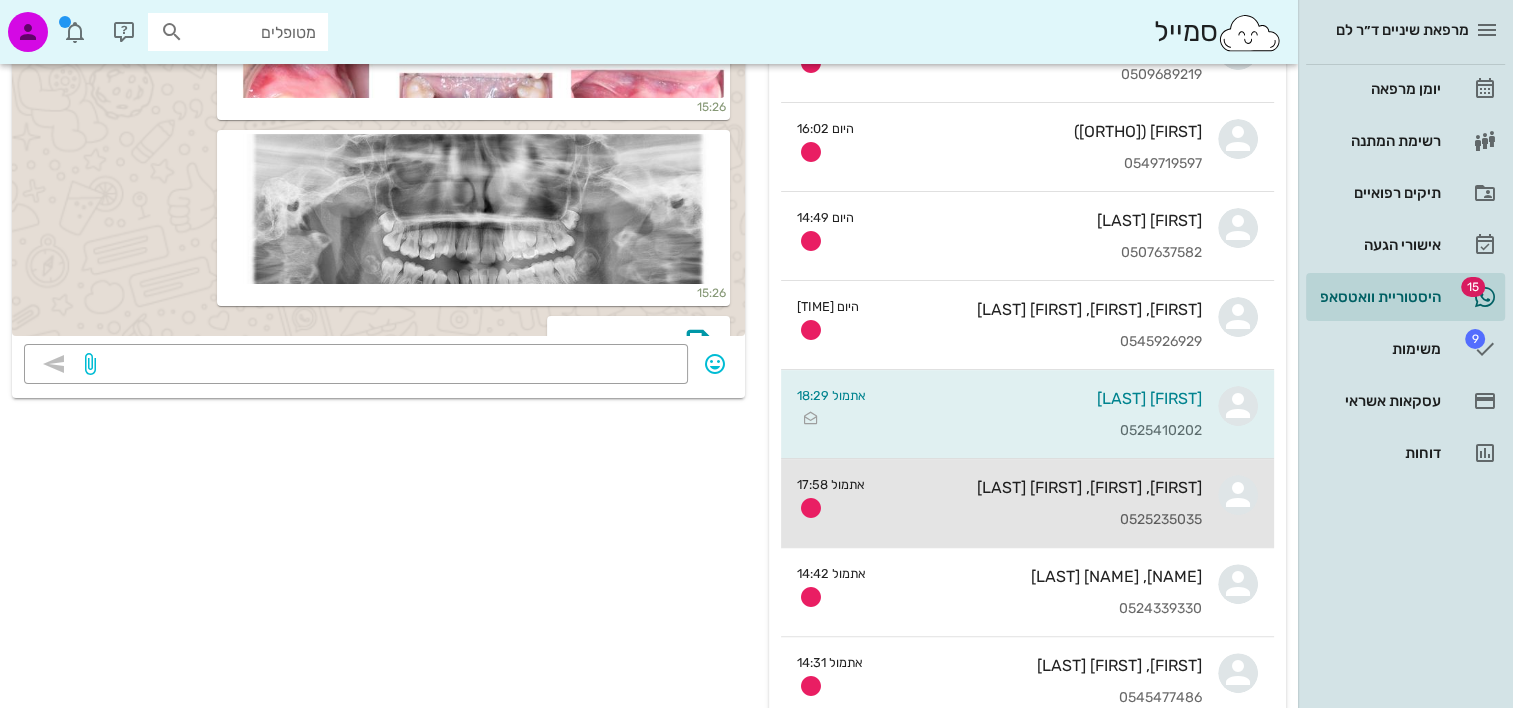click on "0525235035" at bounding box center (1041, 520) 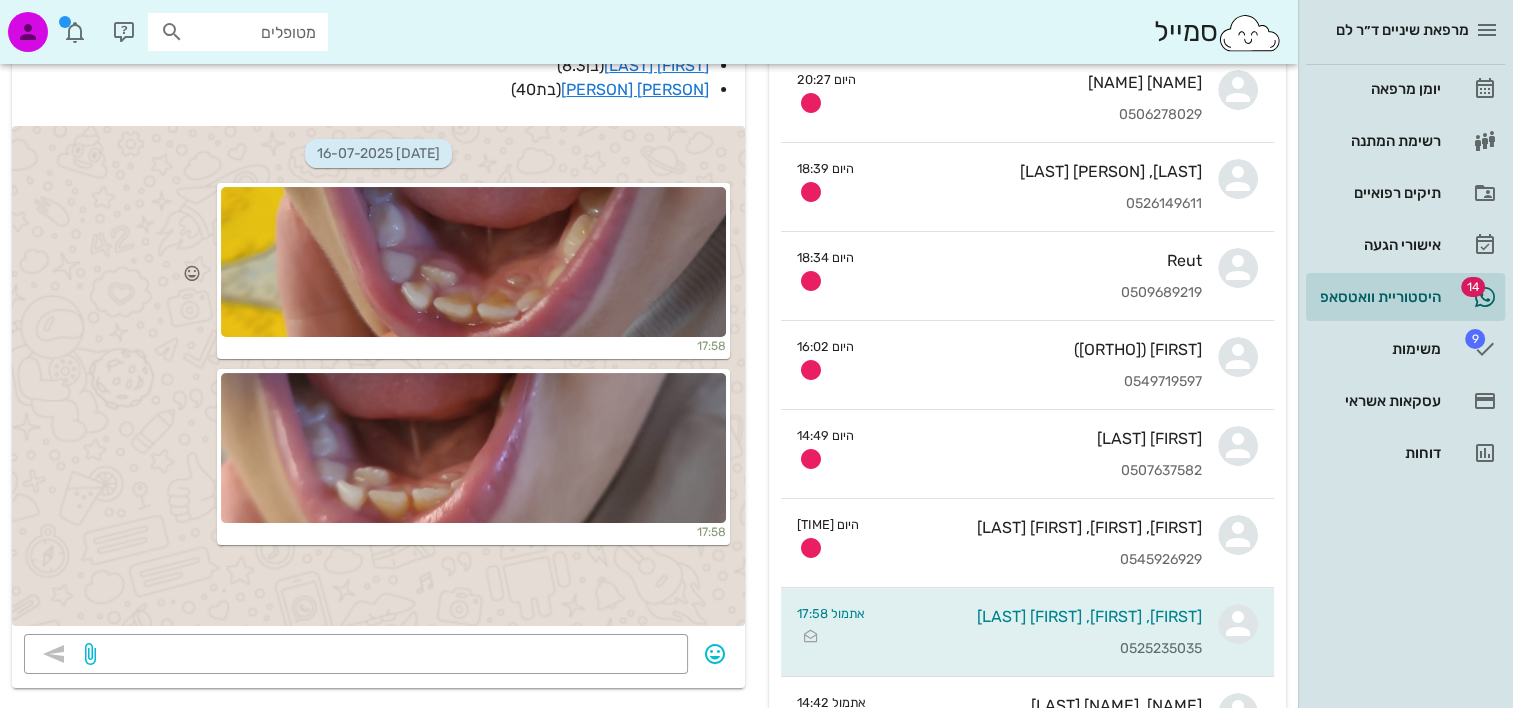scroll, scrollTop: 0, scrollLeft: 0, axis: both 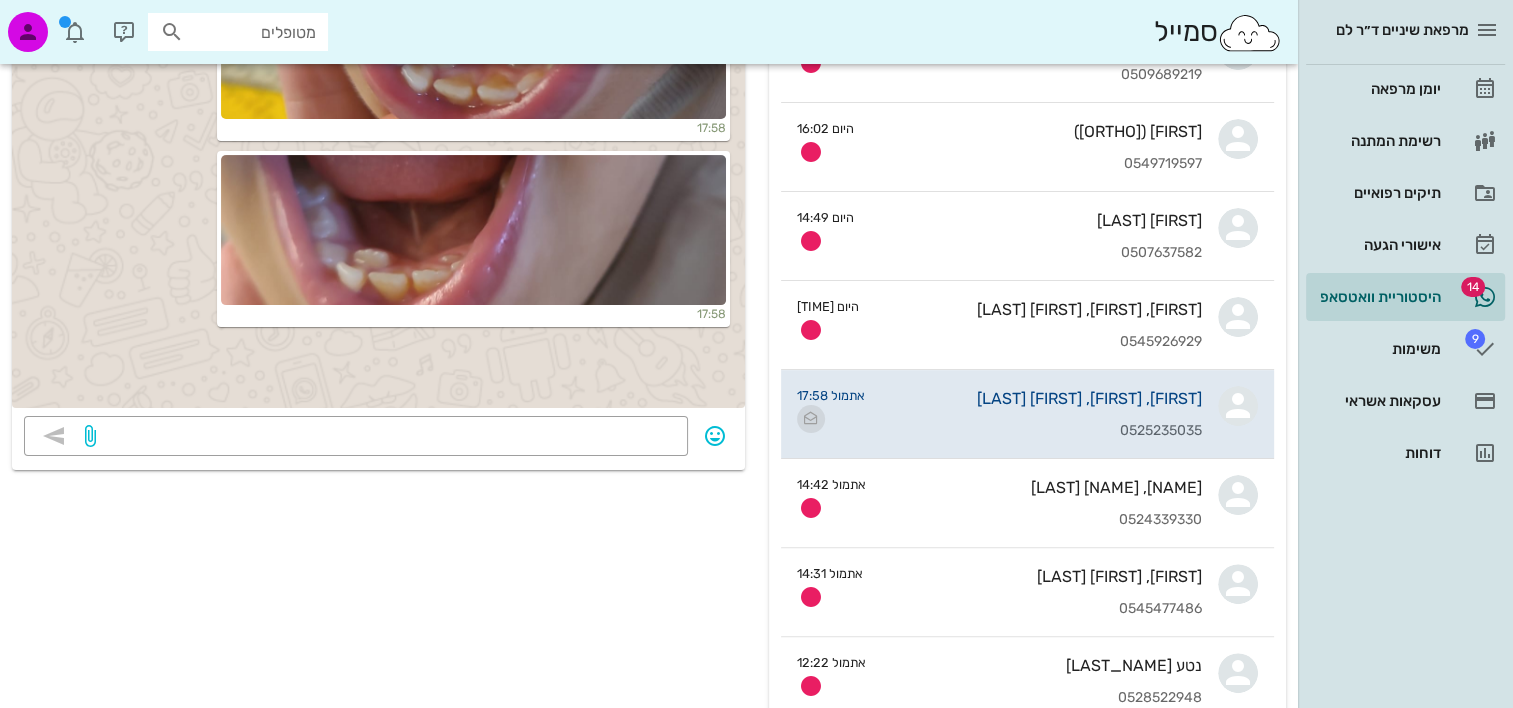 click at bounding box center (811, 419) 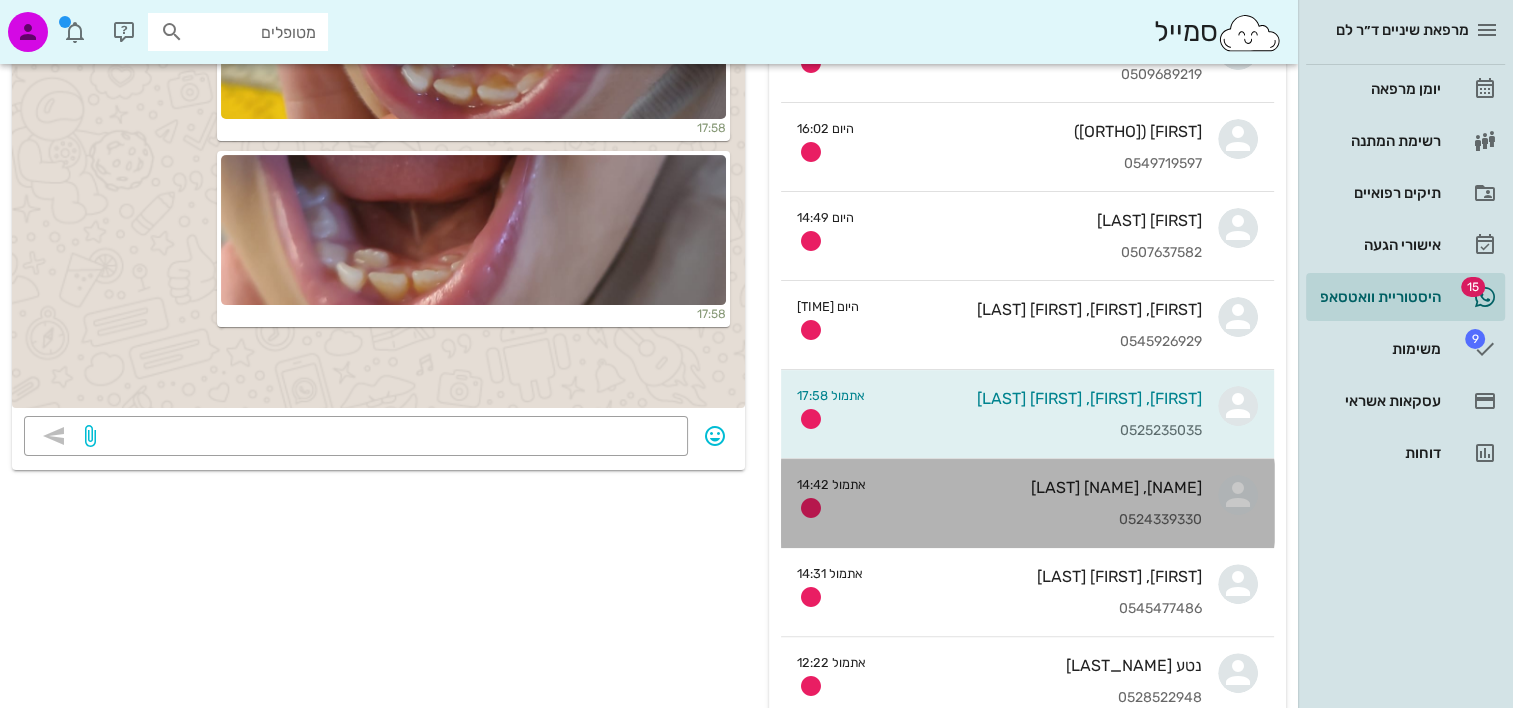 click on "[NAME], [NAME] [LAST]" at bounding box center [1042, 487] 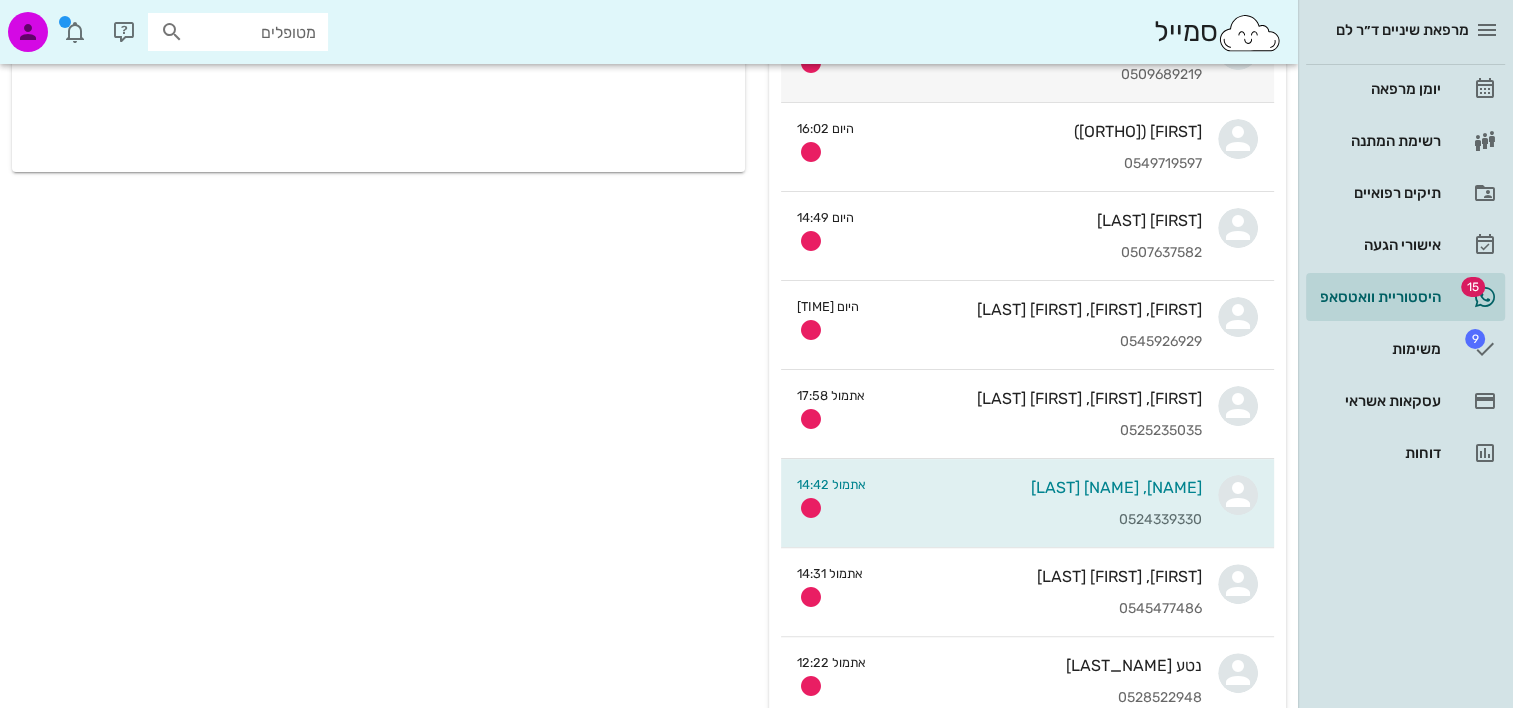 scroll, scrollTop: 0, scrollLeft: 0, axis: both 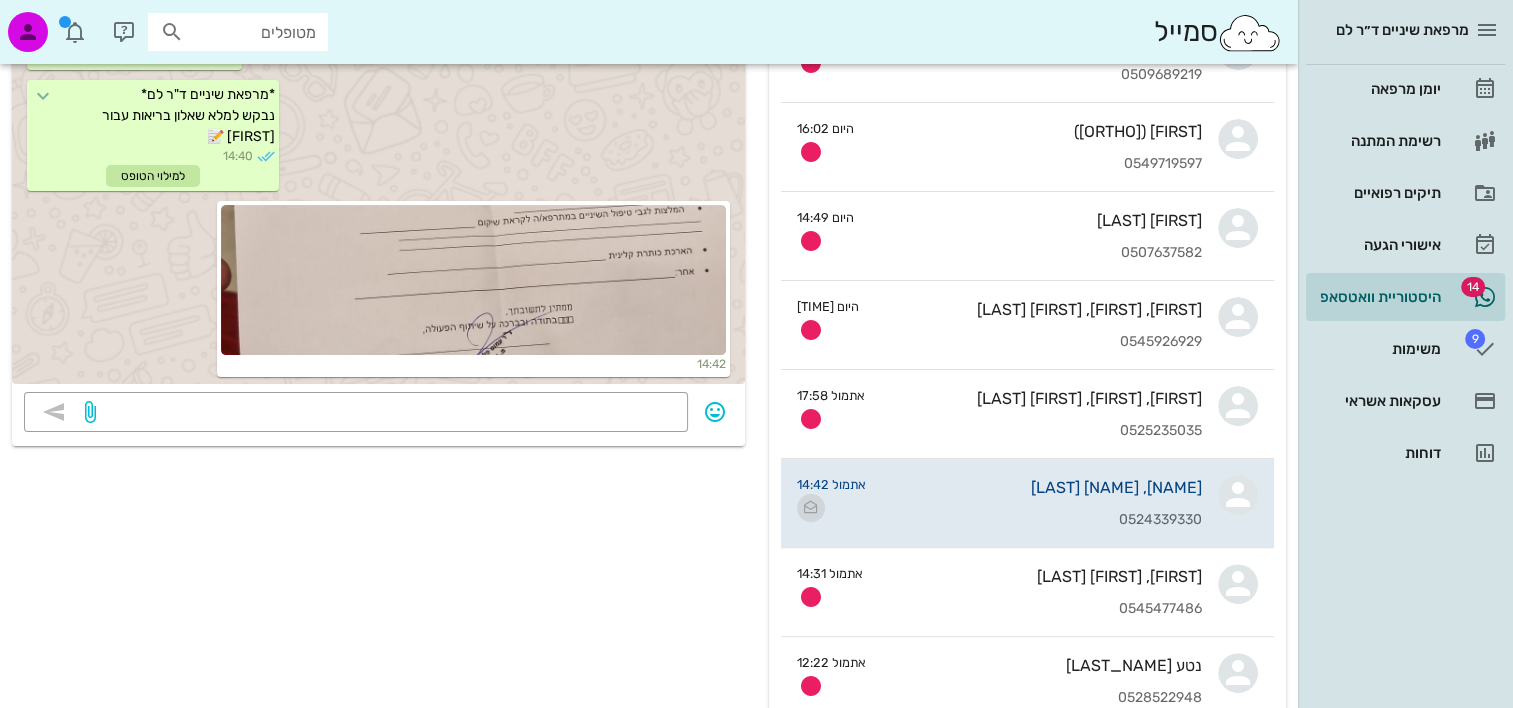 click at bounding box center (811, 508) 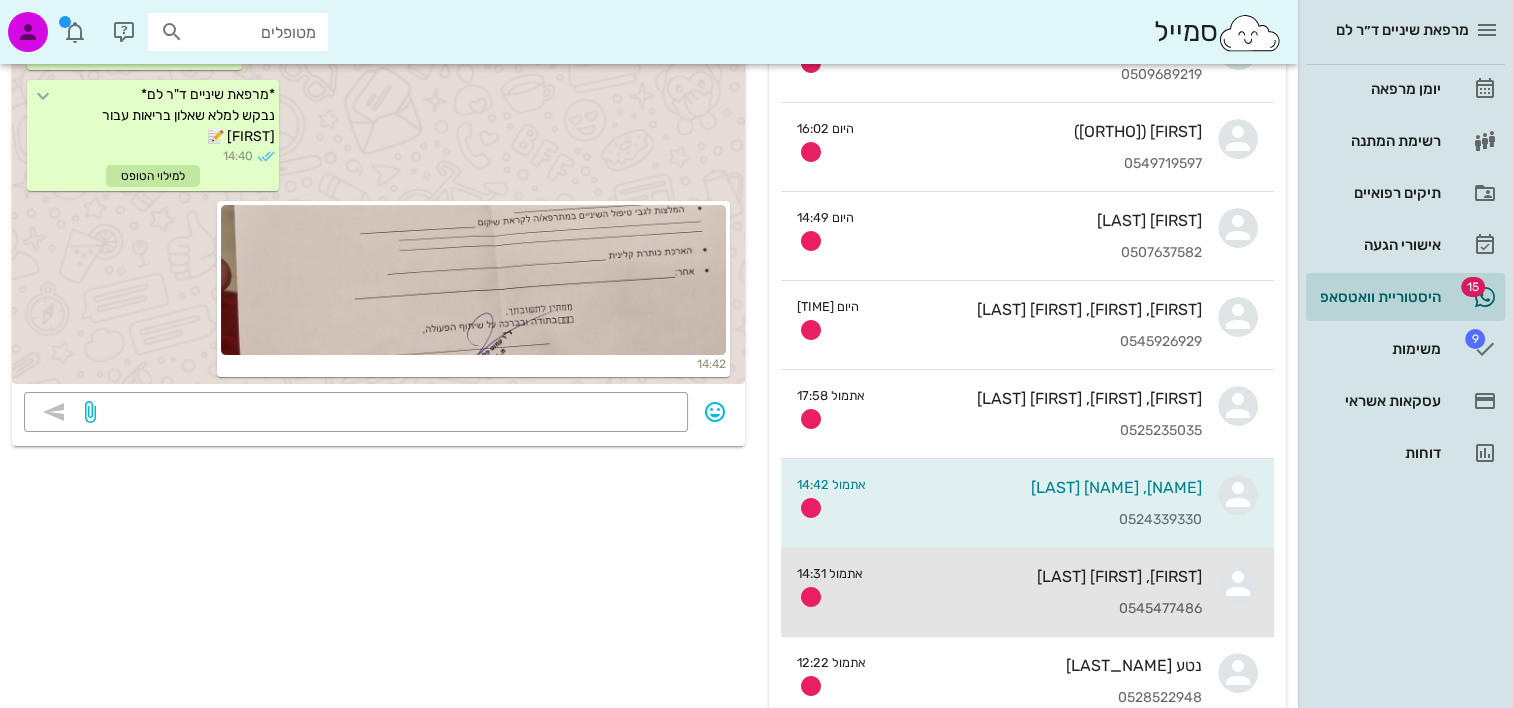 click on "0545477486" at bounding box center [1040, 609] 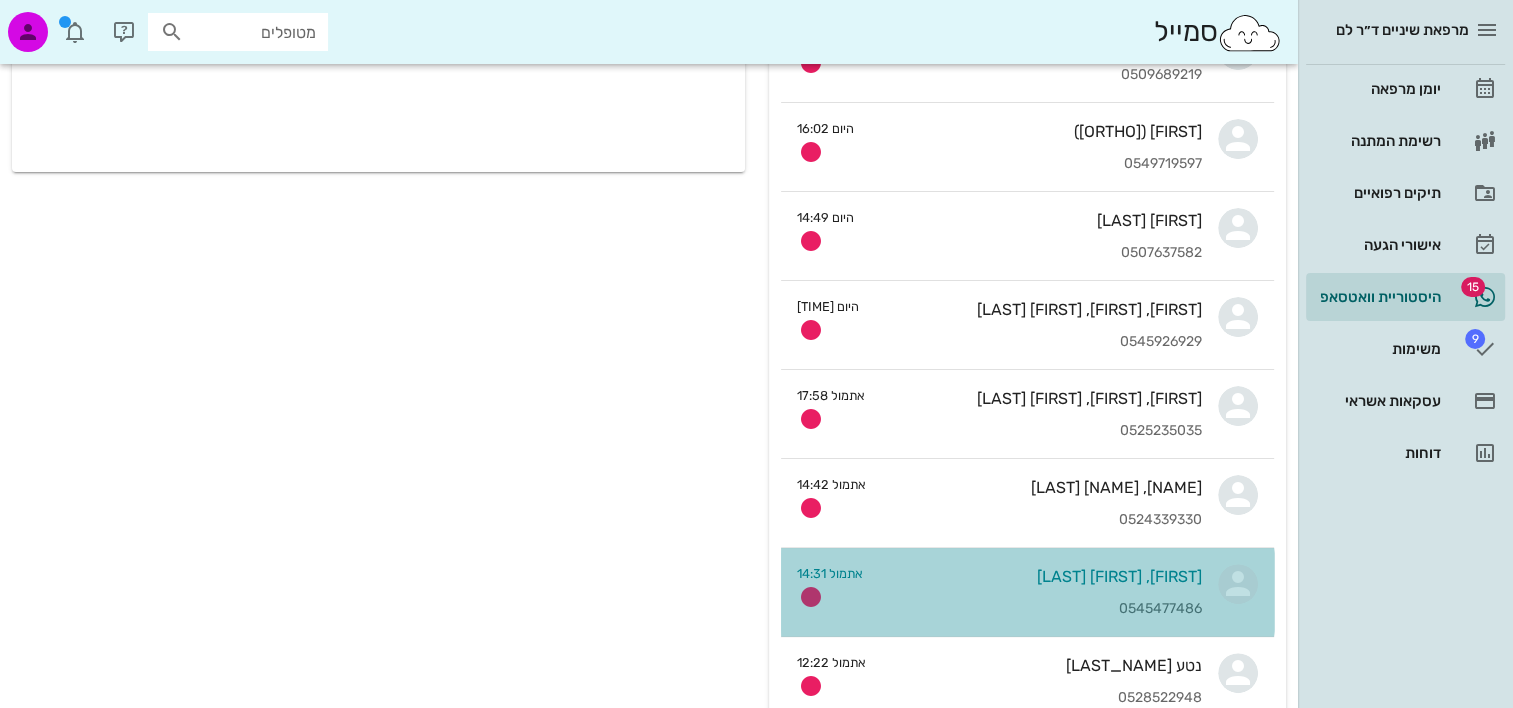 scroll, scrollTop: 0, scrollLeft: 0, axis: both 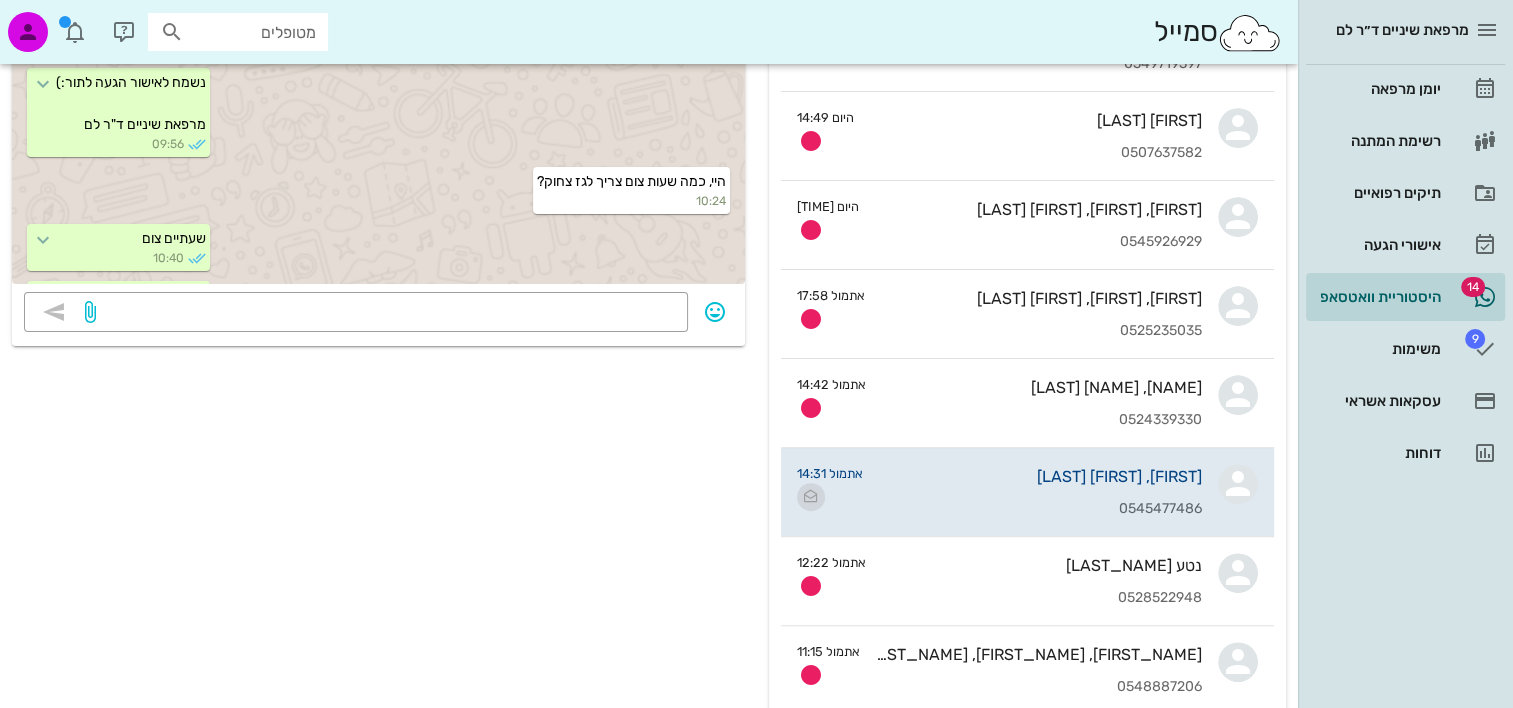 click at bounding box center [811, 497] 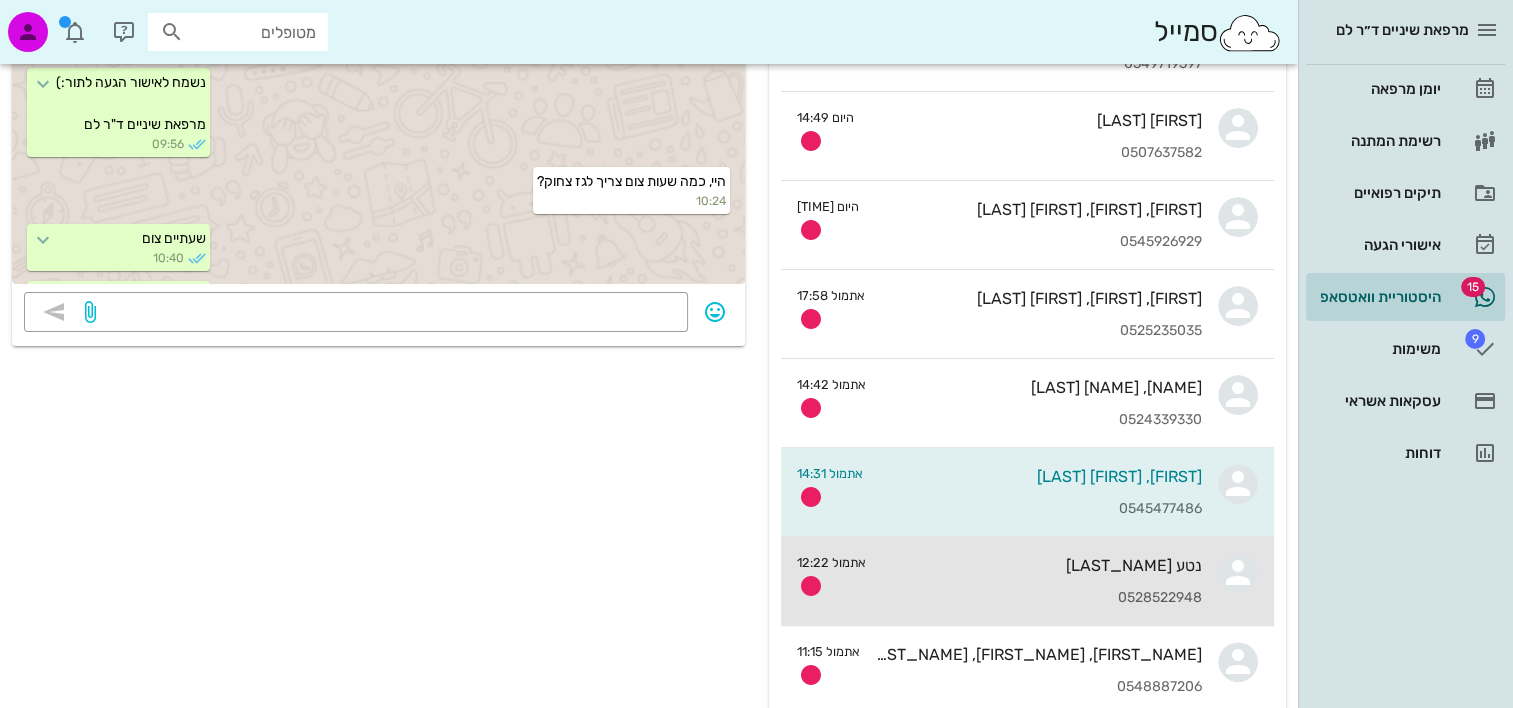 click on "נטע [LAST_NAME]" at bounding box center (1042, 565) 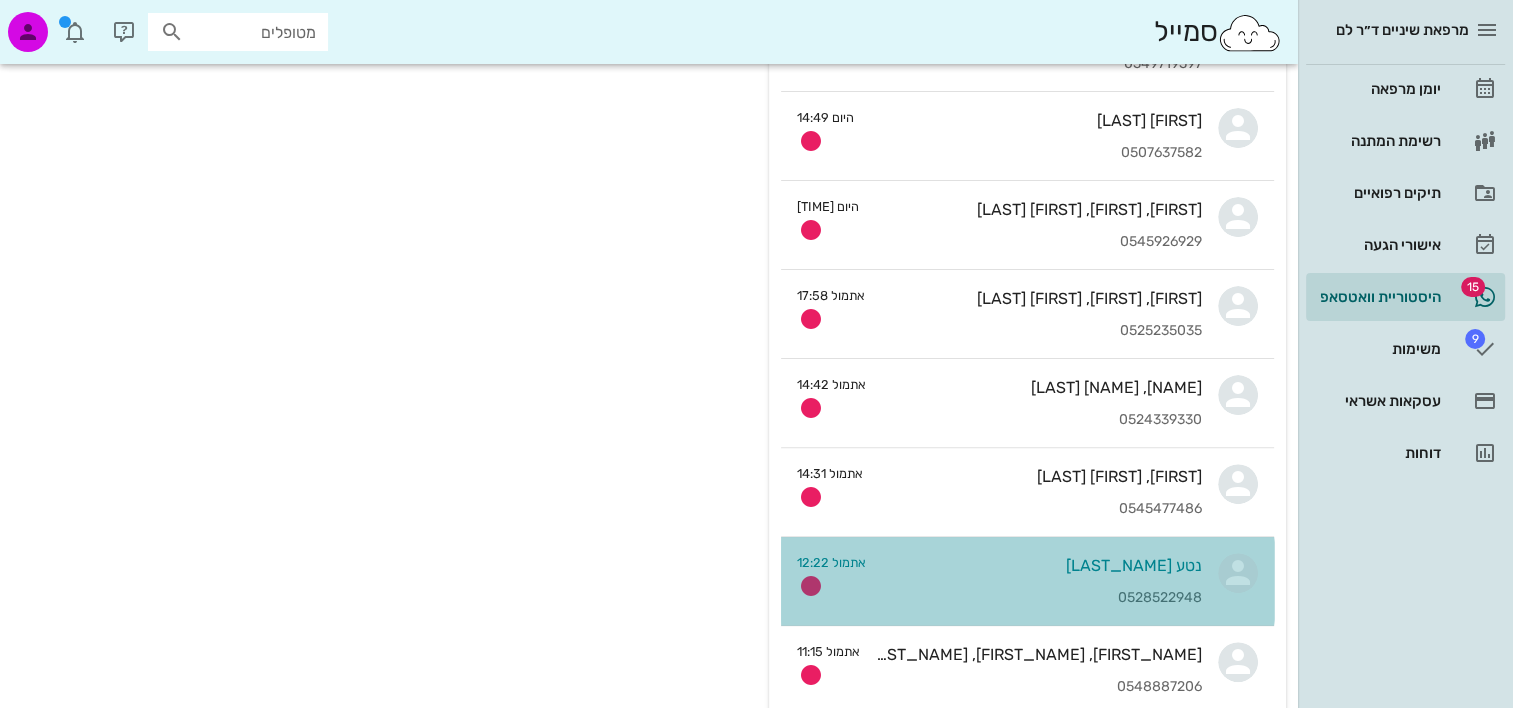 scroll, scrollTop: 0, scrollLeft: 0, axis: both 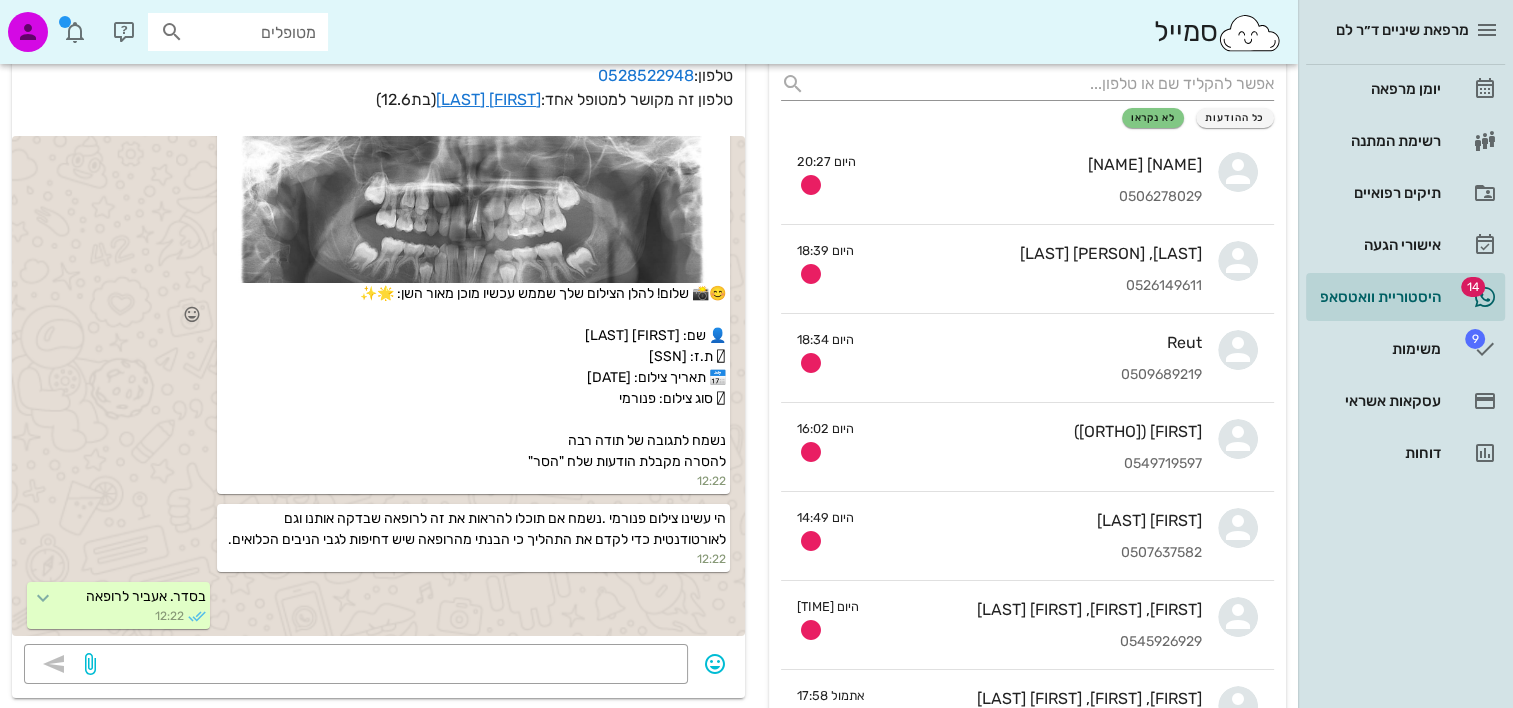 click at bounding box center (473, 208) 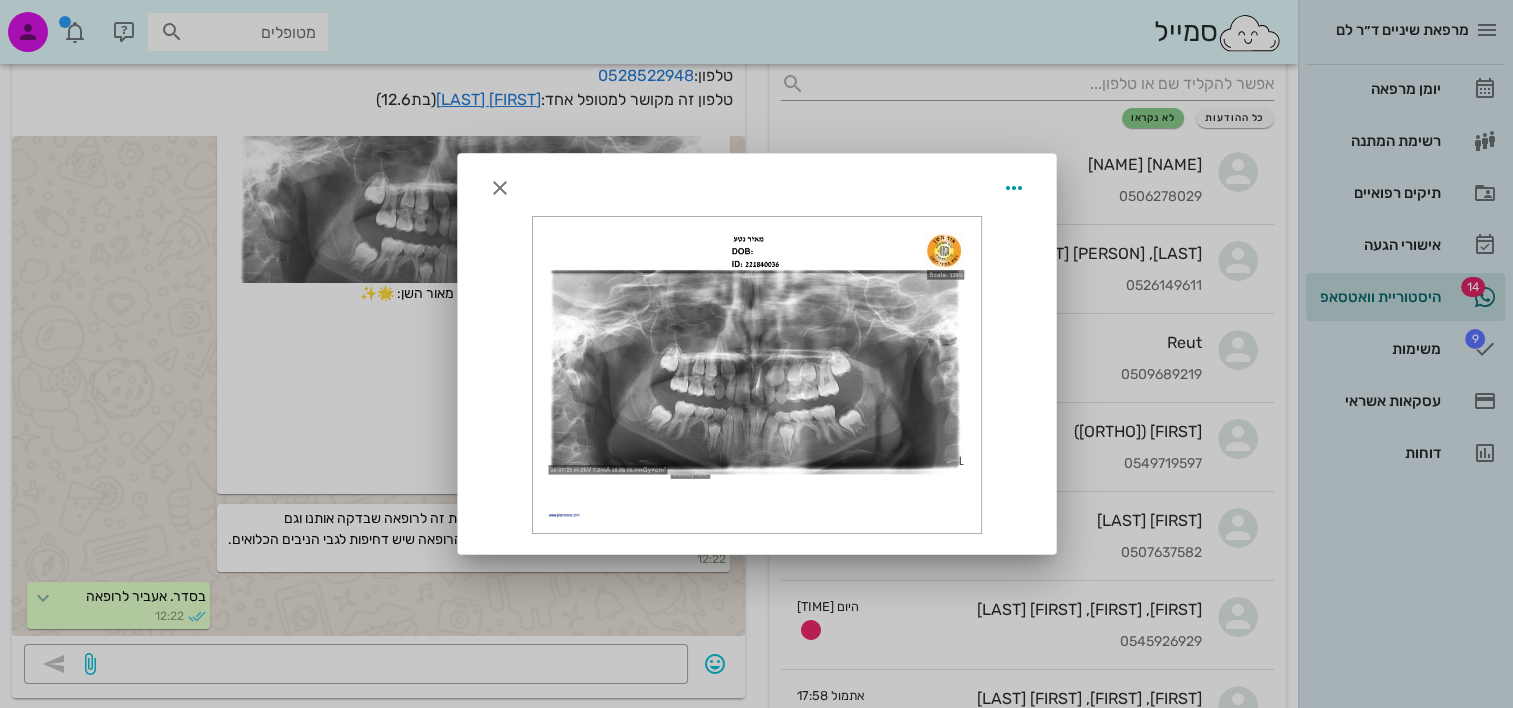 click at bounding box center (757, 375) 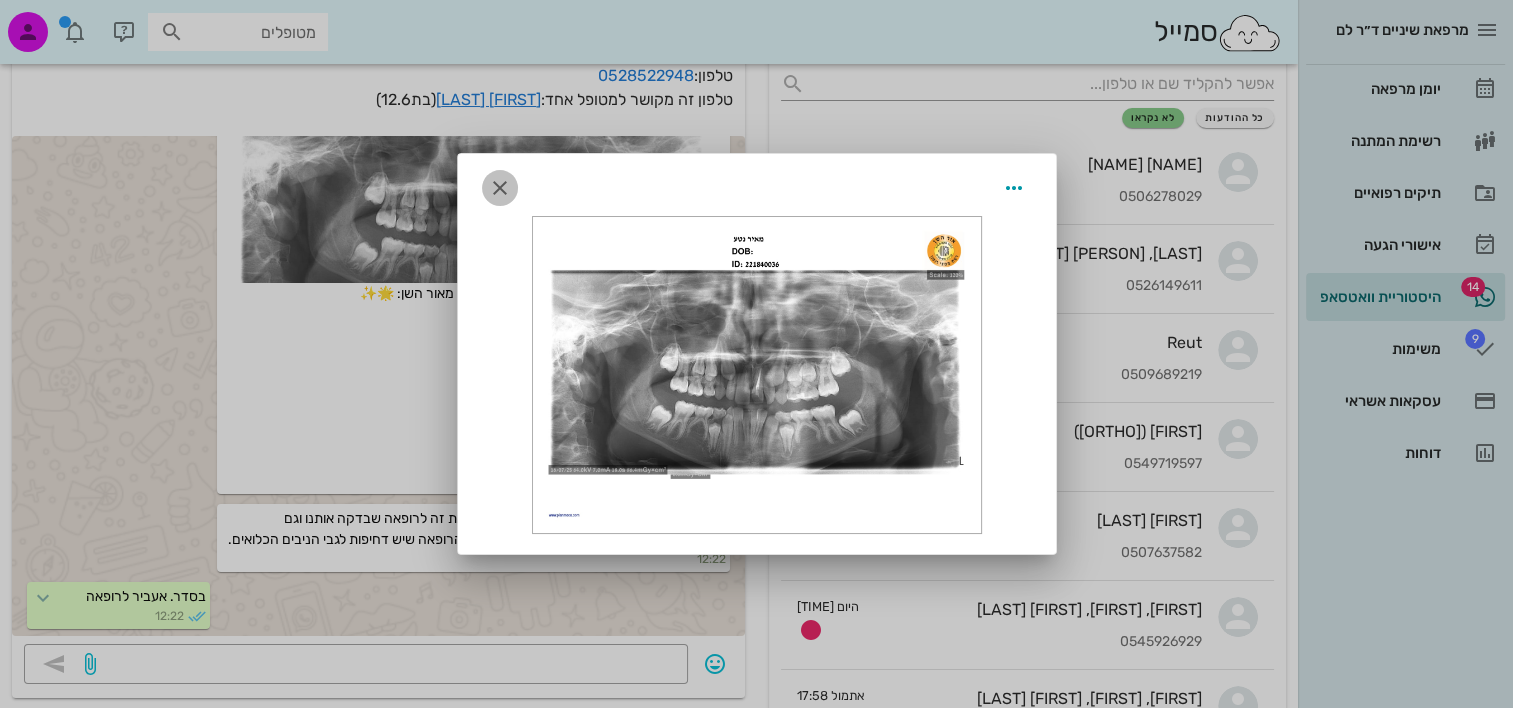 click at bounding box center [500, 188] 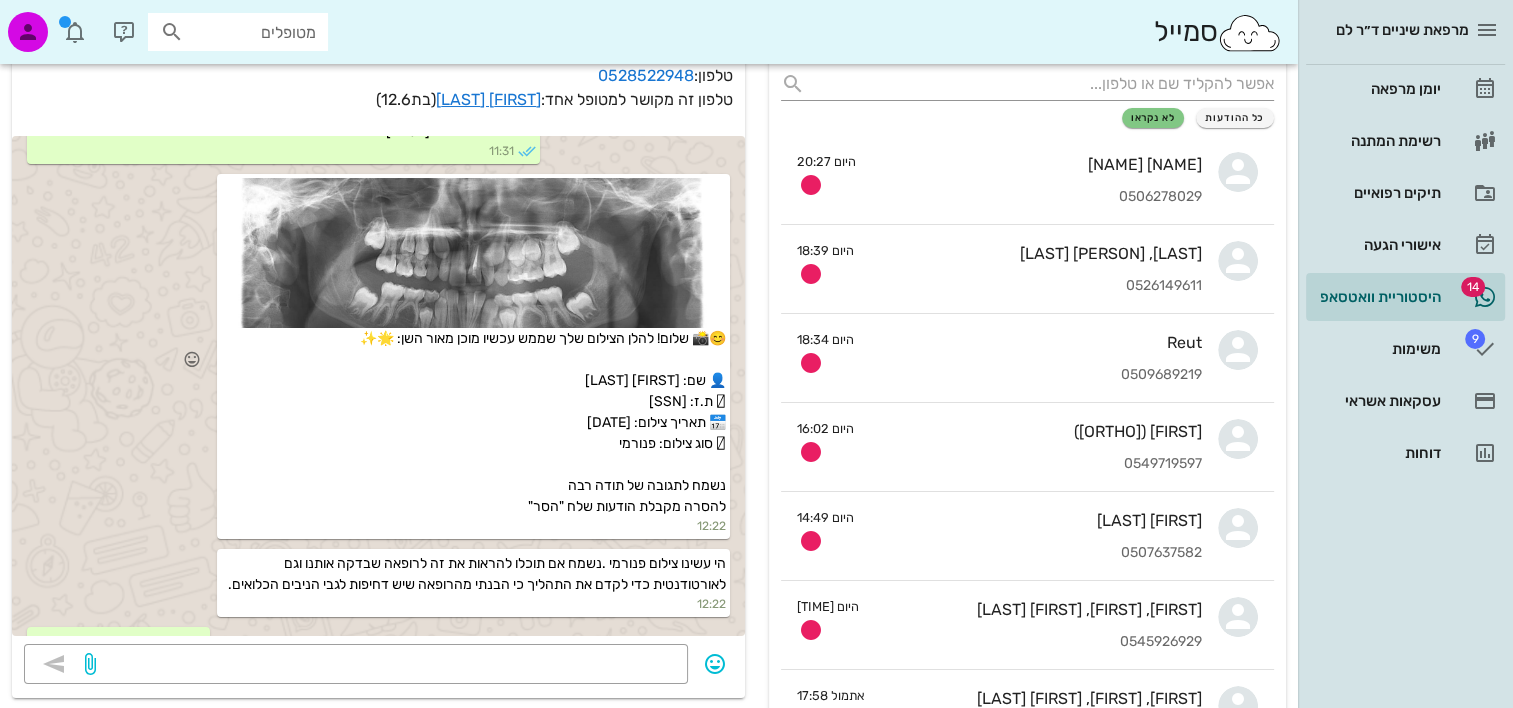 scroll, scrollTop: 1754, scrollLeft: 0, axis: vertical 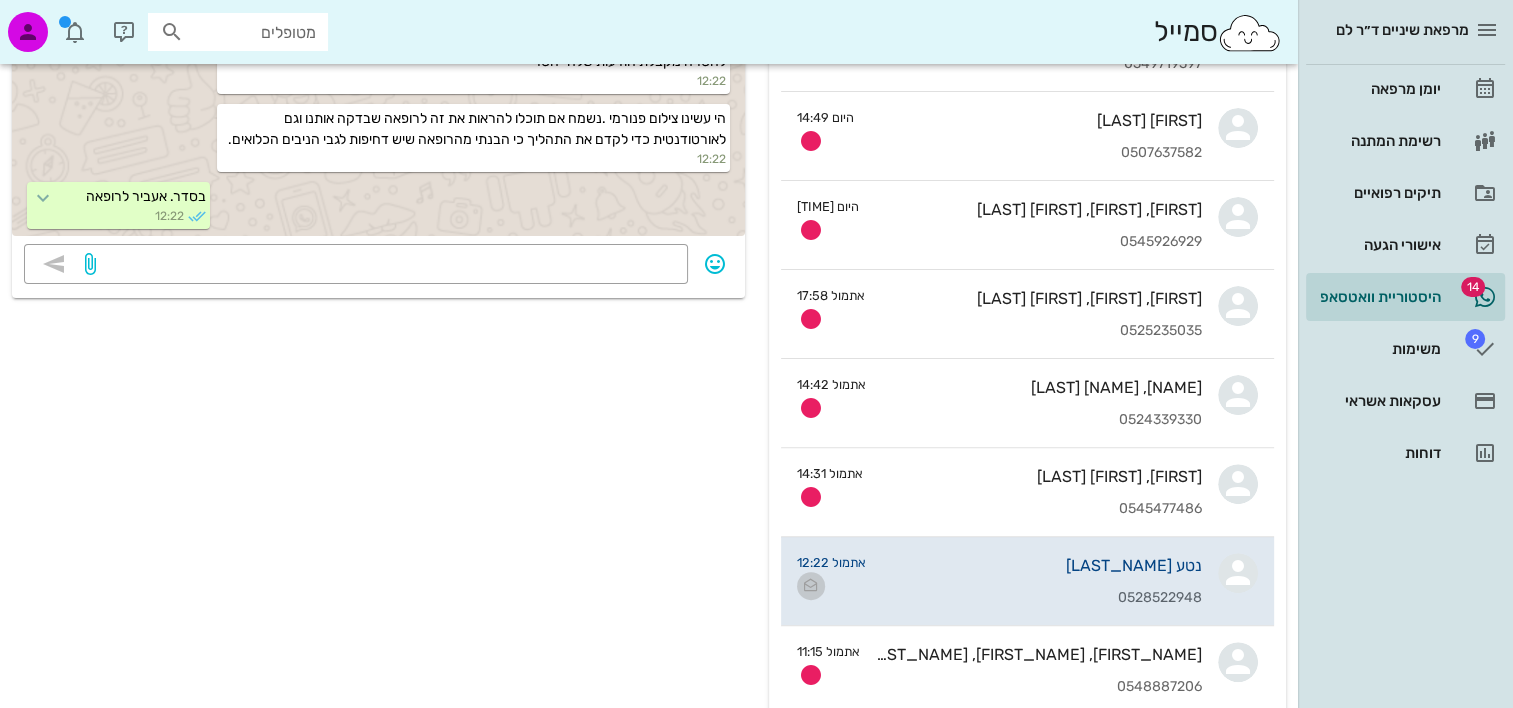 click at bounding box center [811, 586] 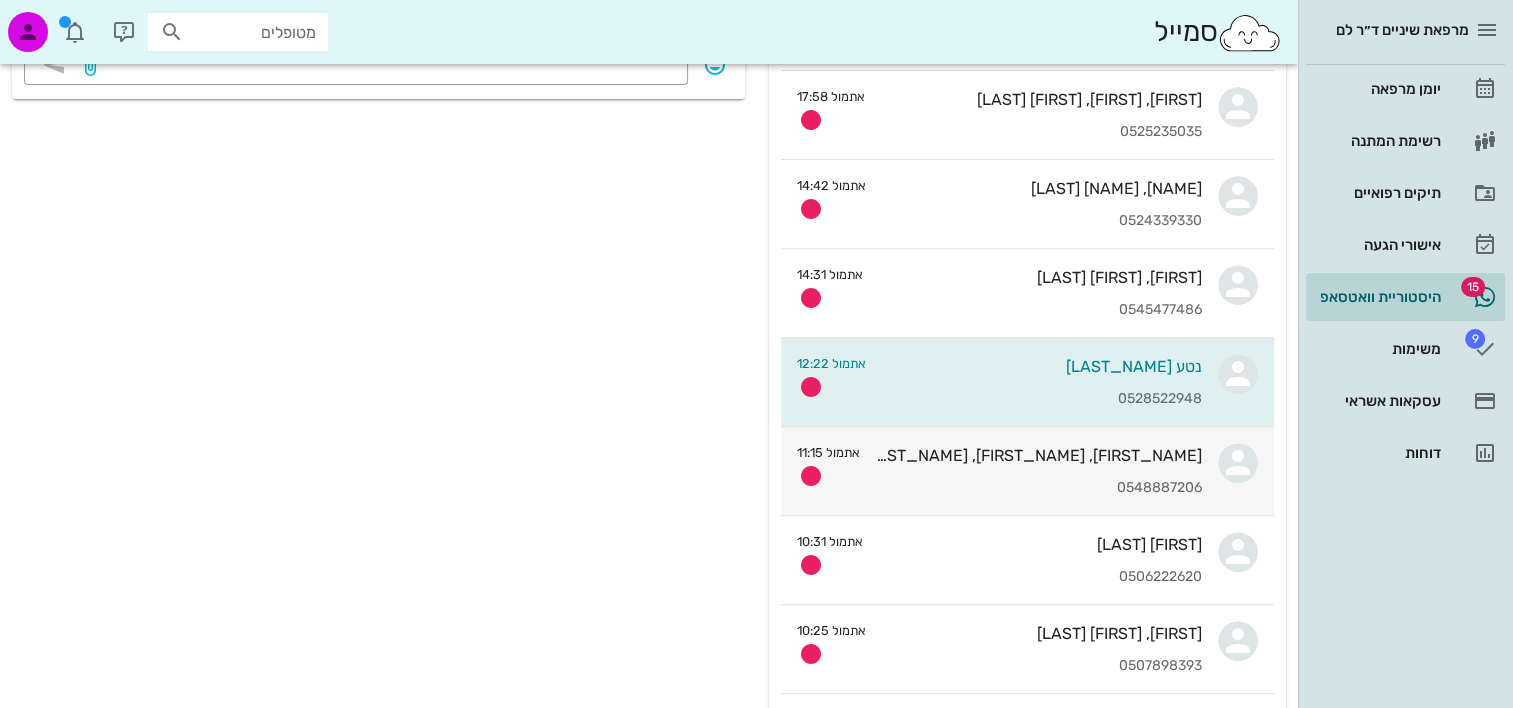 scroll, scrollTop: 700, scrollLeft: 0, axis: vertical 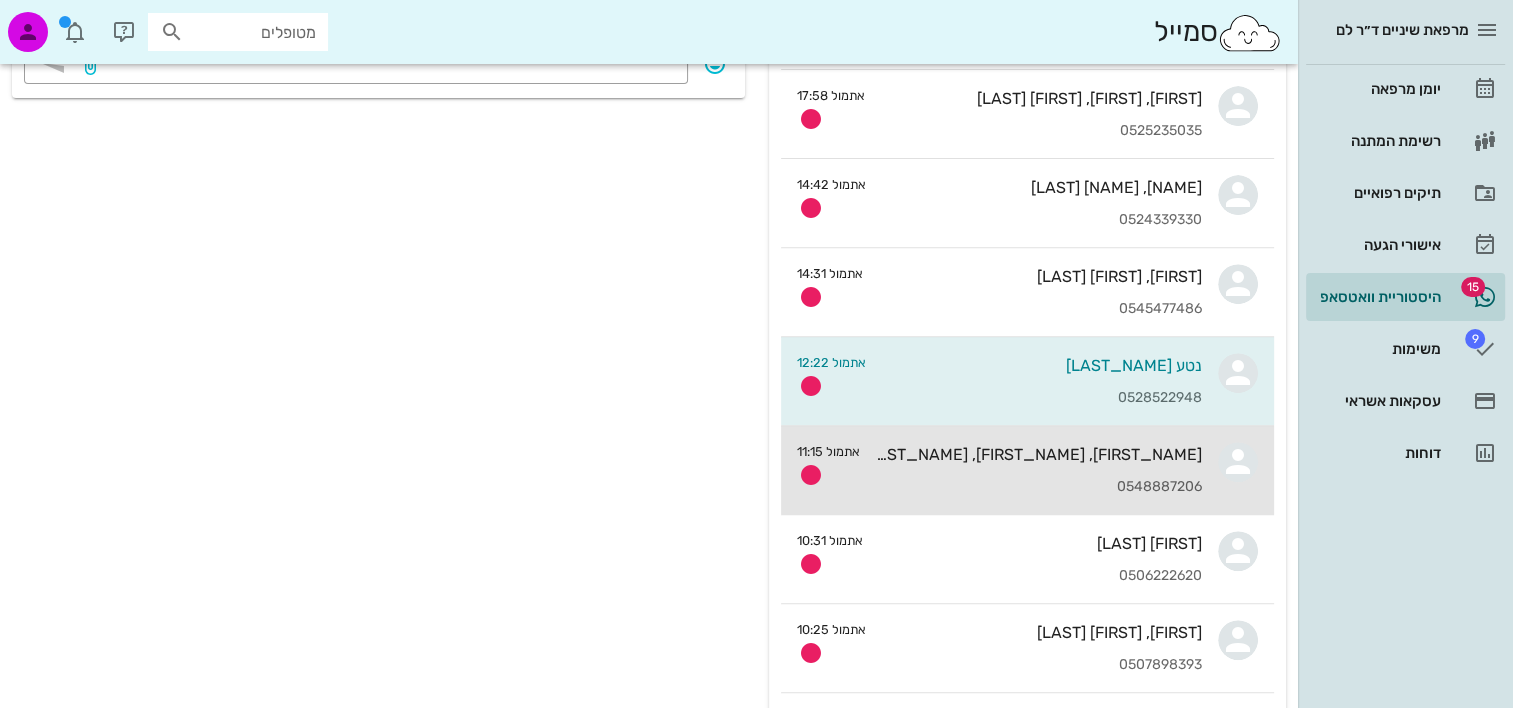 click on "0548887206" at bounding box center [1039, 487] 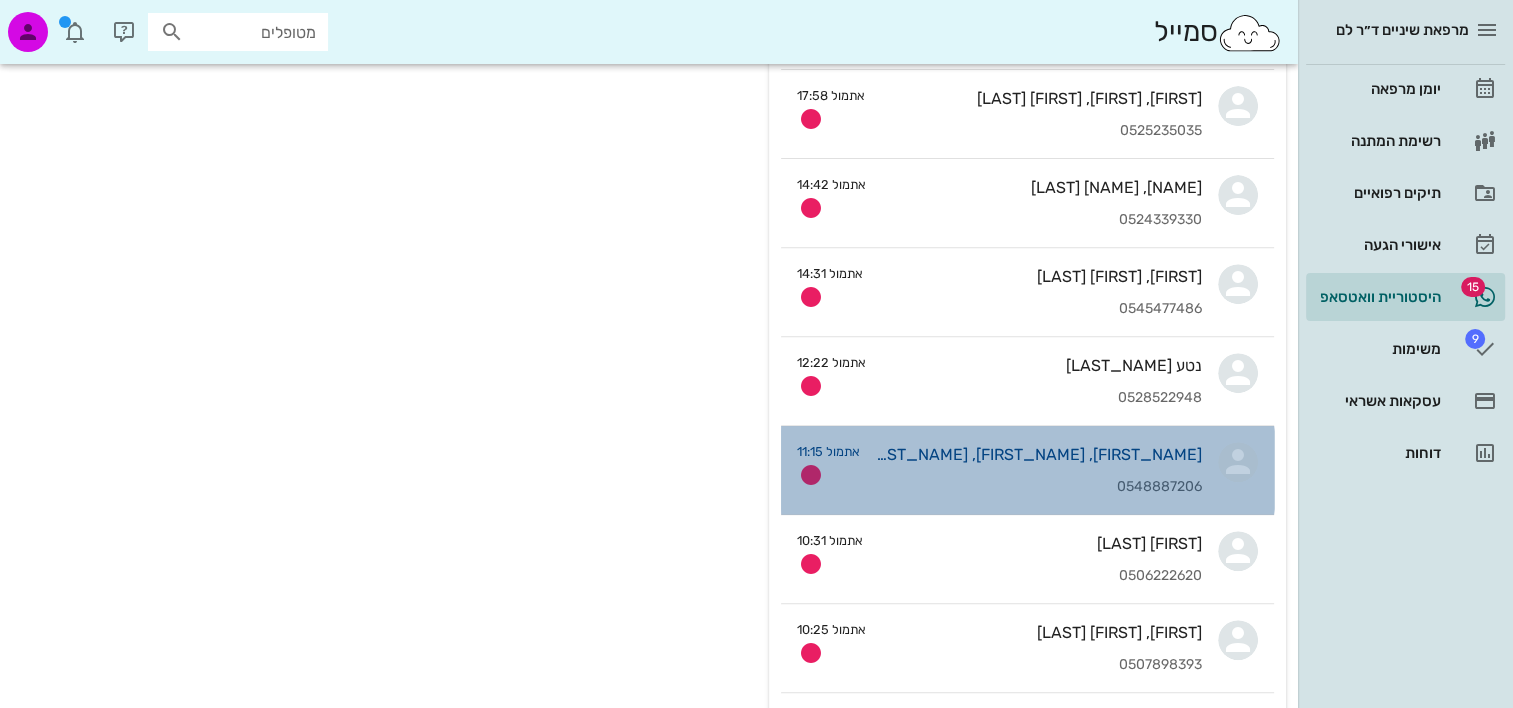 scroll, scrollTop: 0, scrollLeft: 0, axis: both 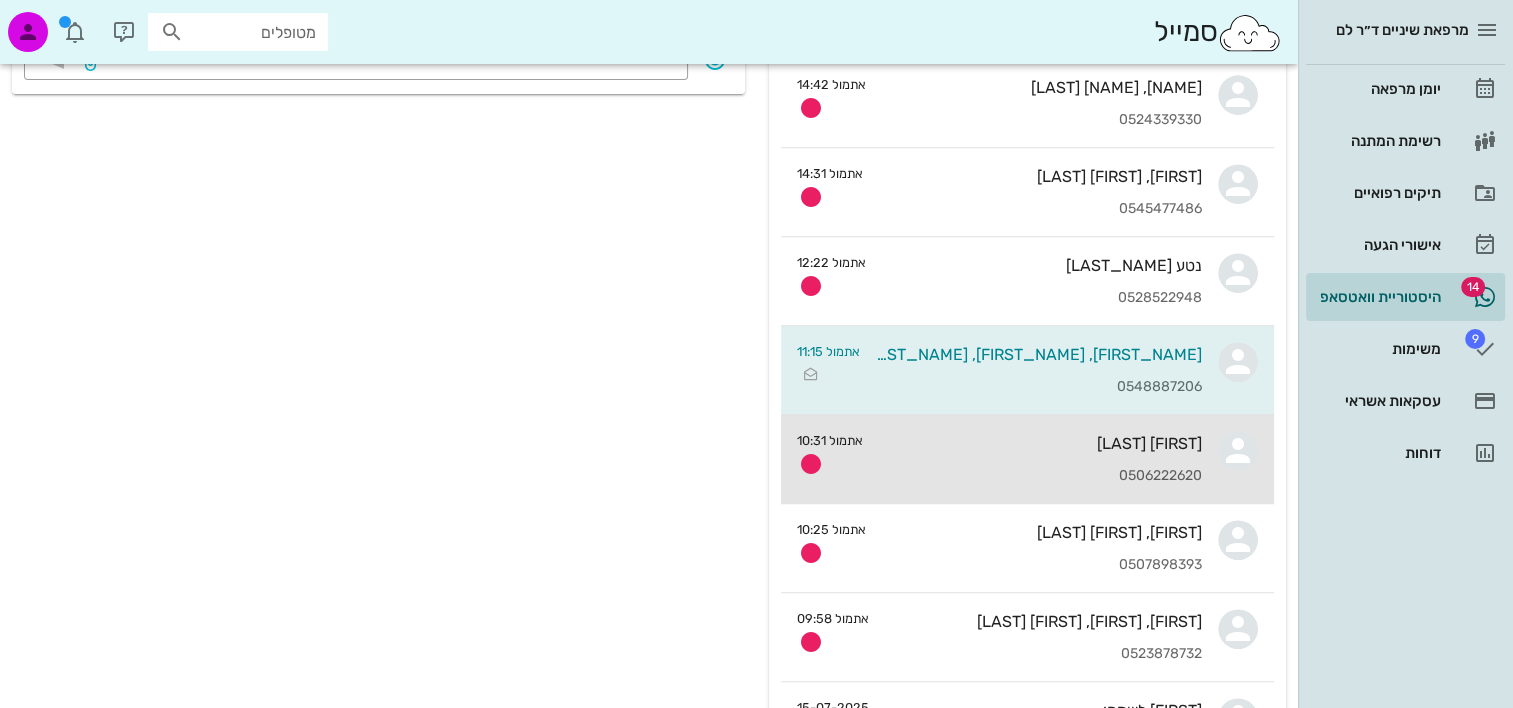 click on "0506222620" at bounding box center [1040, 476] 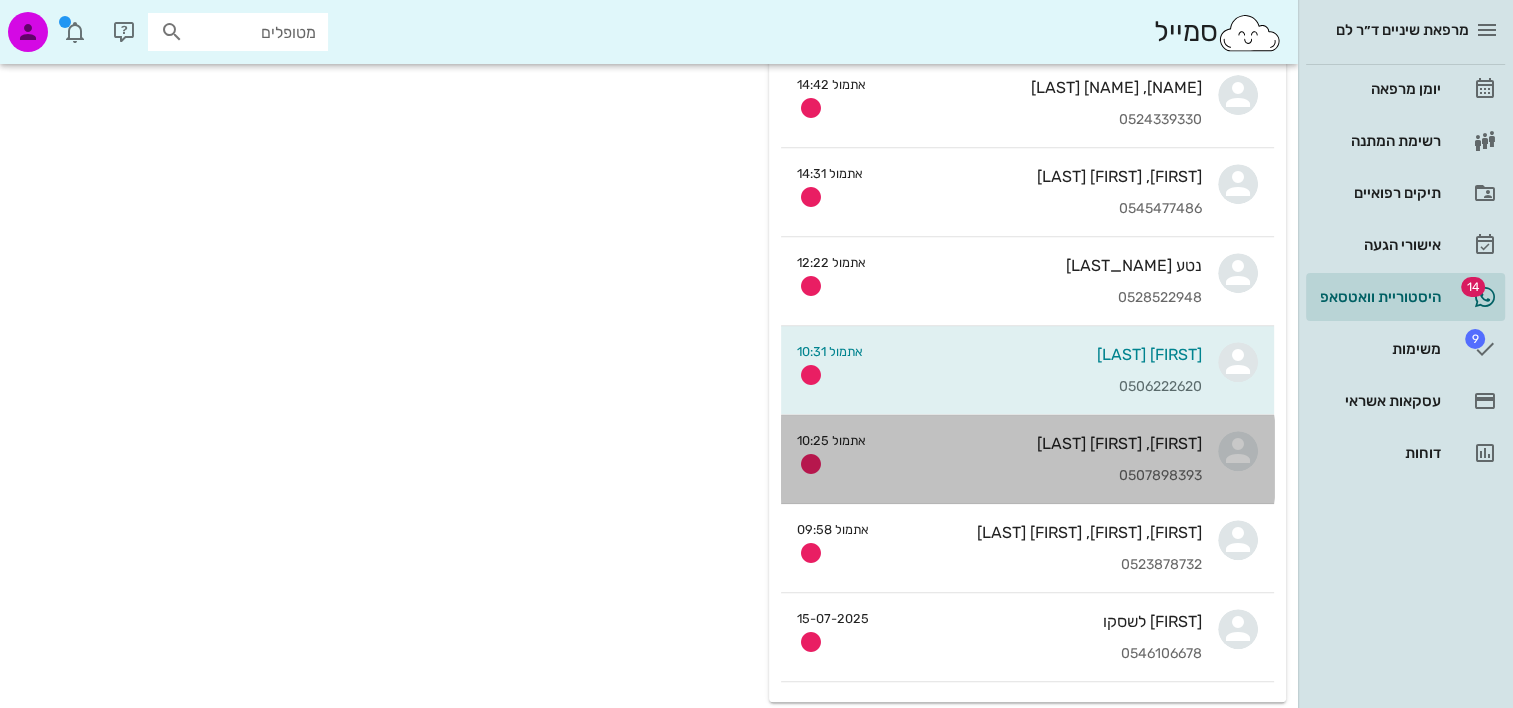 scroll, scrollTop: 0, scrollLeft: 0, axis: both 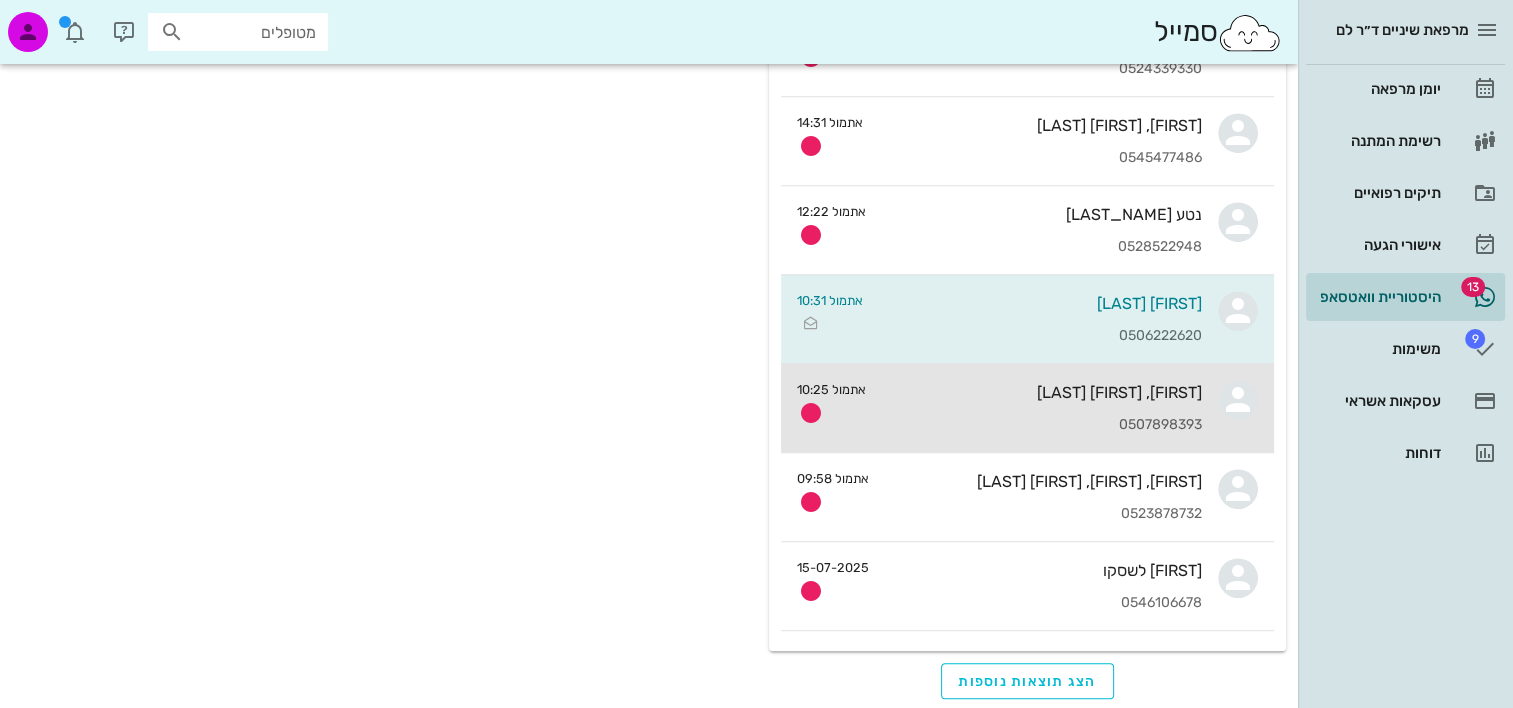 click on "[FIRST], [LAST] [PHONE]" at bounding box center (1042, 408) 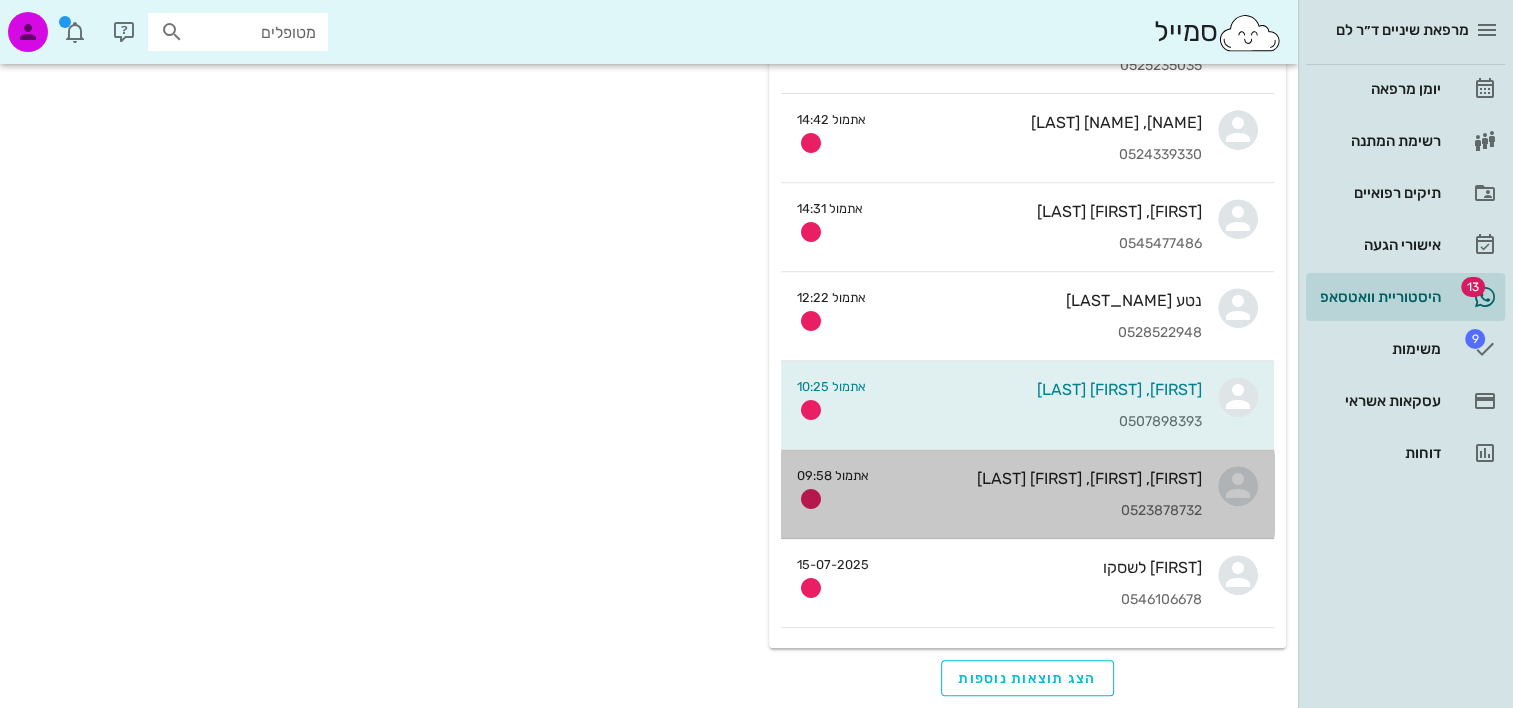 scroll, scrollTop: 0, scrollLeft: 0, axis: both 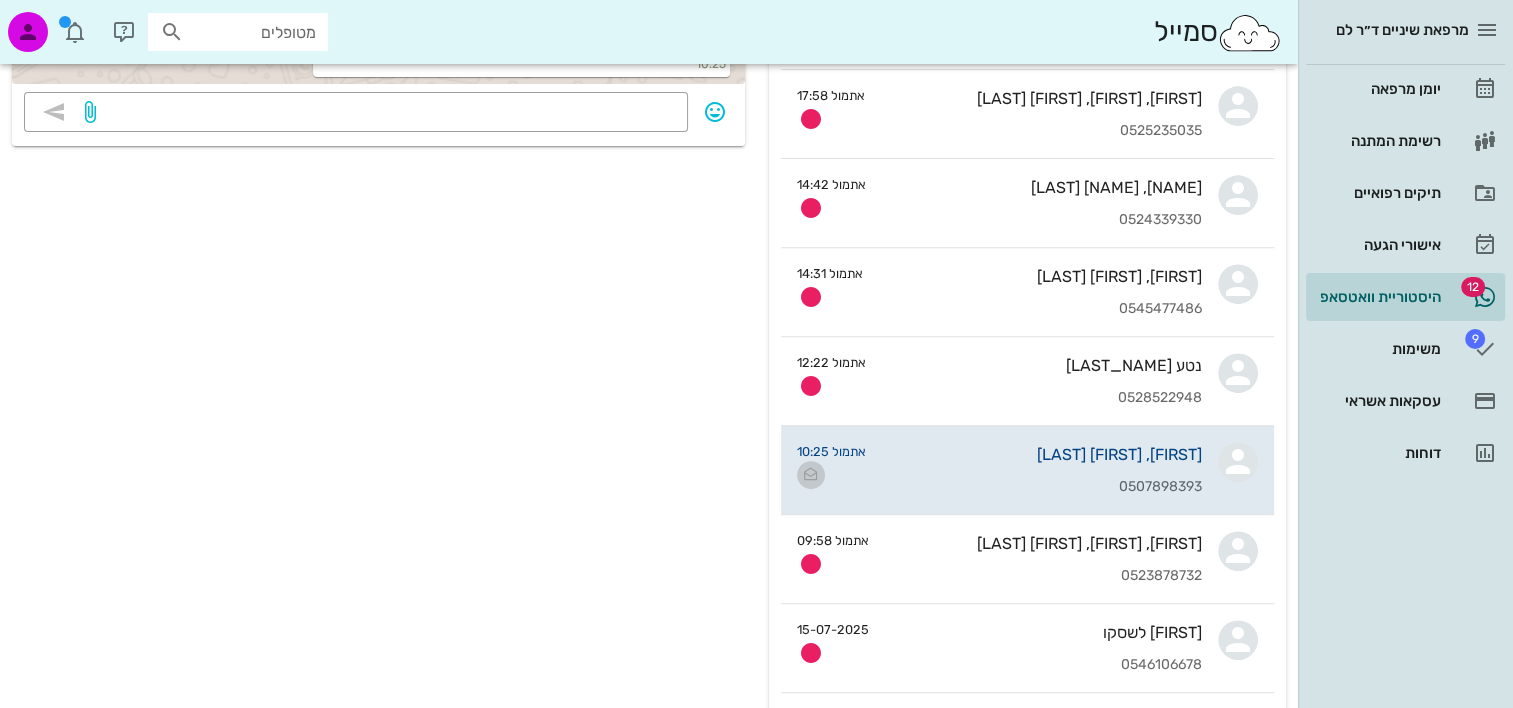 click at bounding box center (811, 475) 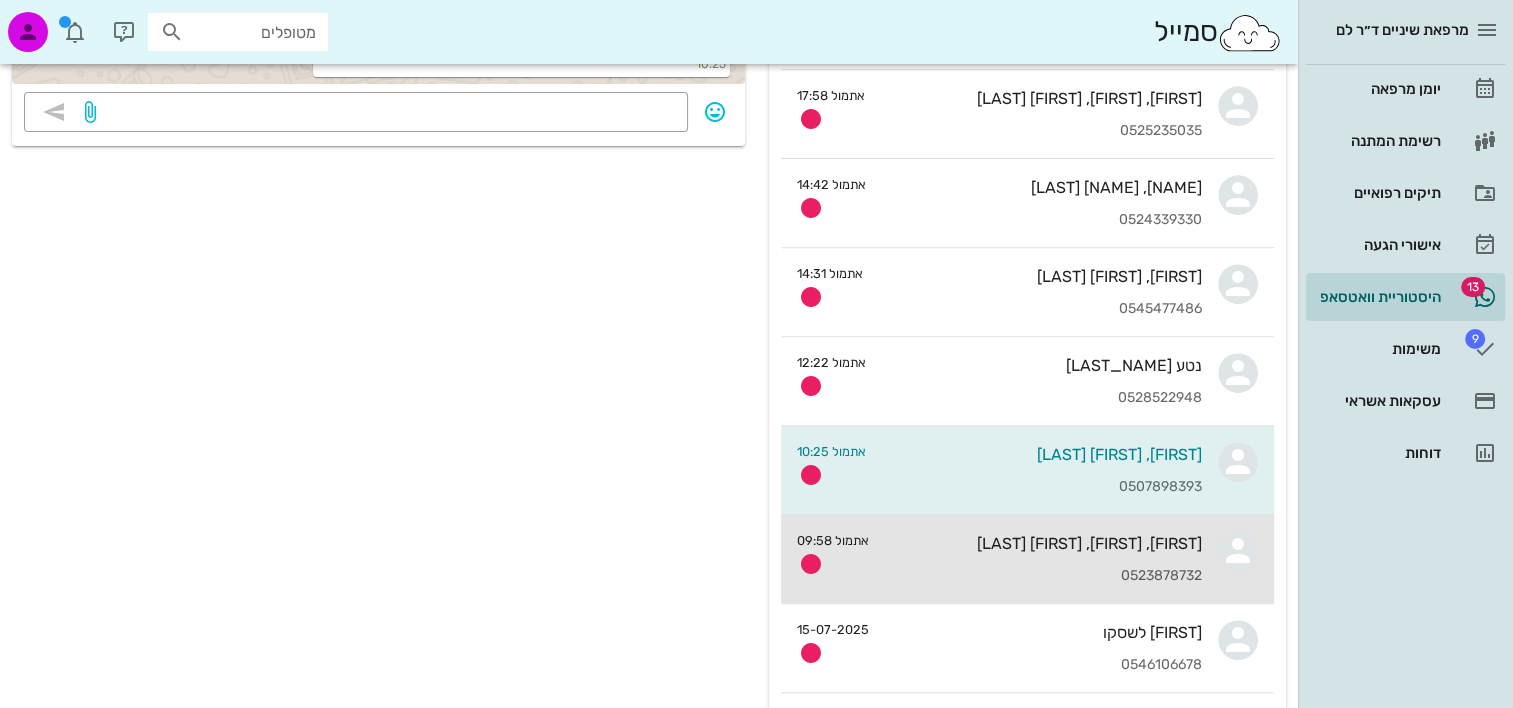 click on "[PERSON], [PERSON] [PERSON] [PHONE]" at bounding box center (1043, 559) 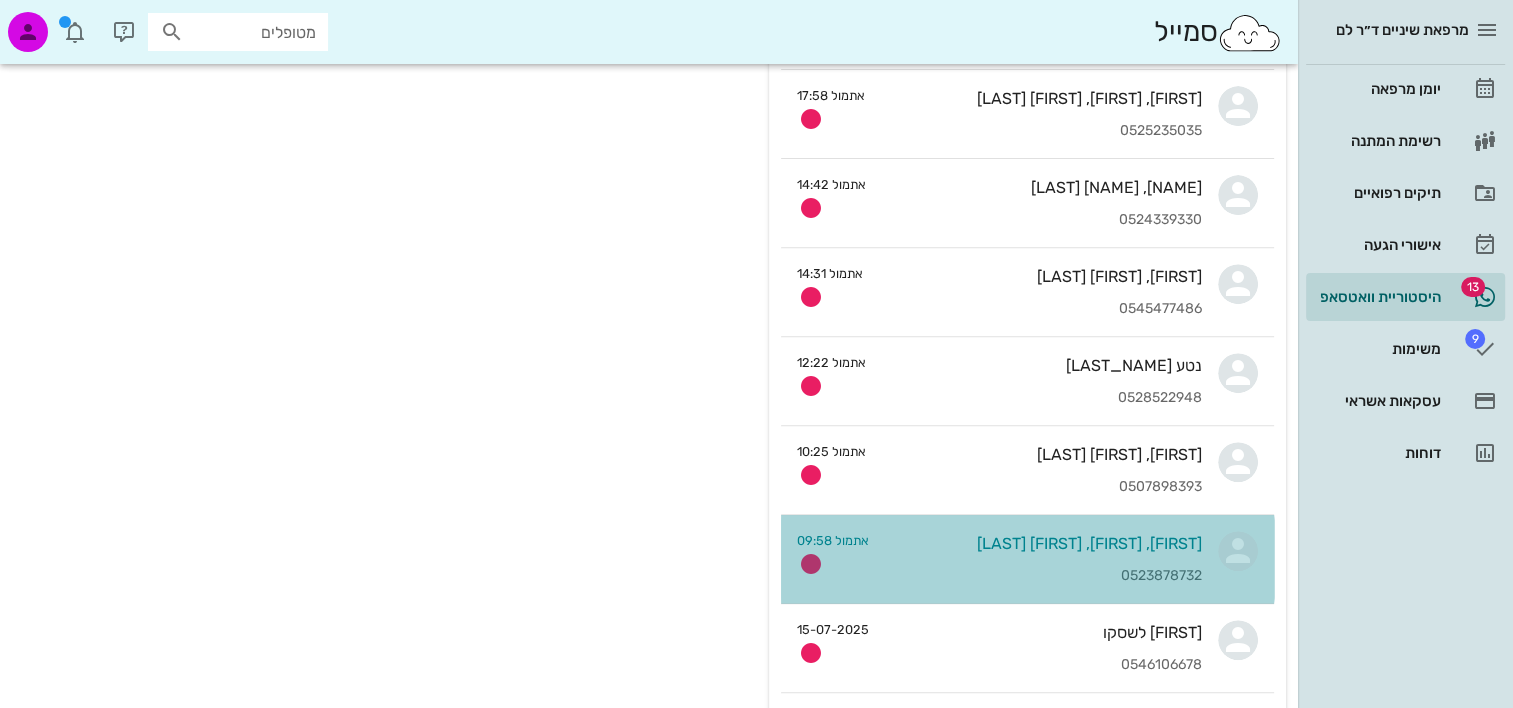 scroll, scrollTop: 0, scrollLeft: 0, axis: both 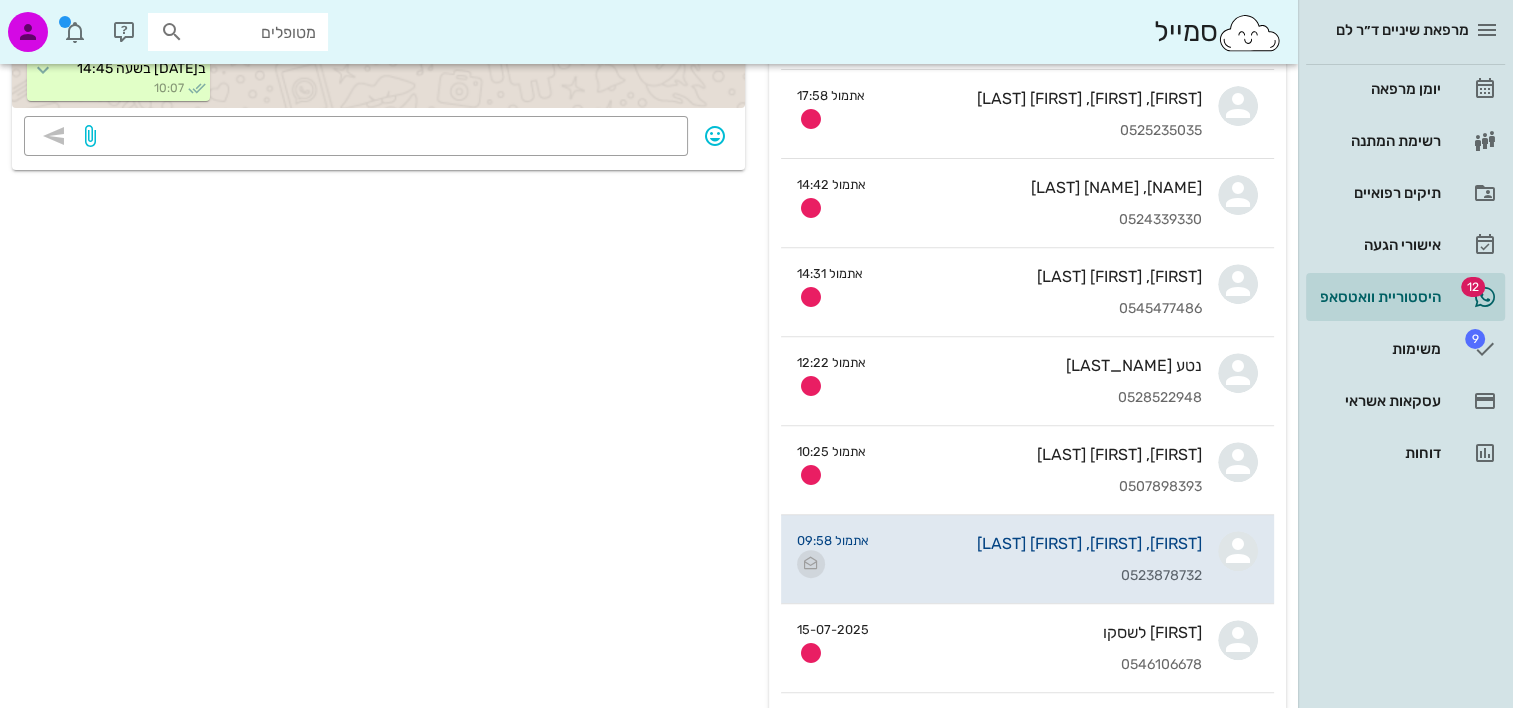 click at bounding box center (811, 564) 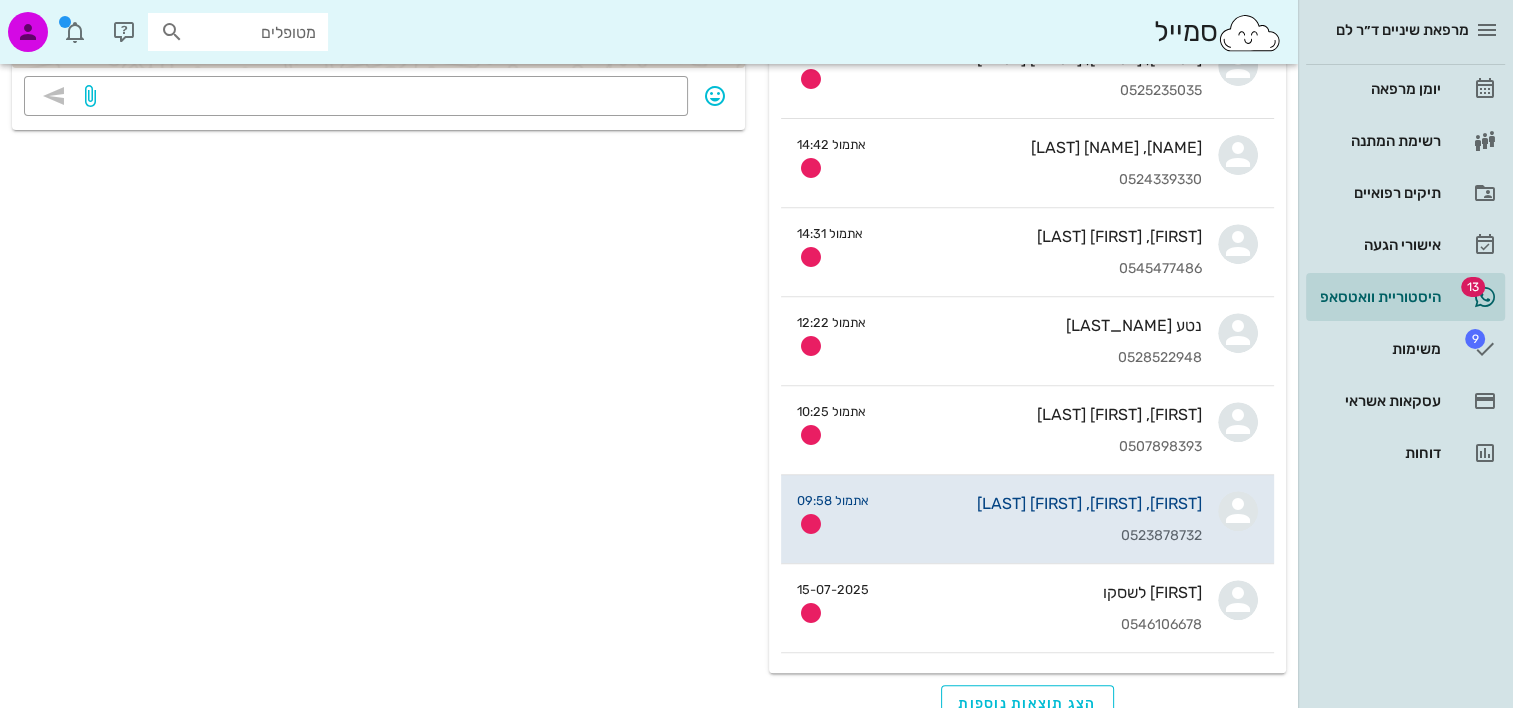 scroll, scrollTop: 762, scrollLeft: 0, axis: vertical 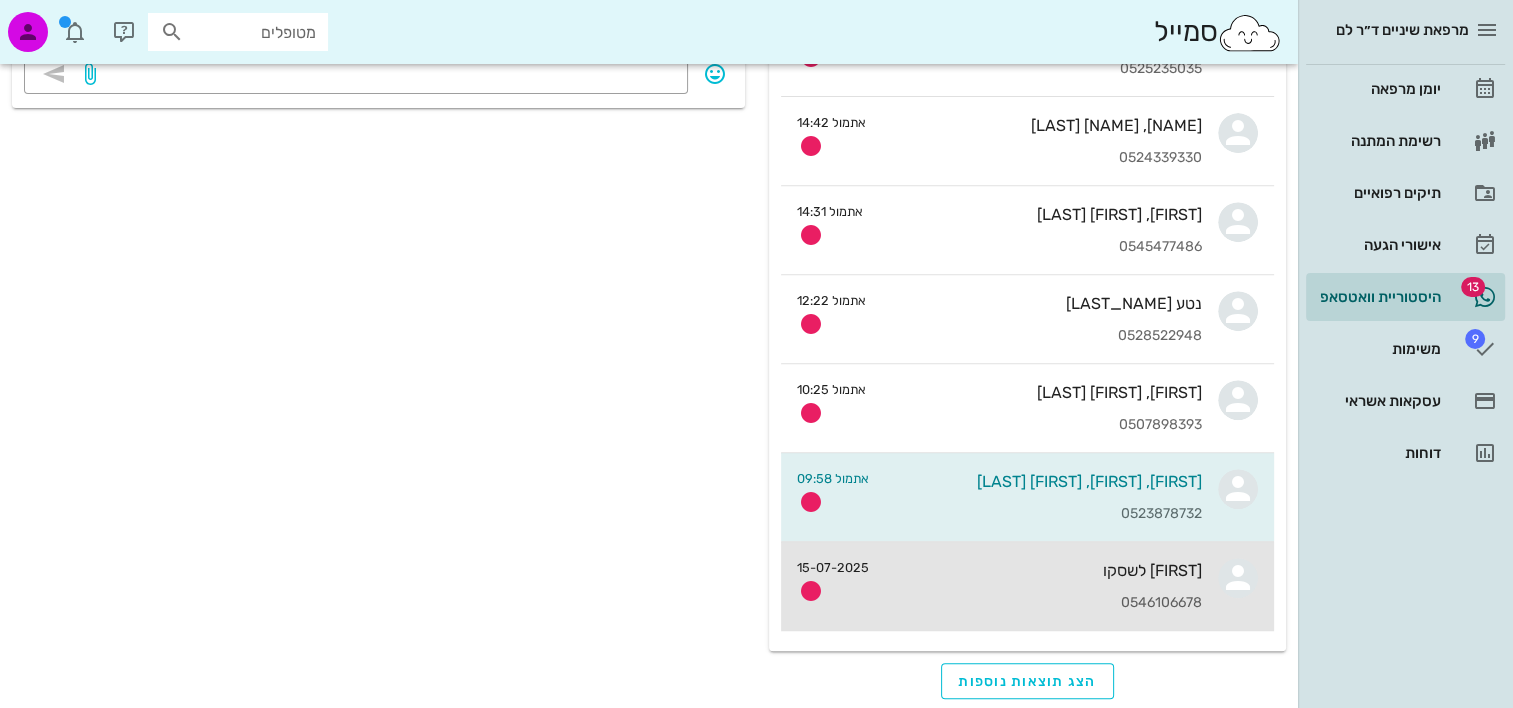 click on "[FIRST] לשסקו" at bounding box center (1043, 570) 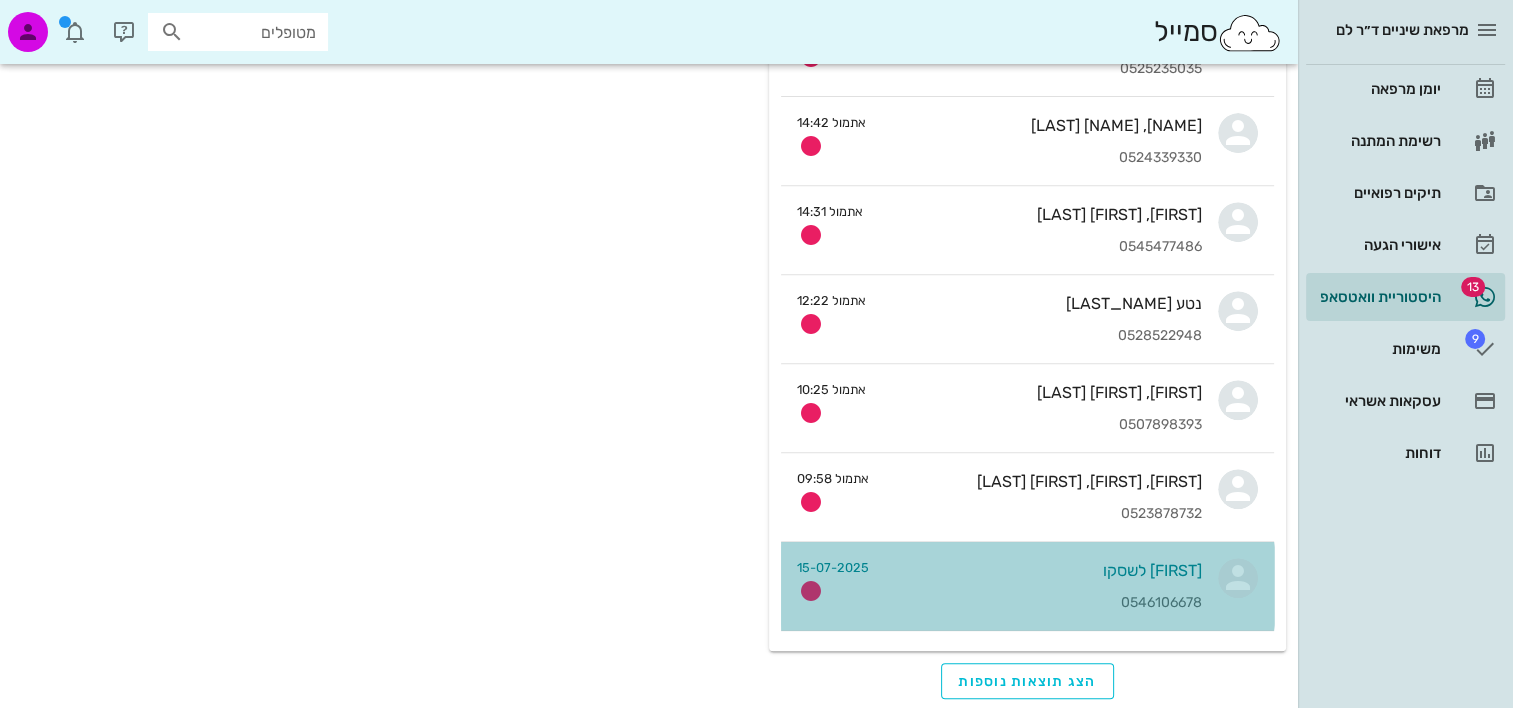 scroll, scrollTop: 0, scrollLeft: 0, axis: both 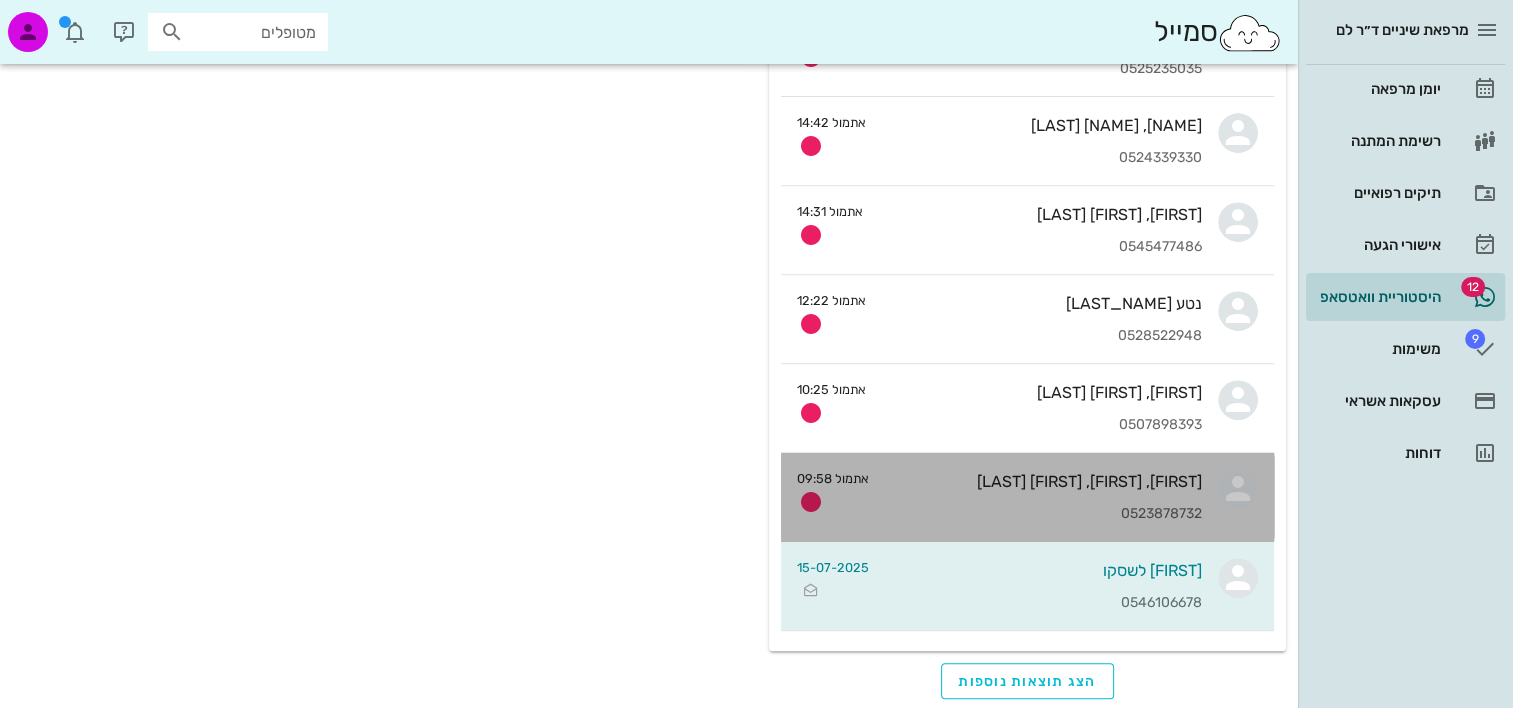 drag, startPoint x: 1008, startPoint y: 525, endPoint x: 942, endPoint y: 525, distance: 66 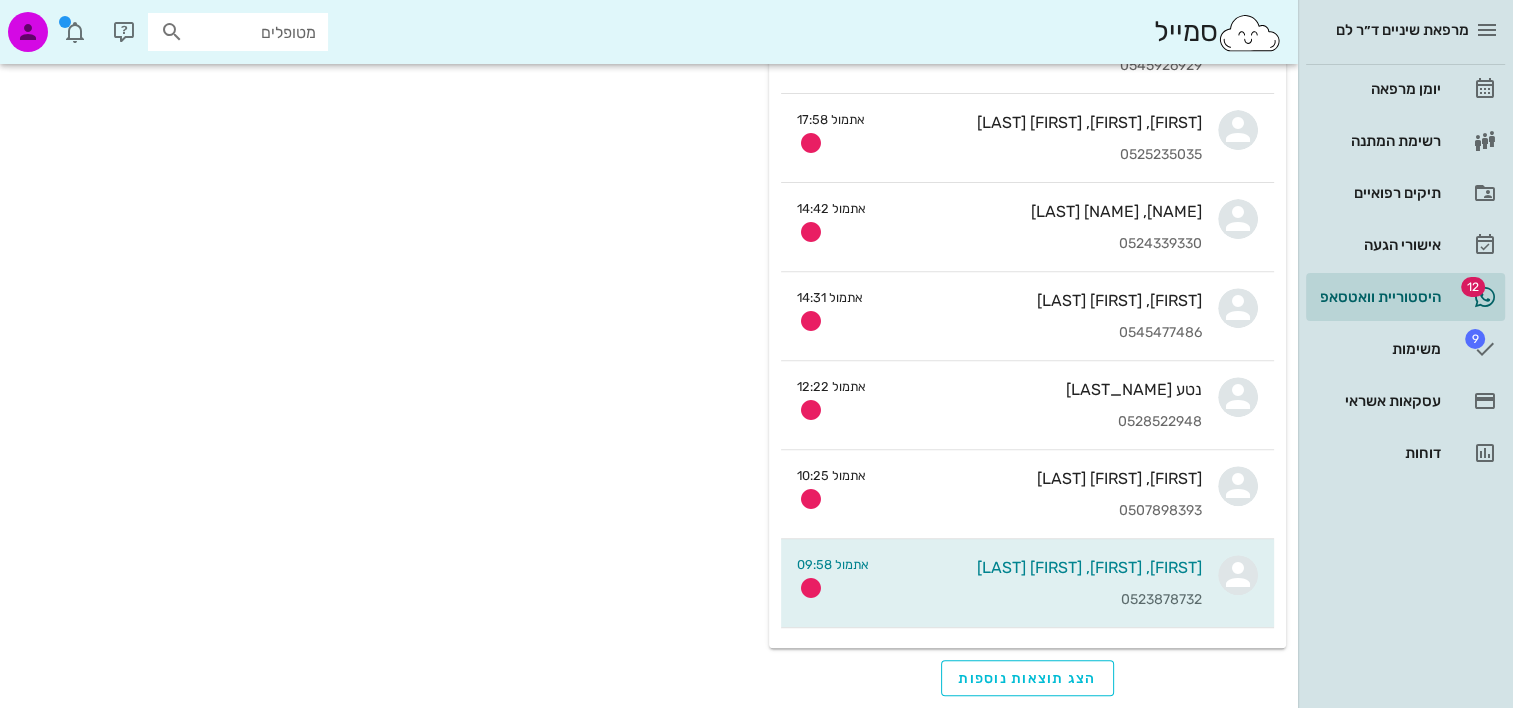 scroll, scrollTop: 0, scrollLeft: 0, axis: both 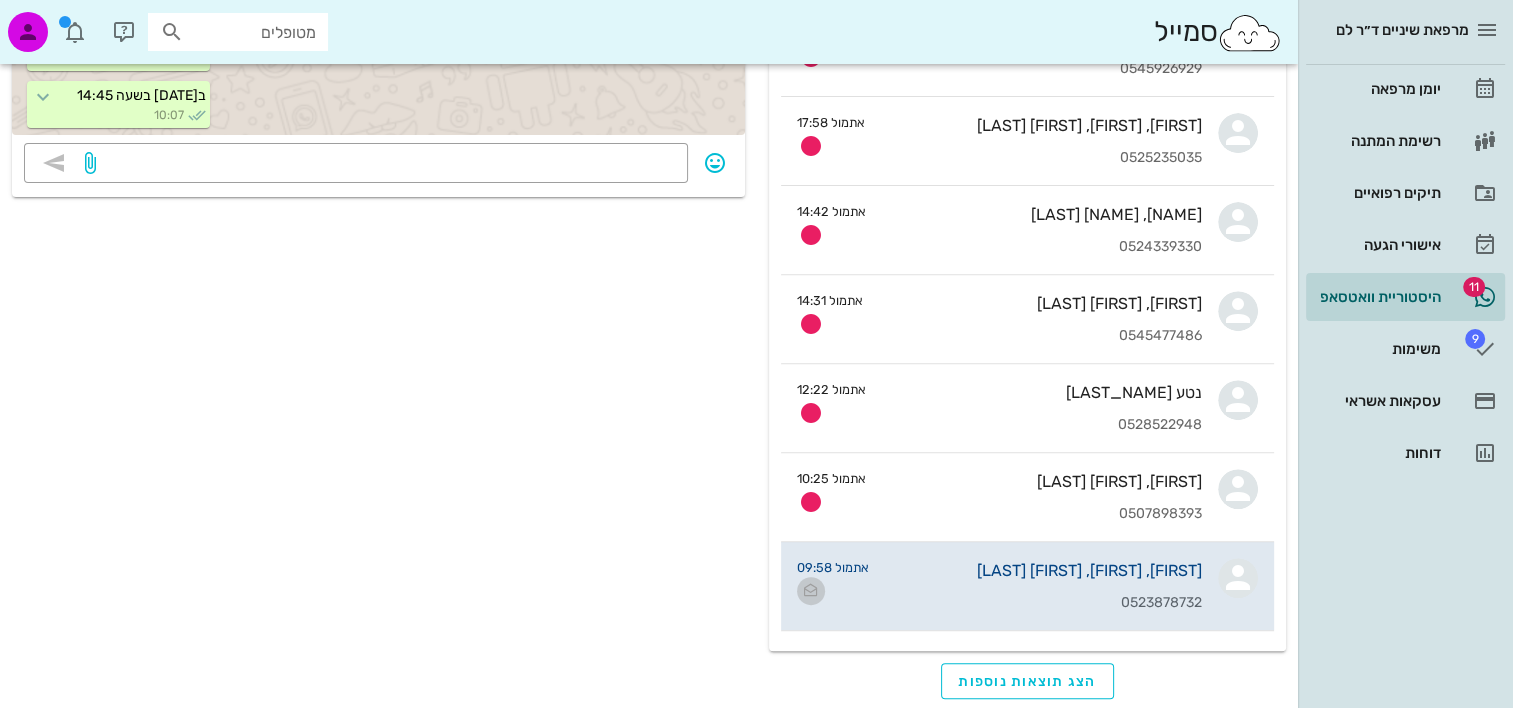 click at bounding box center (811, 591) 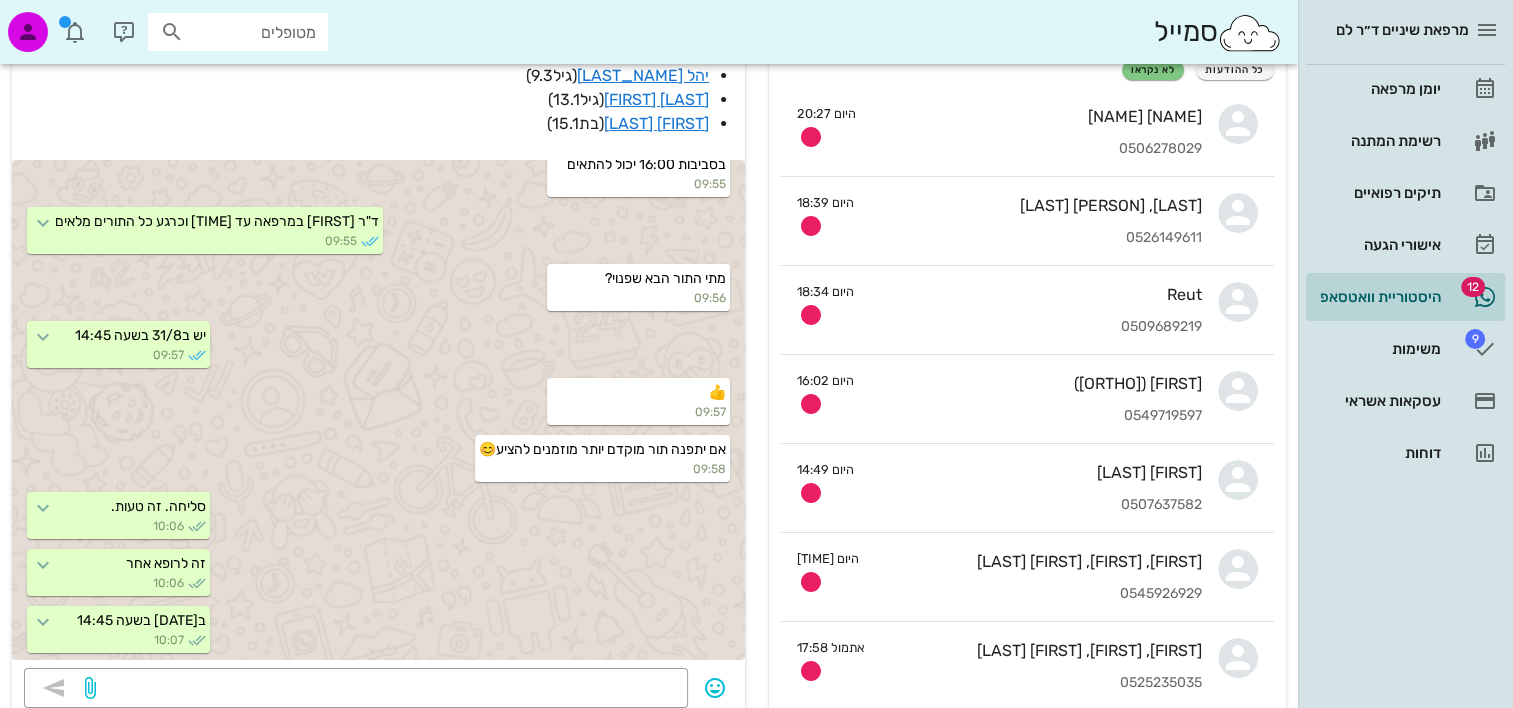 scroll, scrollTop: 0, scrollLeft: 0, axis: both 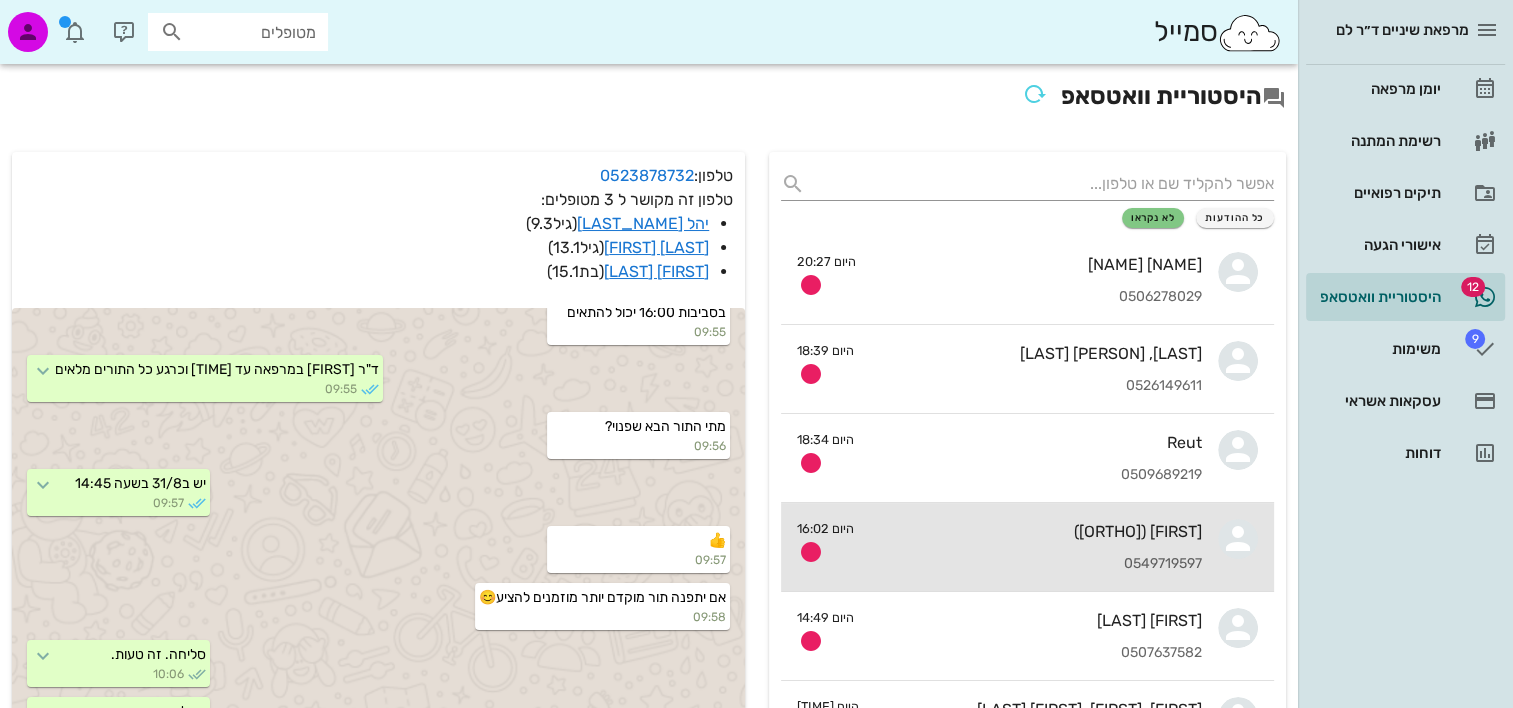 click on "[PERSON] ([ORG]) [PHONE]" at bounding box center [1036, 547] 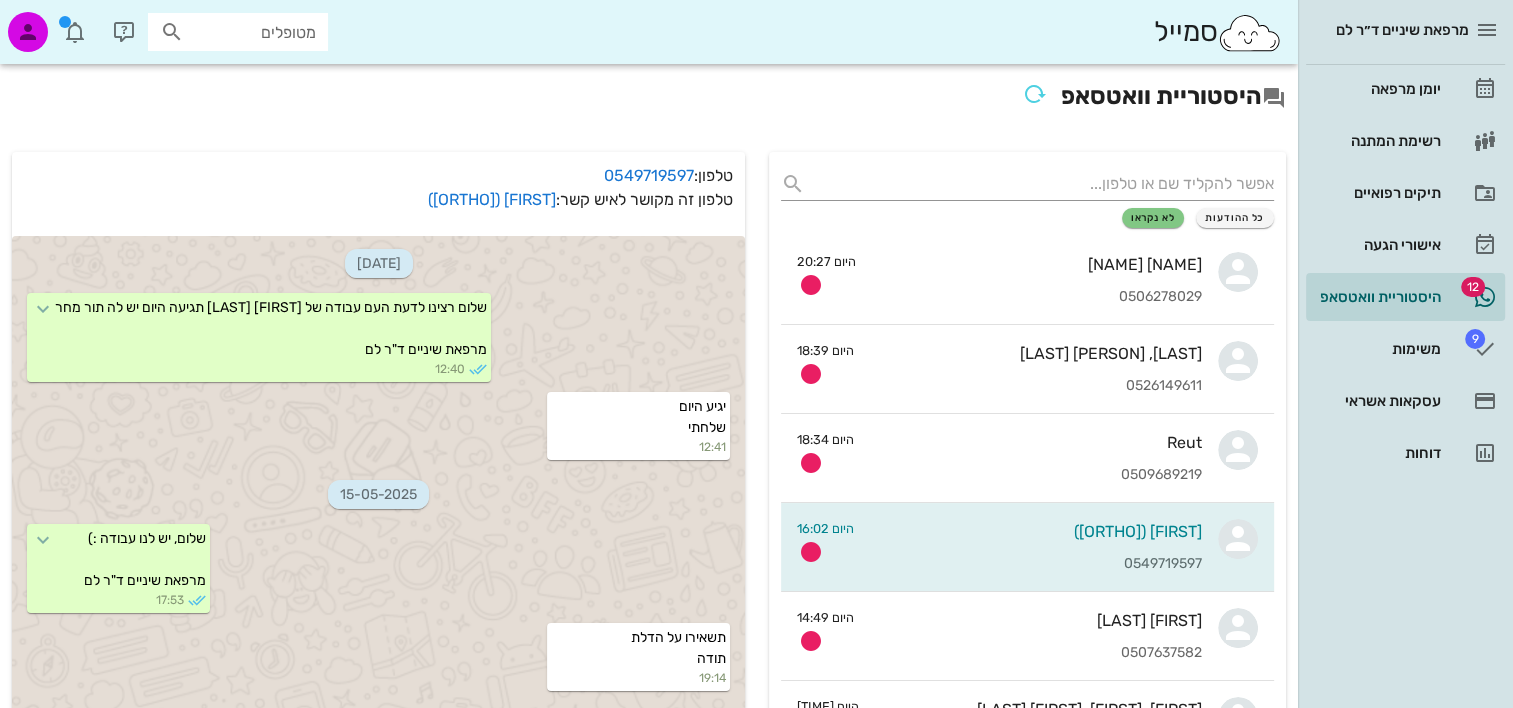 scroll, scrollTop: 5764, scrollLeft: 0, axis: vertical 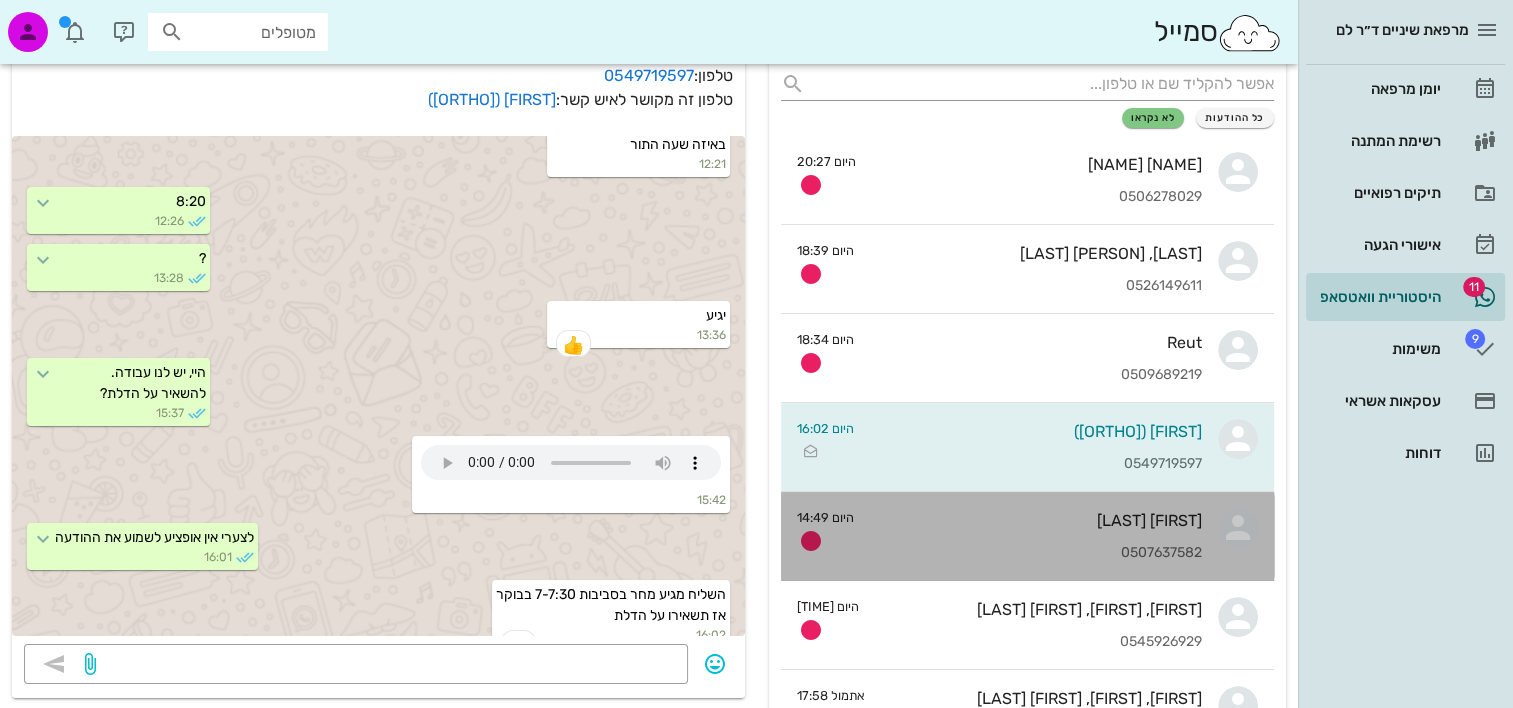 click on "[FIRST] [LAST] [PHONE]" at bounding box center (1036, 536) 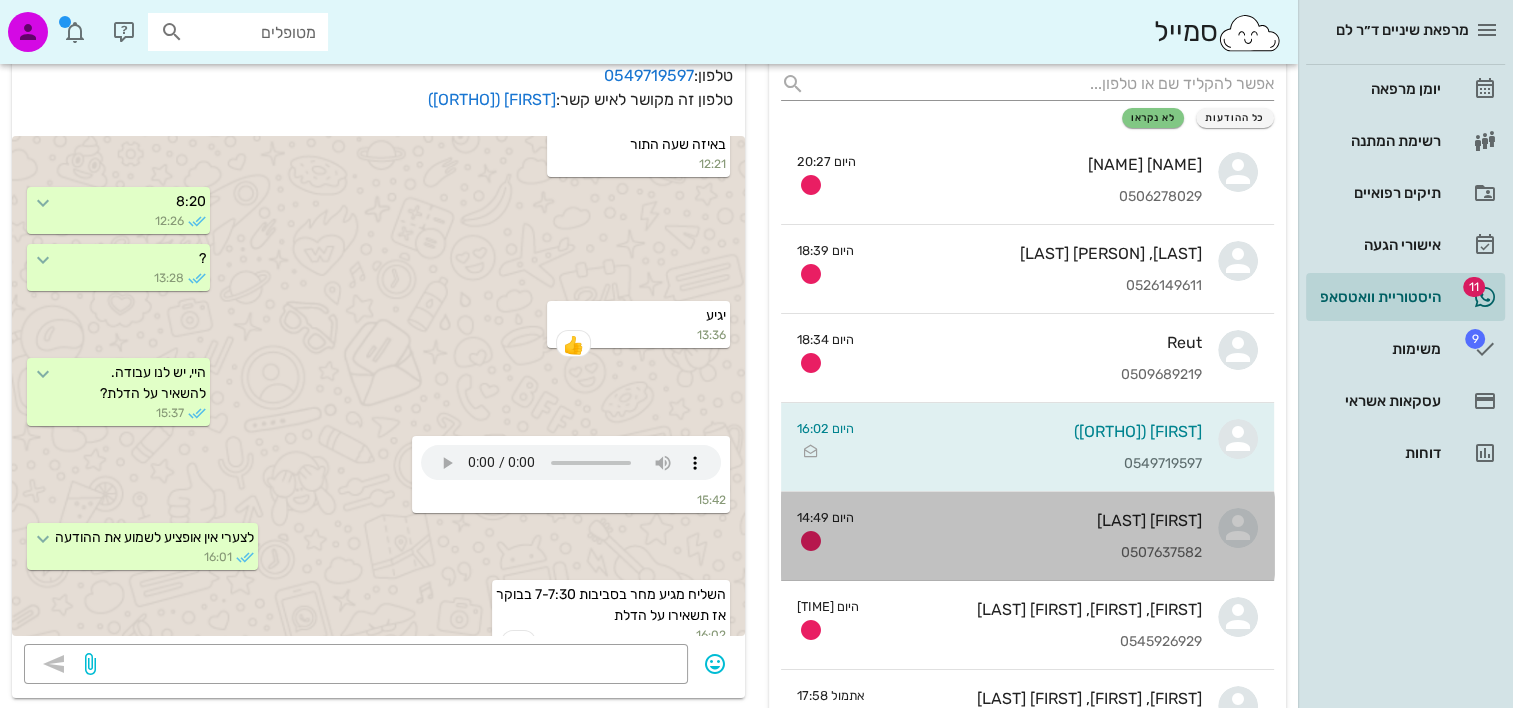 scroll, scrollTop: 0, scrollLeft: 0, axis: both 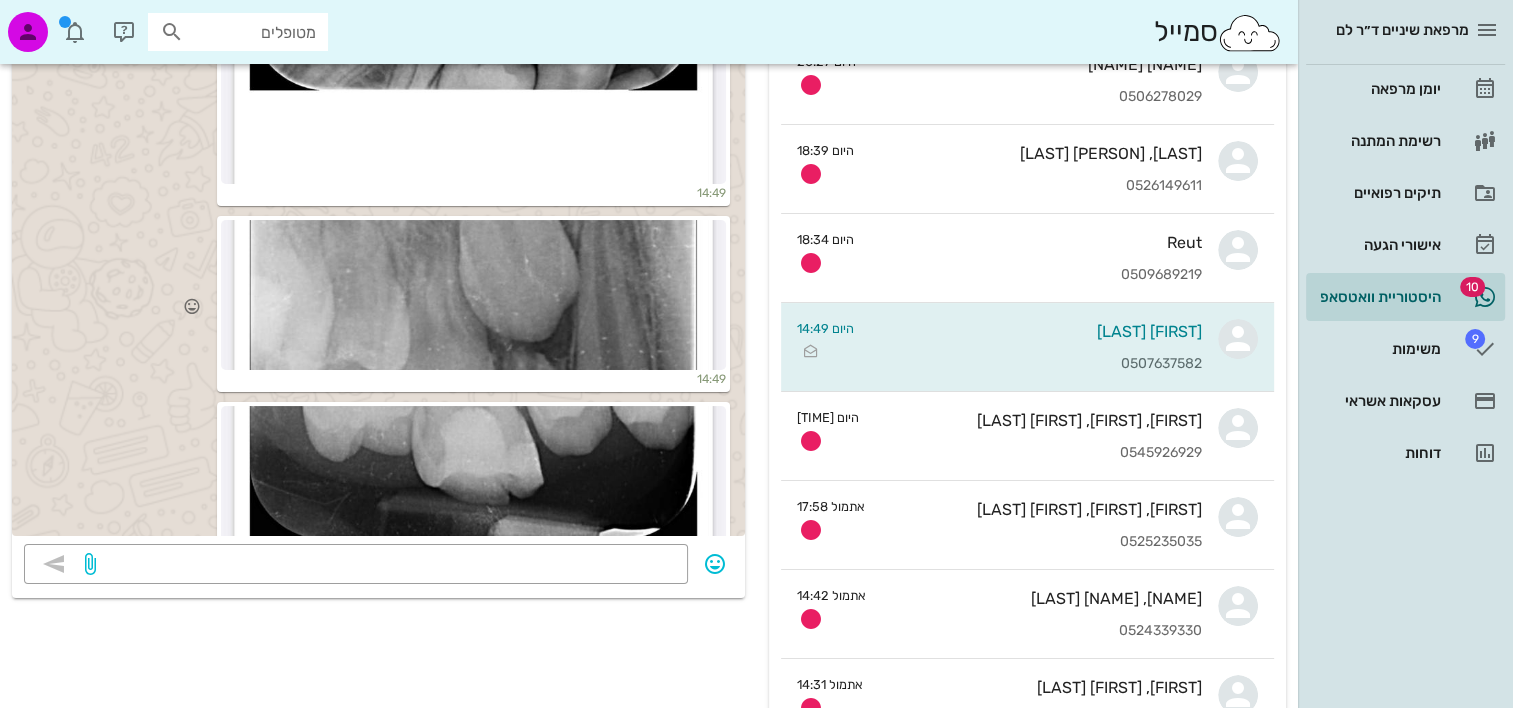 click at bounding box center (473, 295) 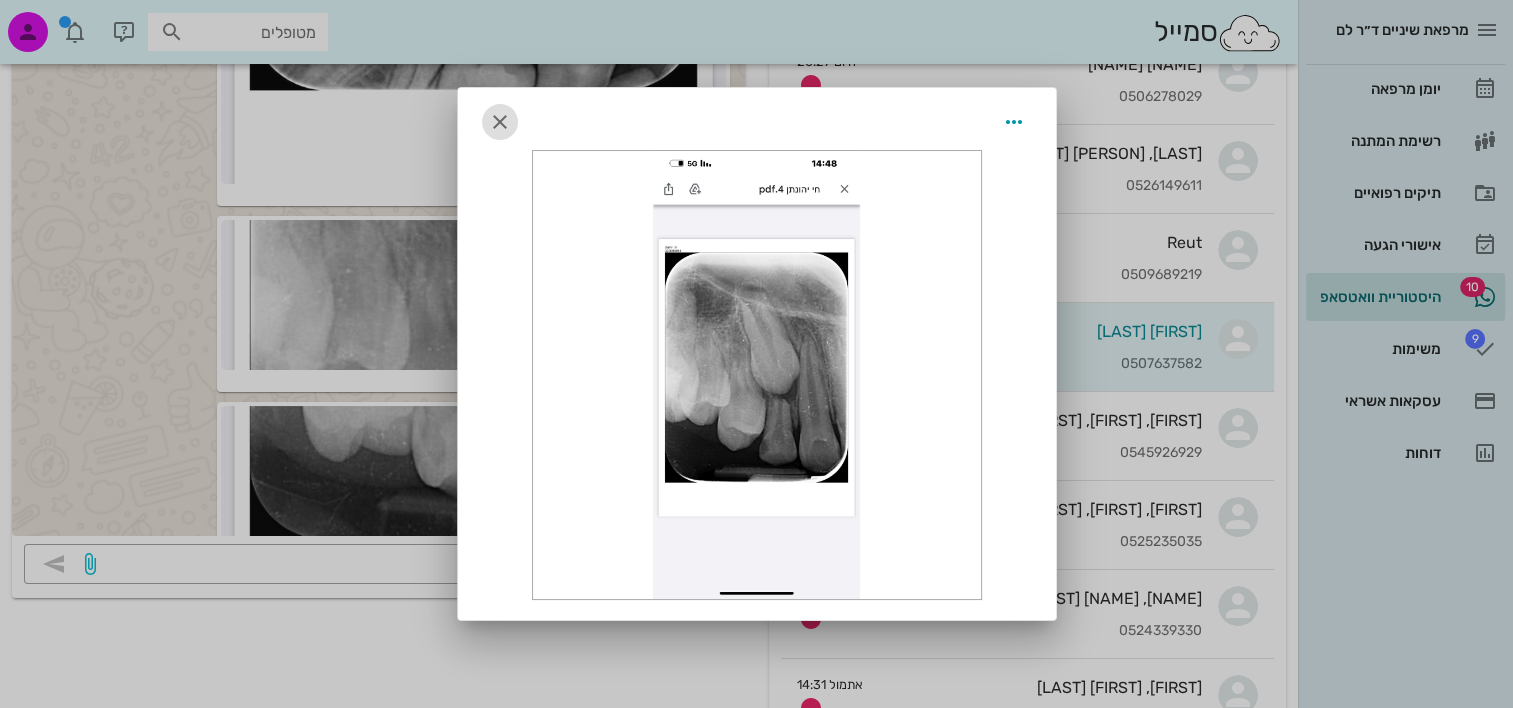 click at bounding box center (500, 122) 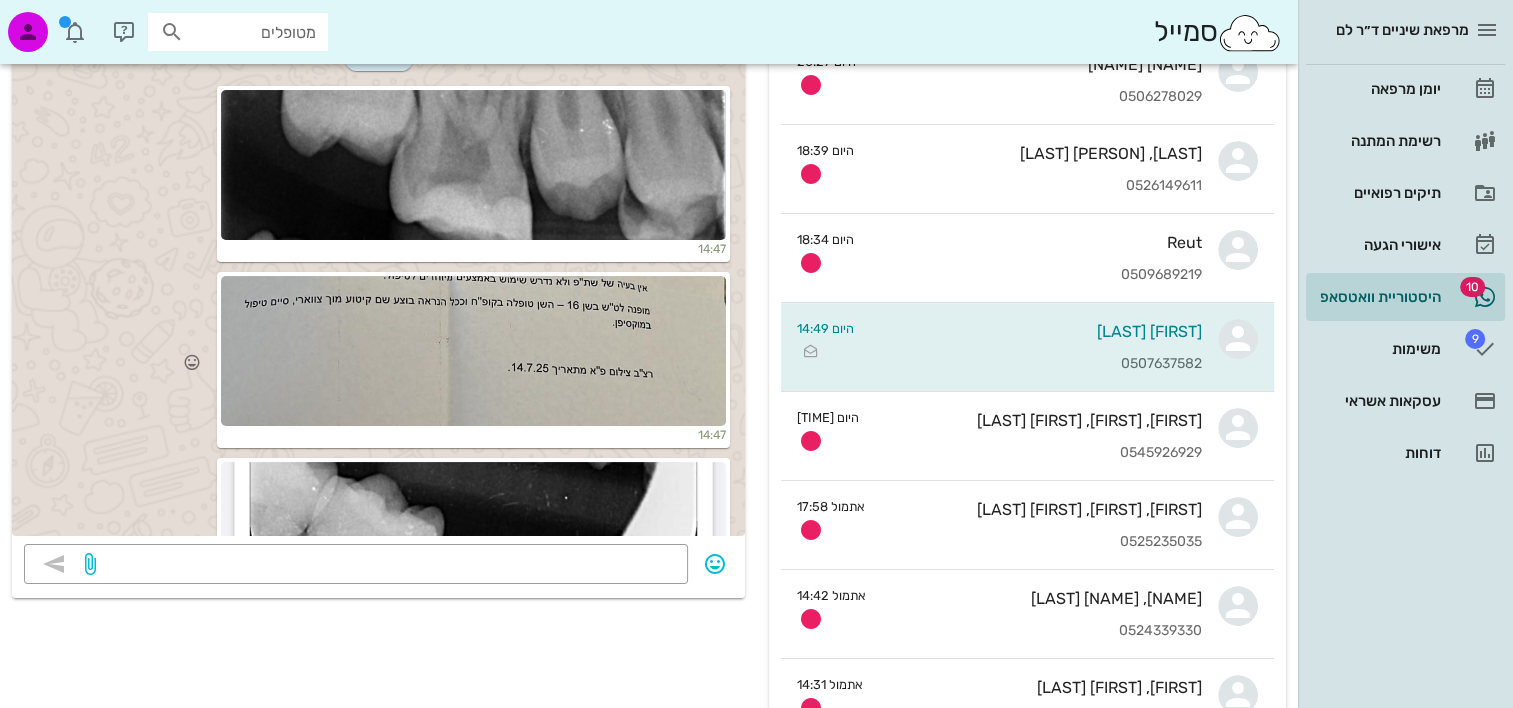 click at bounding box center [473, 351] 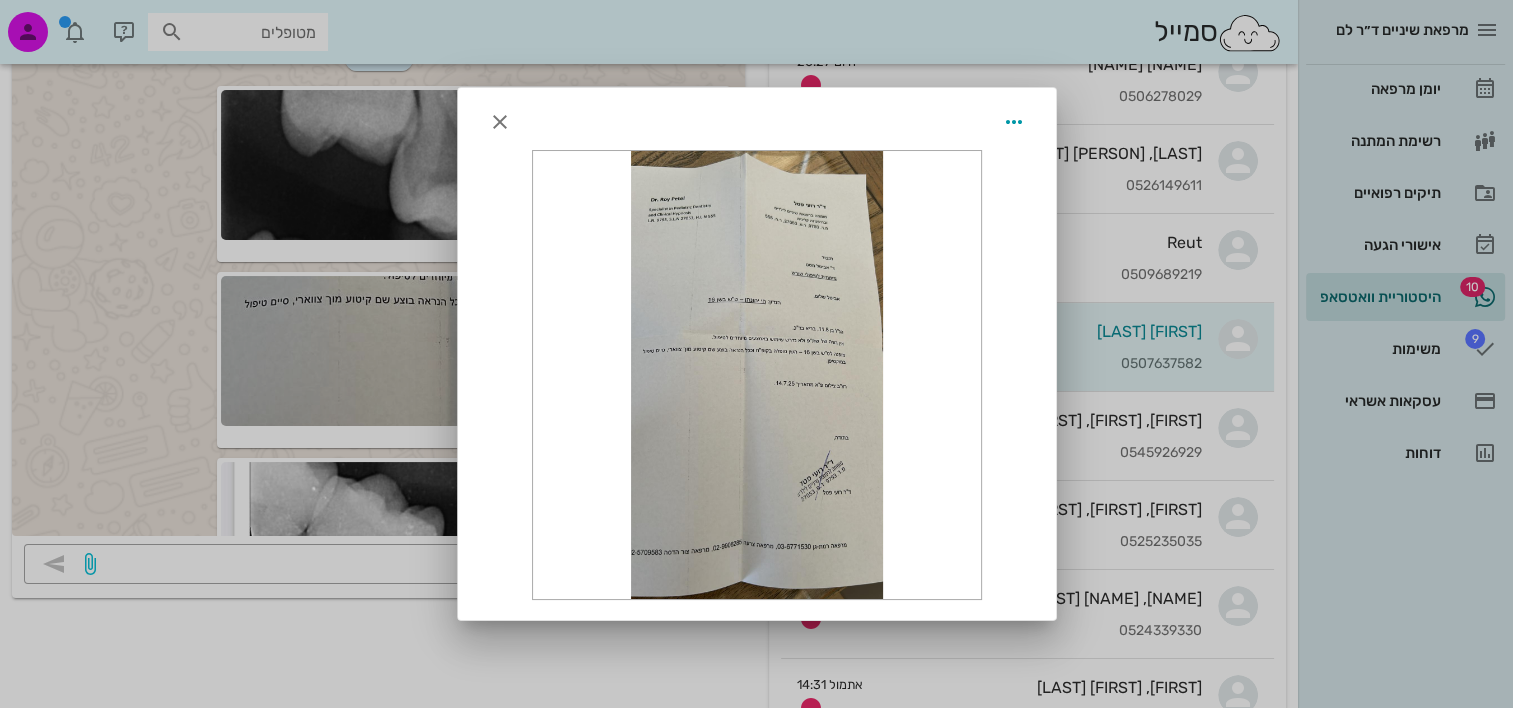 click at bounding box center [757, 375] 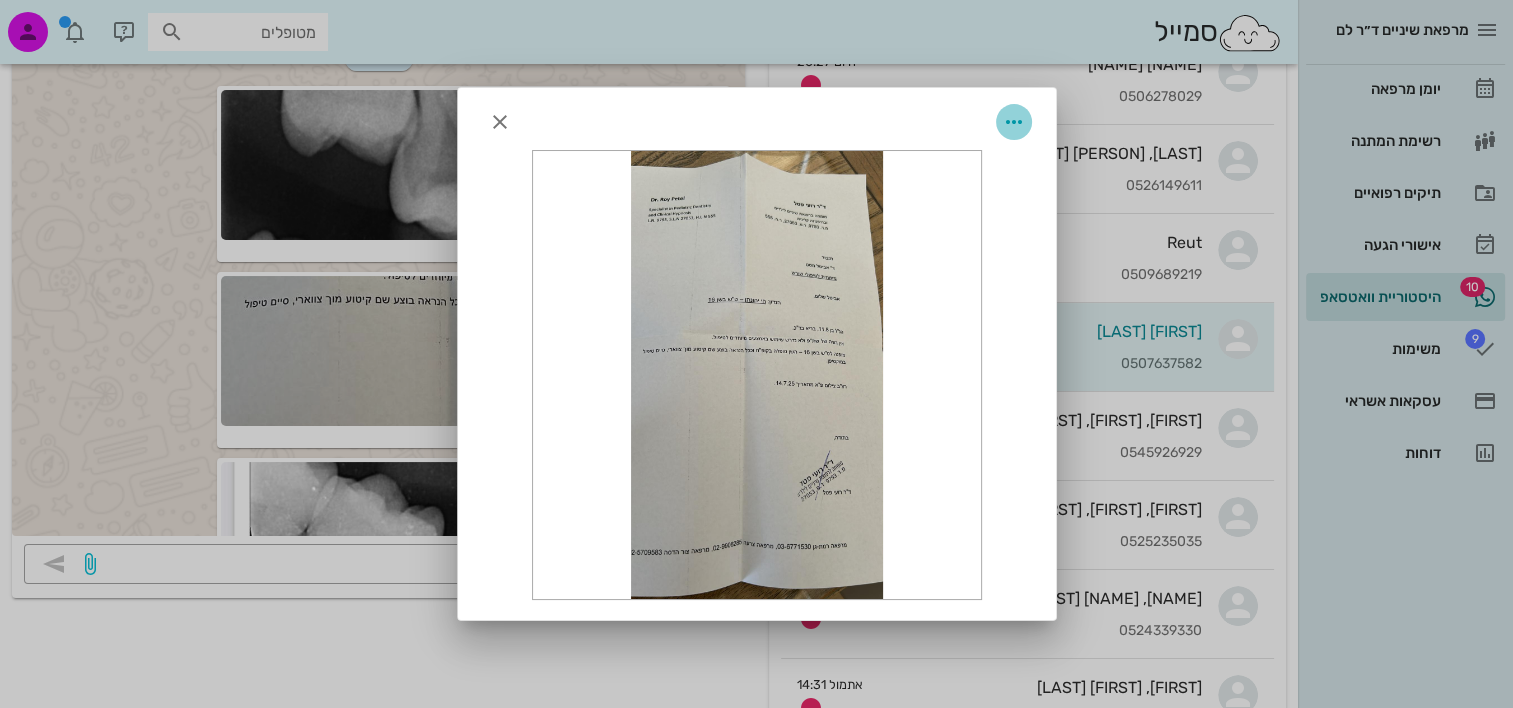 click at bounding box center [1014, 122] 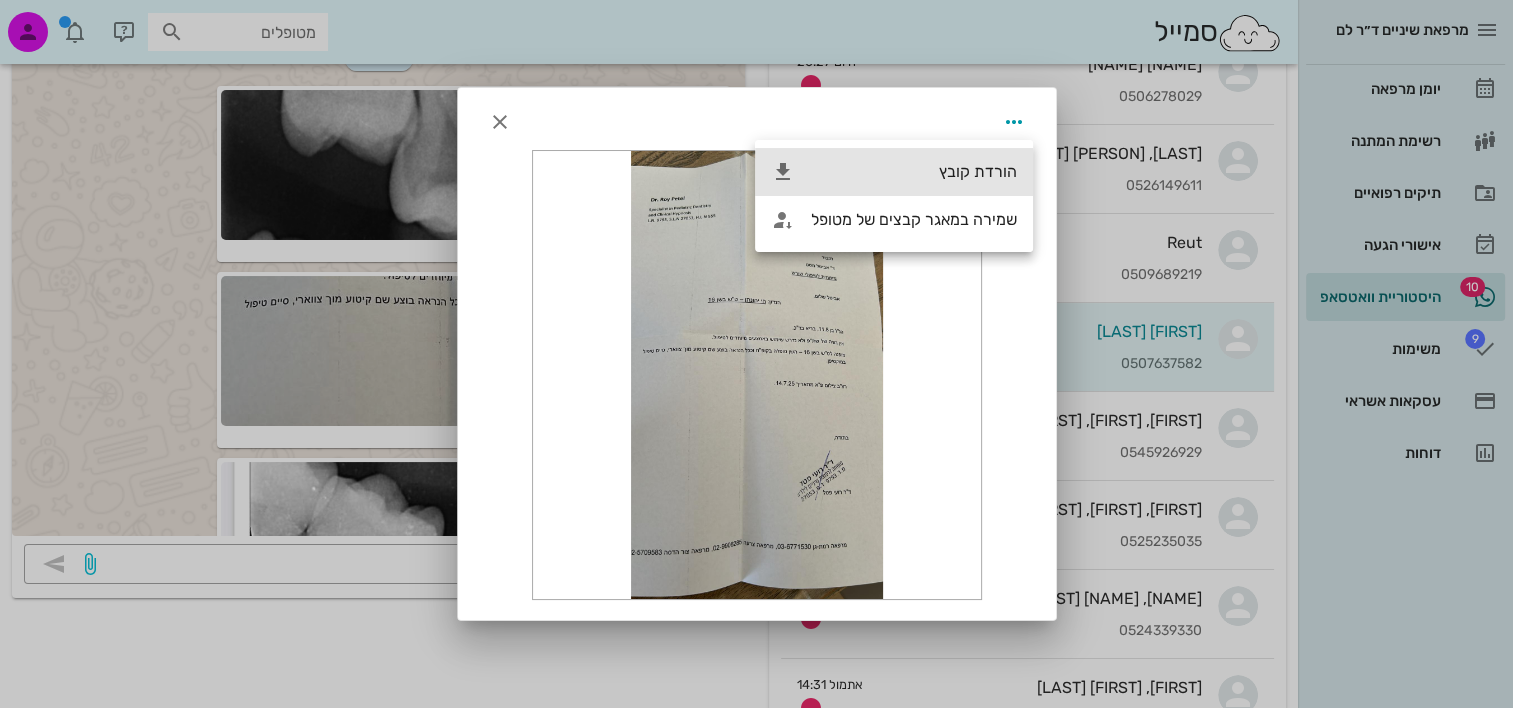 click on "הורדת קובץ" at bounding box center (914, 171) 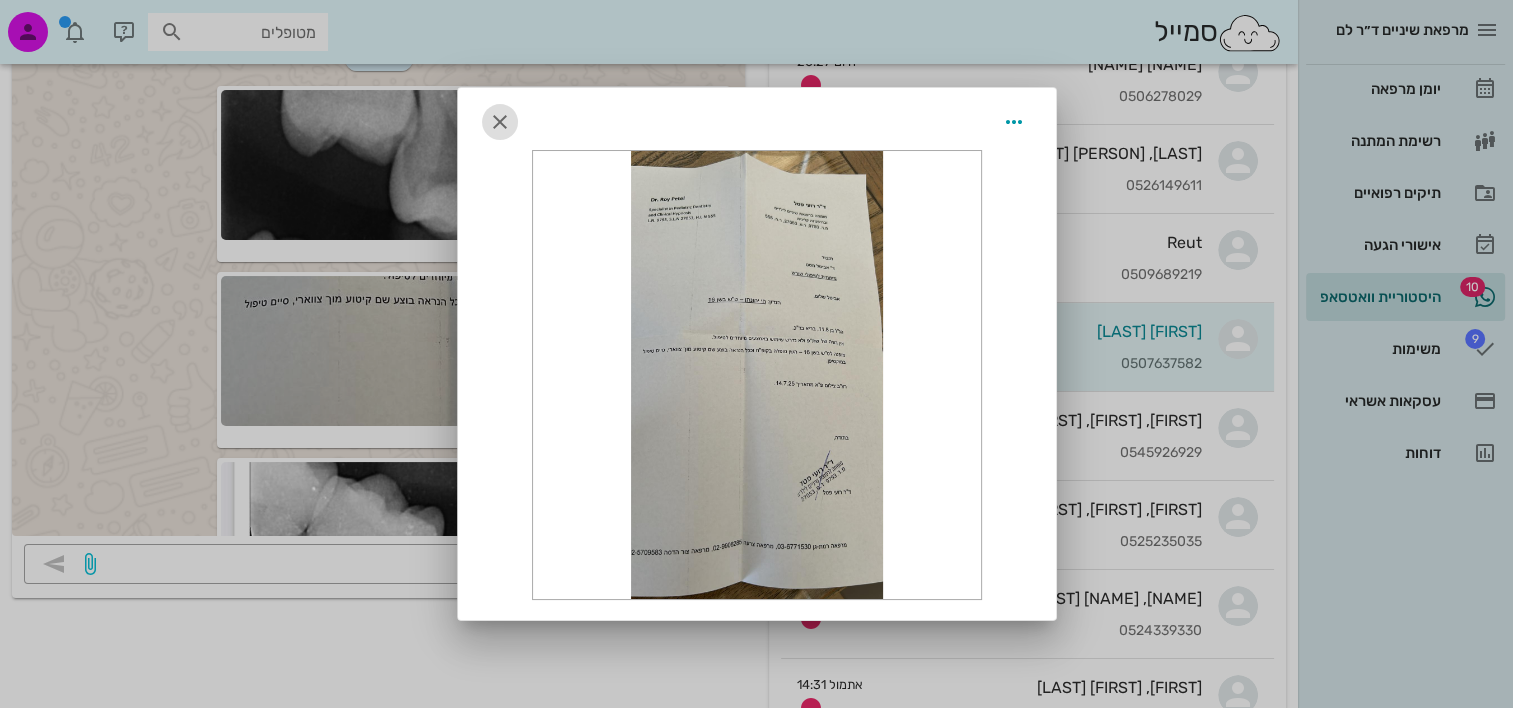 click at bounding box center [500, 122] 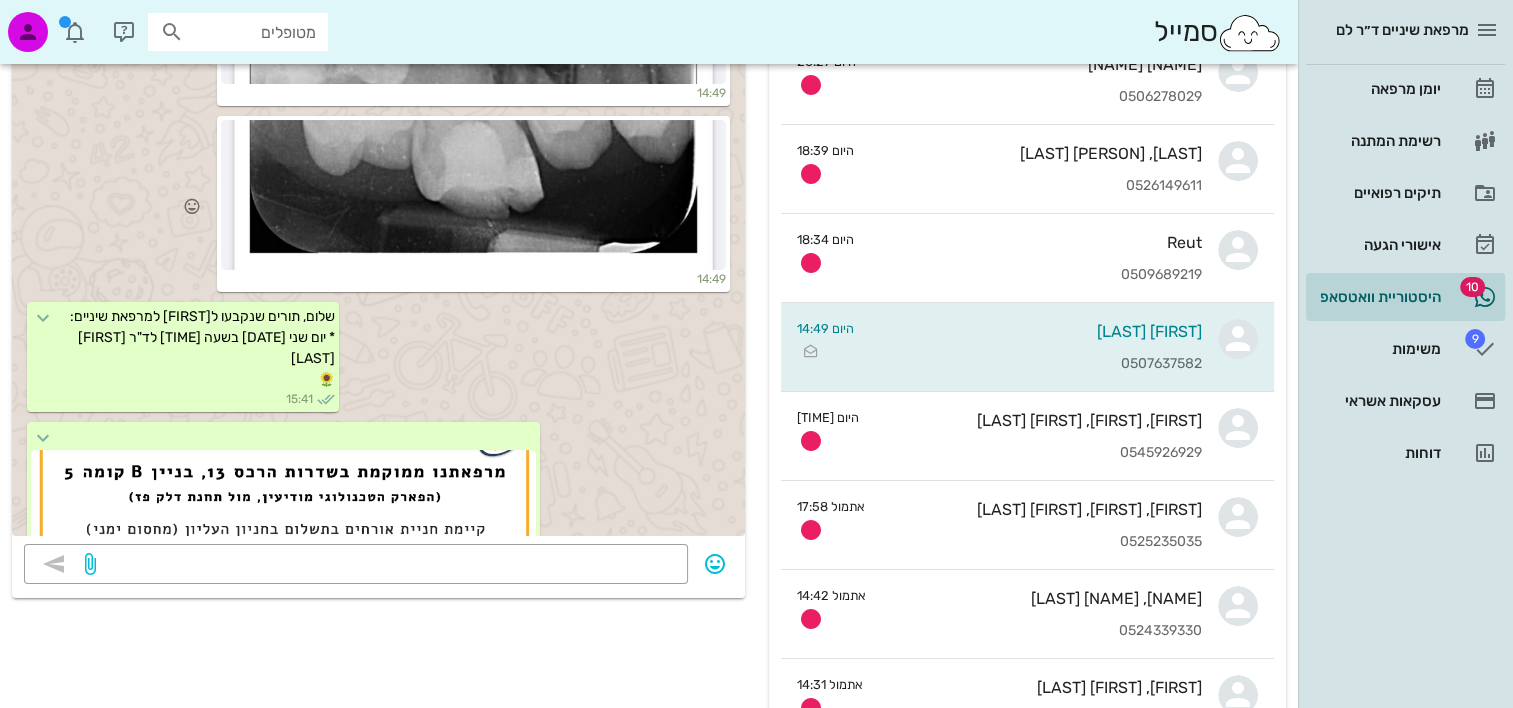 scroll, scrollTop: 1170, scrollLeft: 0, axis: vertical 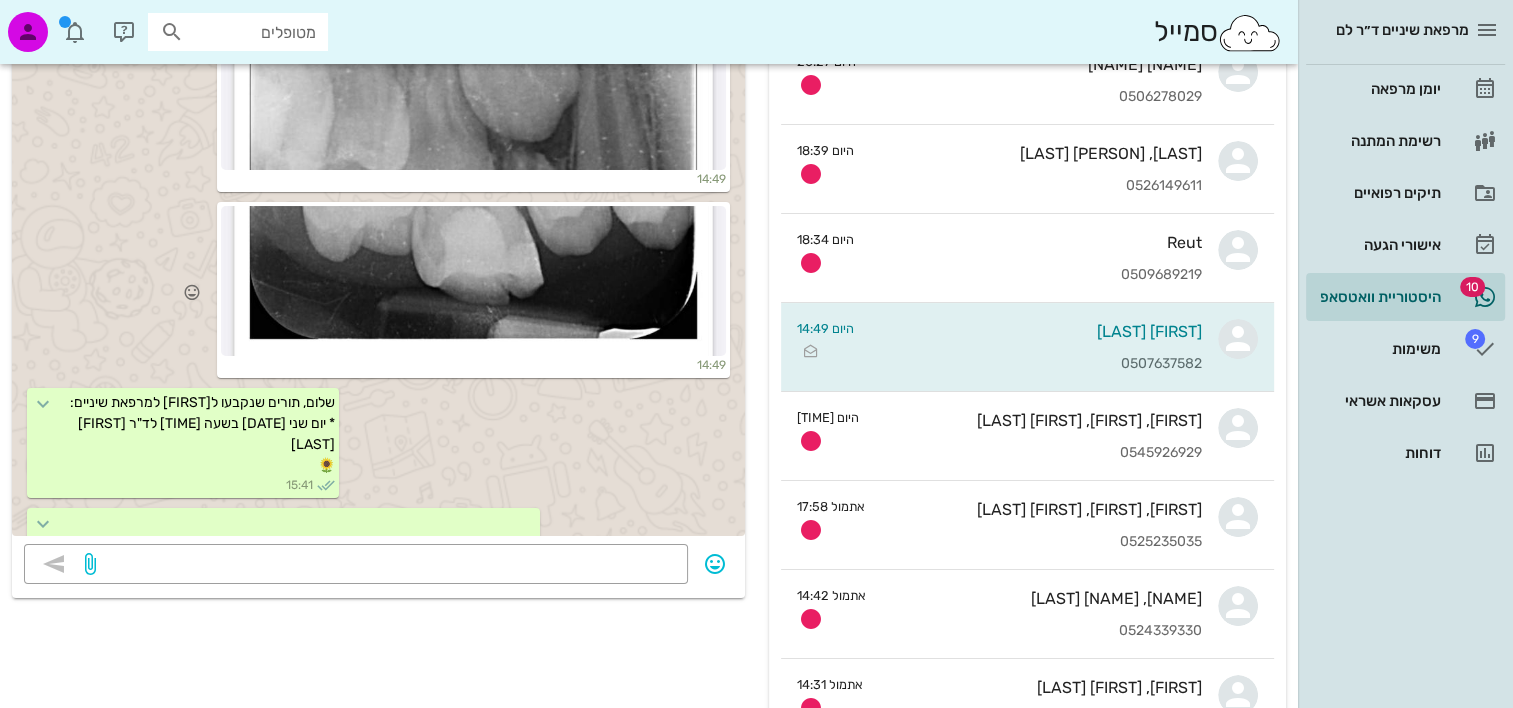 click at bounding box center (473, 281) 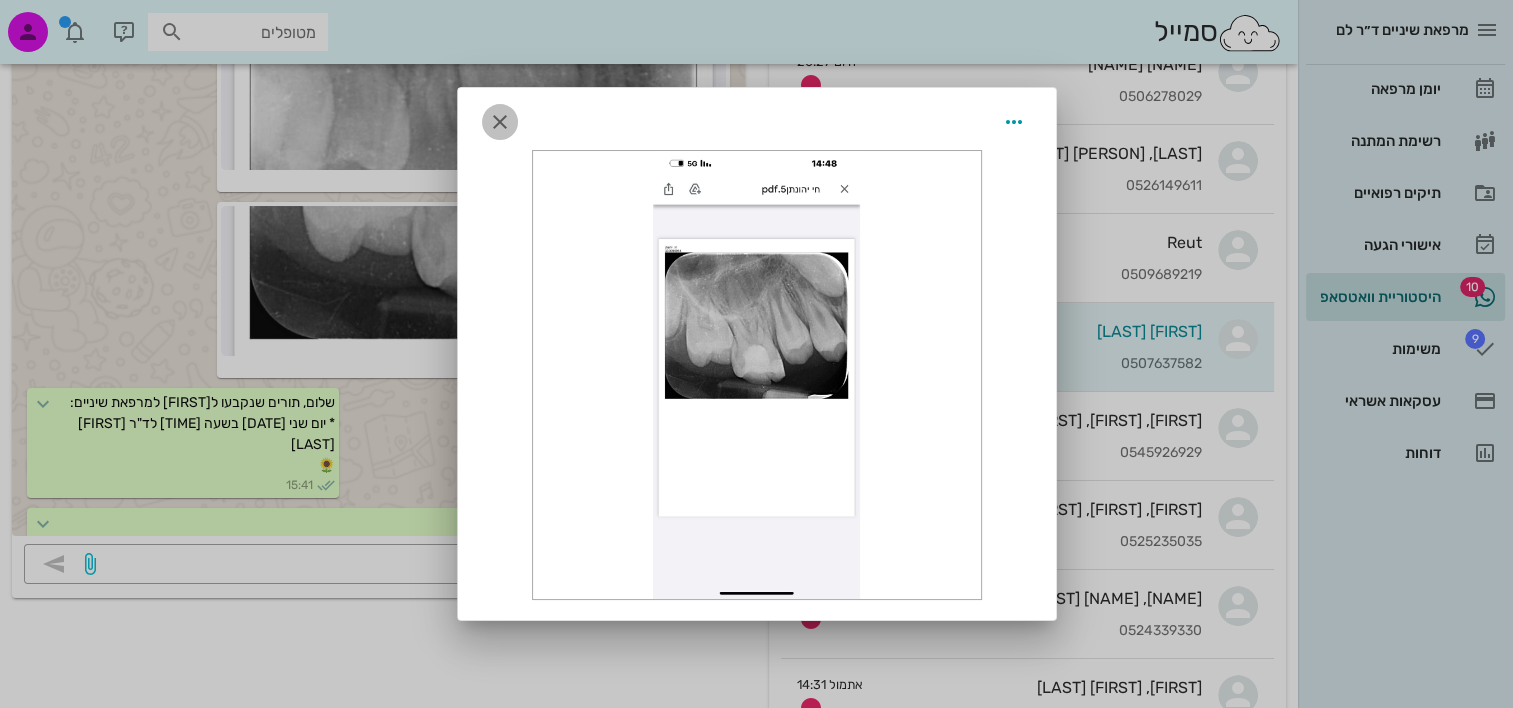 click at bounding box center (500, 122) 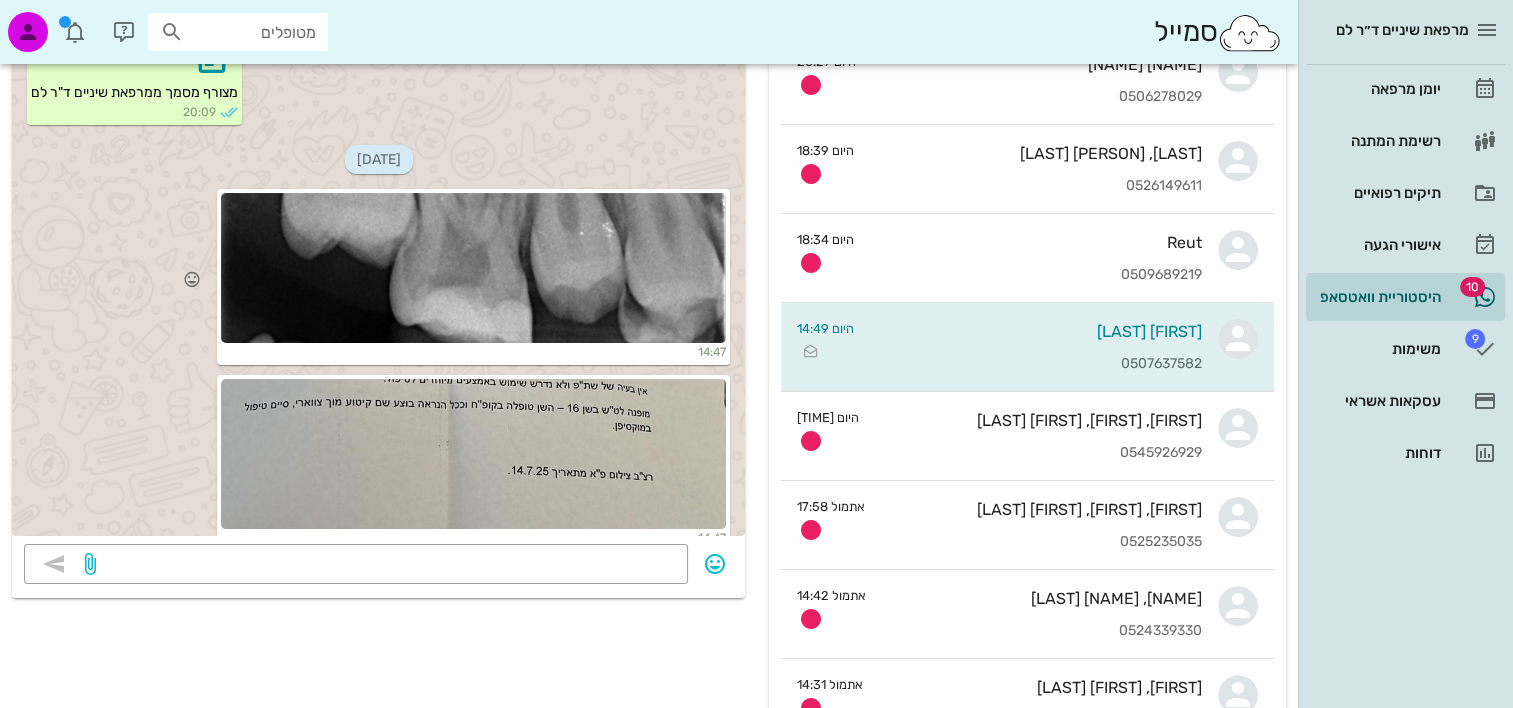 scroll, scrollTop: 0, scrollLeft: 0, axis: both 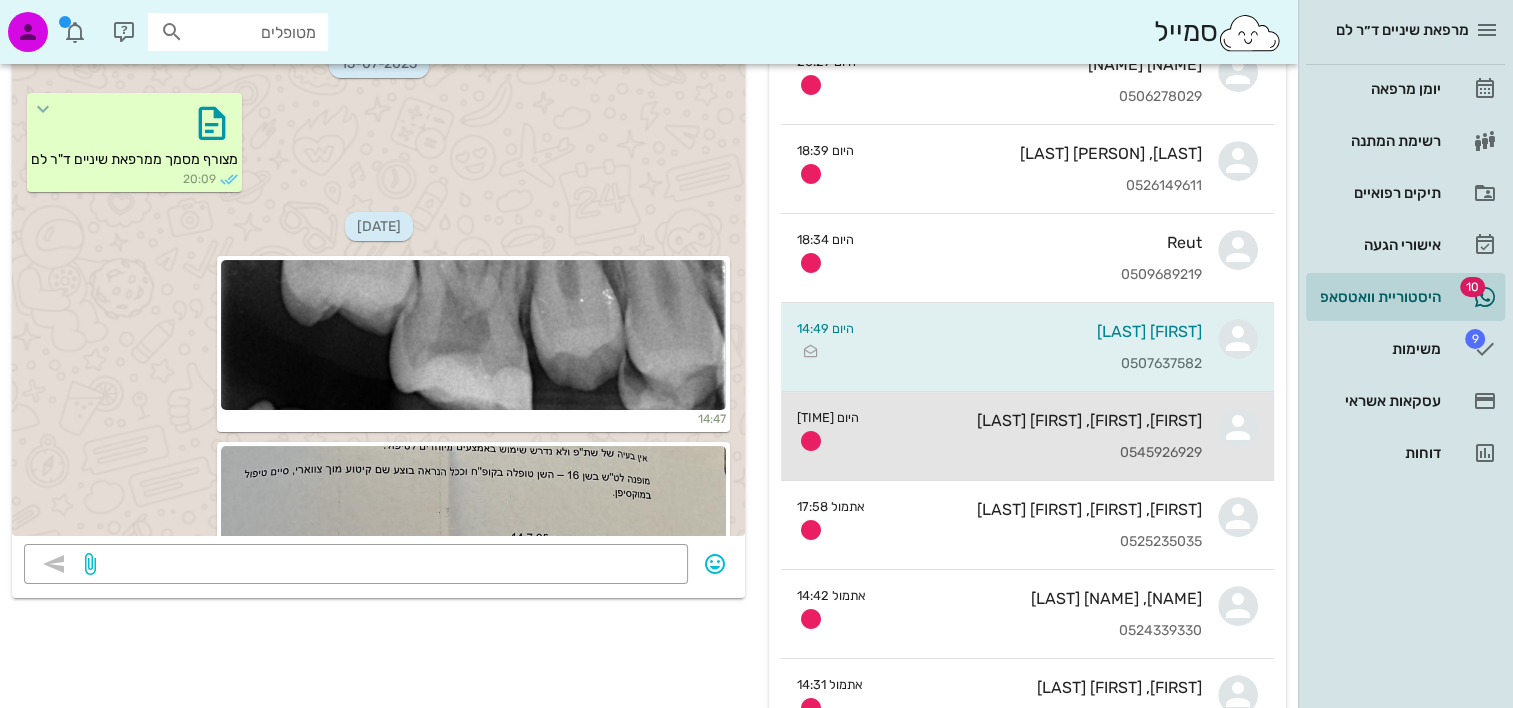 click on "0545926929" at bounding box center [1038, 453] 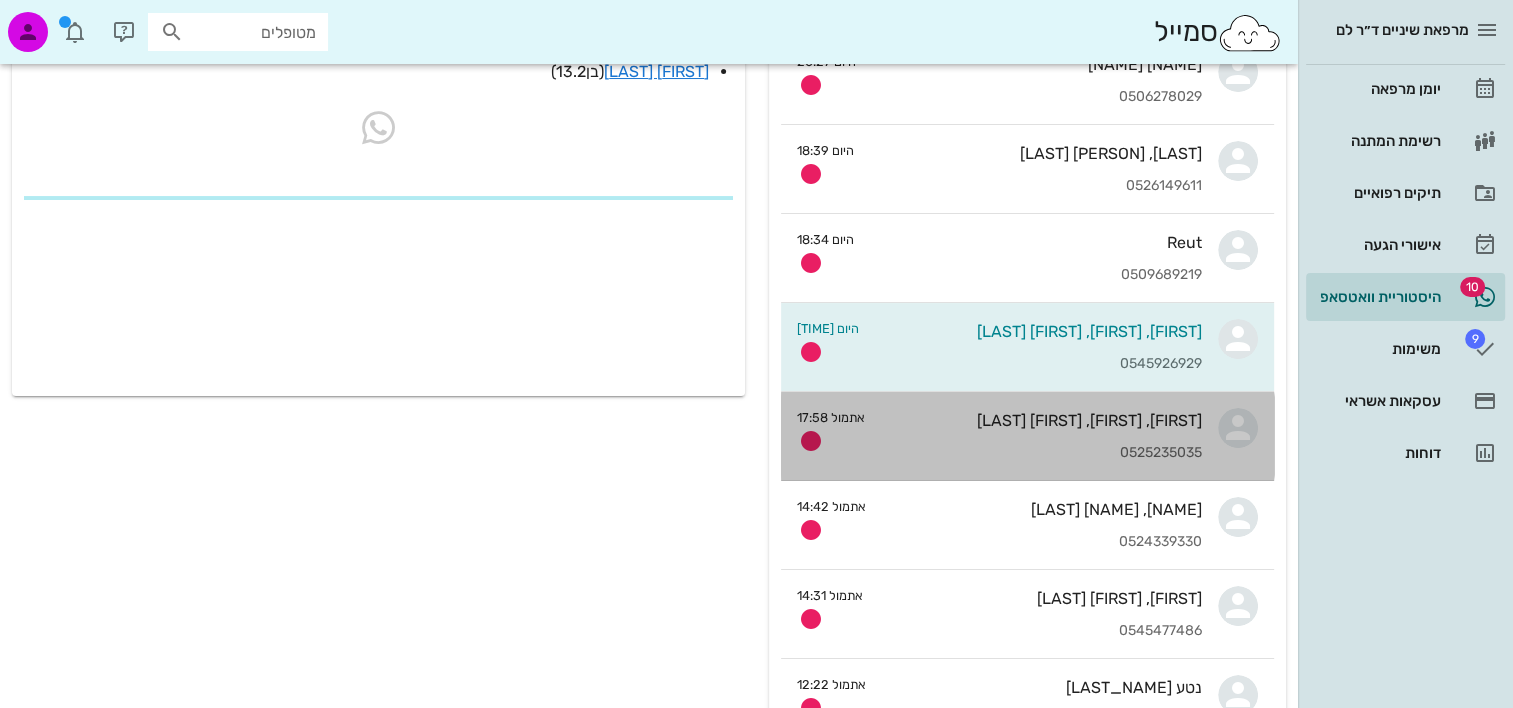 scroll, scrollTop: 0, scrollLeft: 0, axis: both 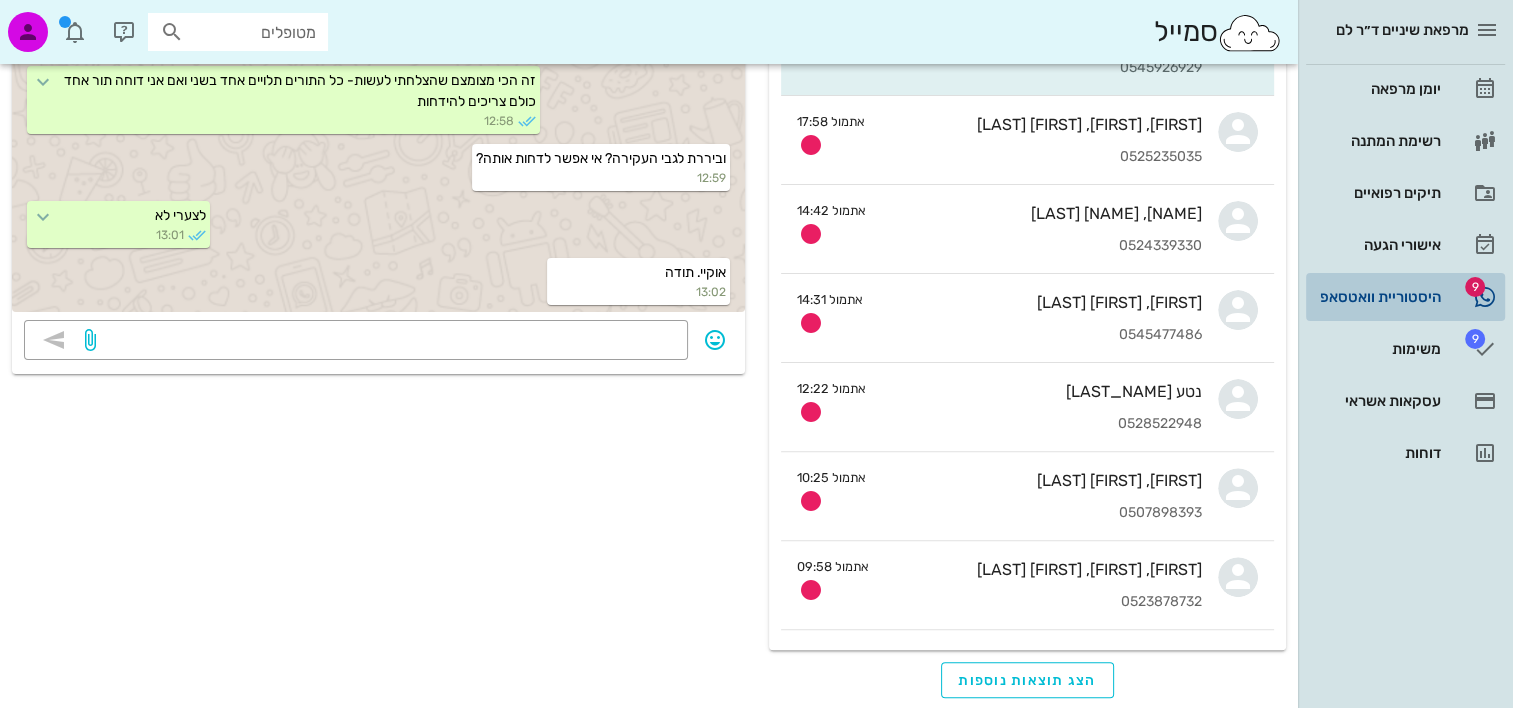click on "היסטוריית וואטסאפ" at bounding box center (1377, 297) 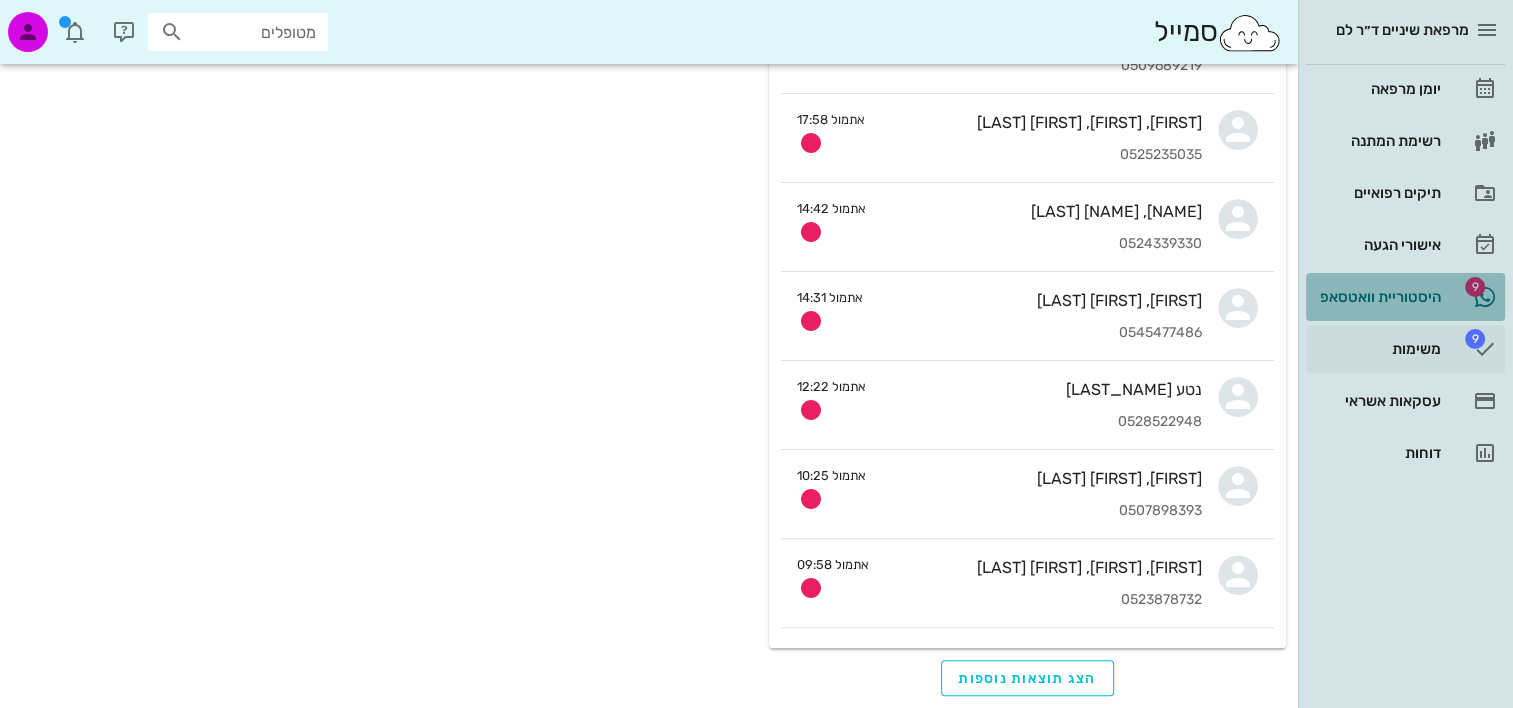 scroll, scrollTop: 0, scrollLeft: 0, axis: both 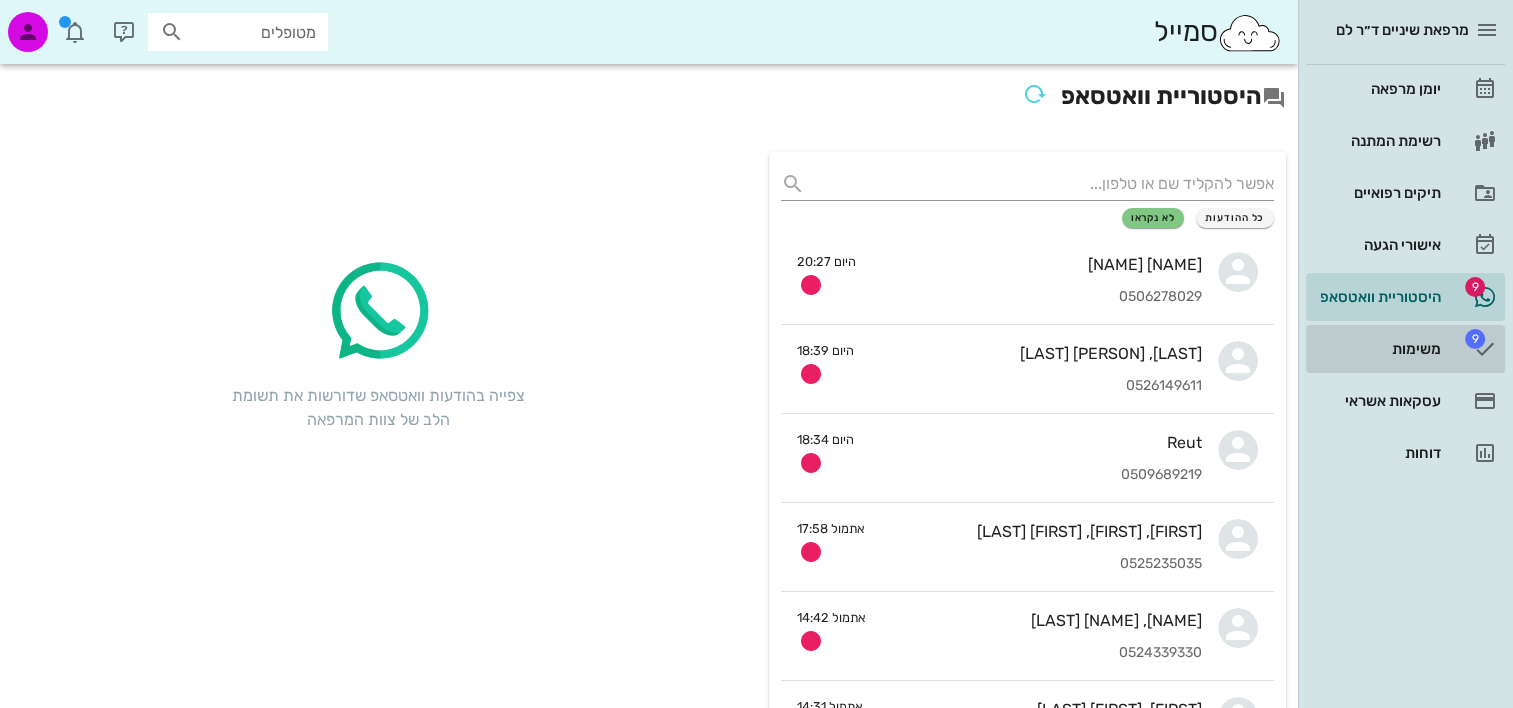 click on "משימות" at bounding box center (1377, 349) 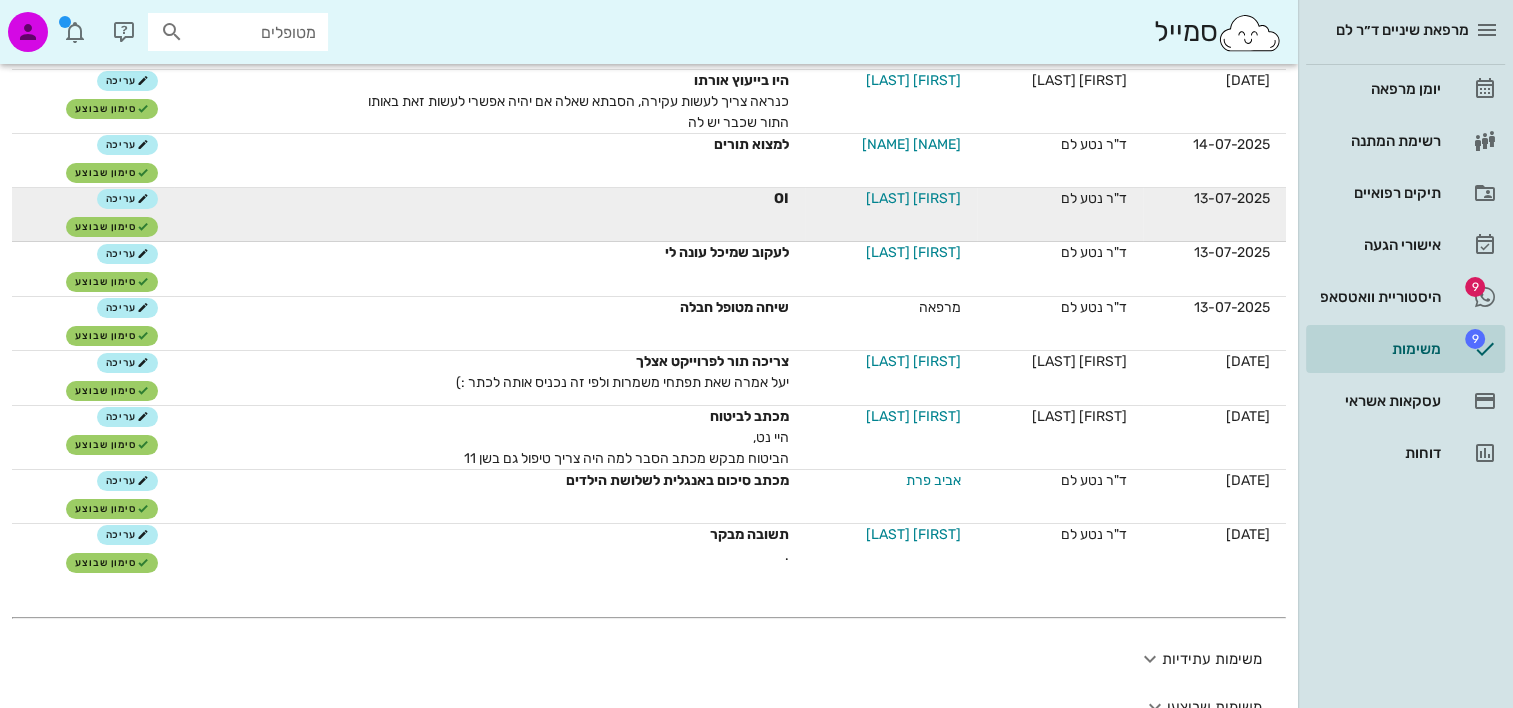 scroll, scrollTop: 0, scrollLeft: 0, axis: both 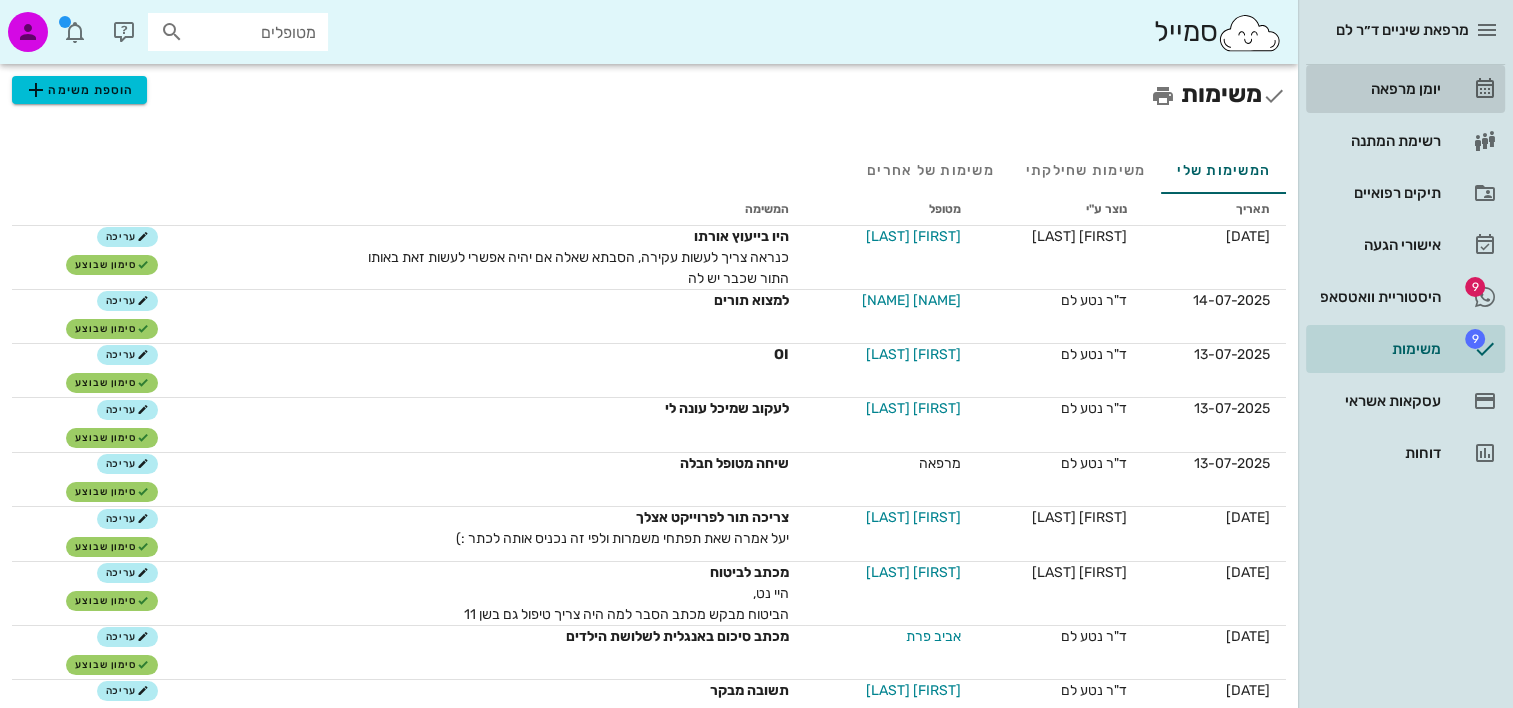 click on "יומן מרפאה" at bounding box center [1377, 89] 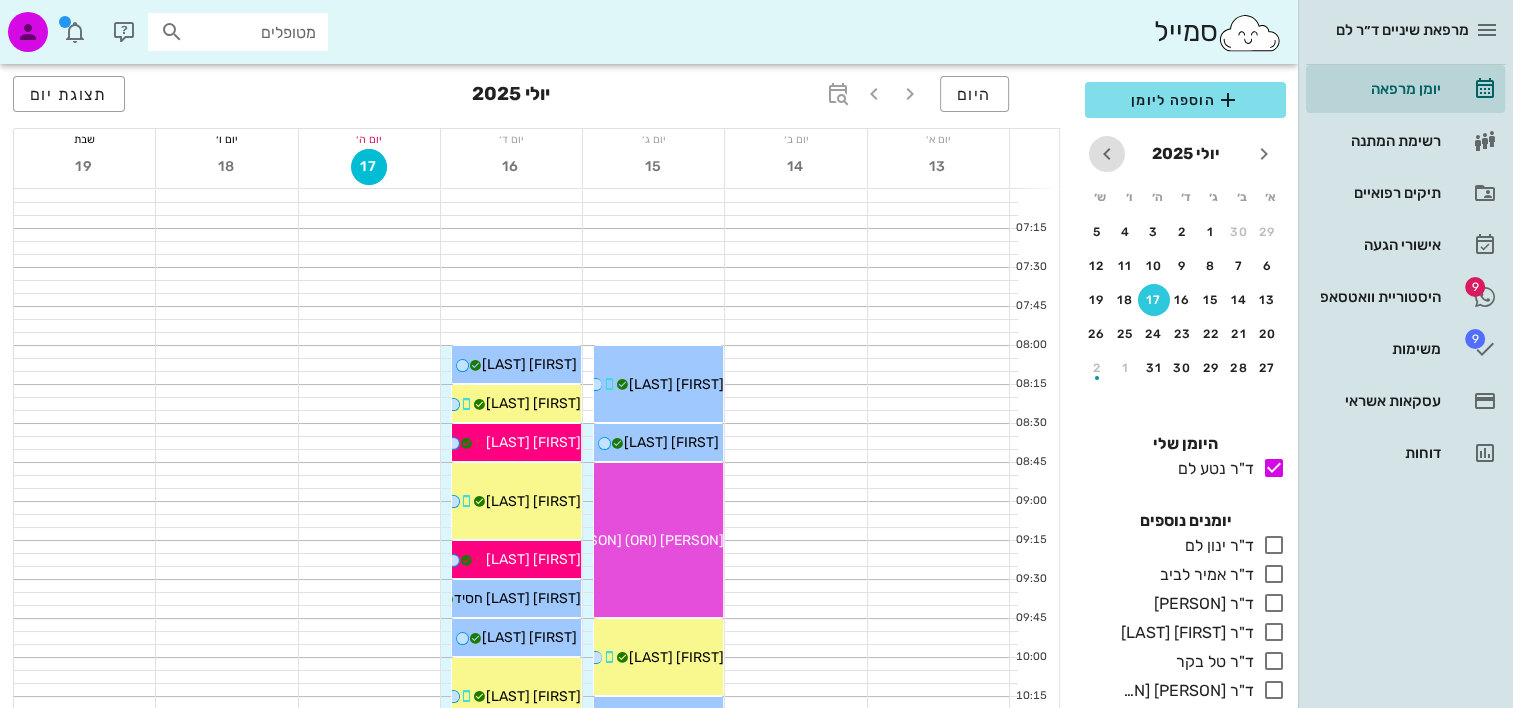 click at bounding box center (1107, 154) 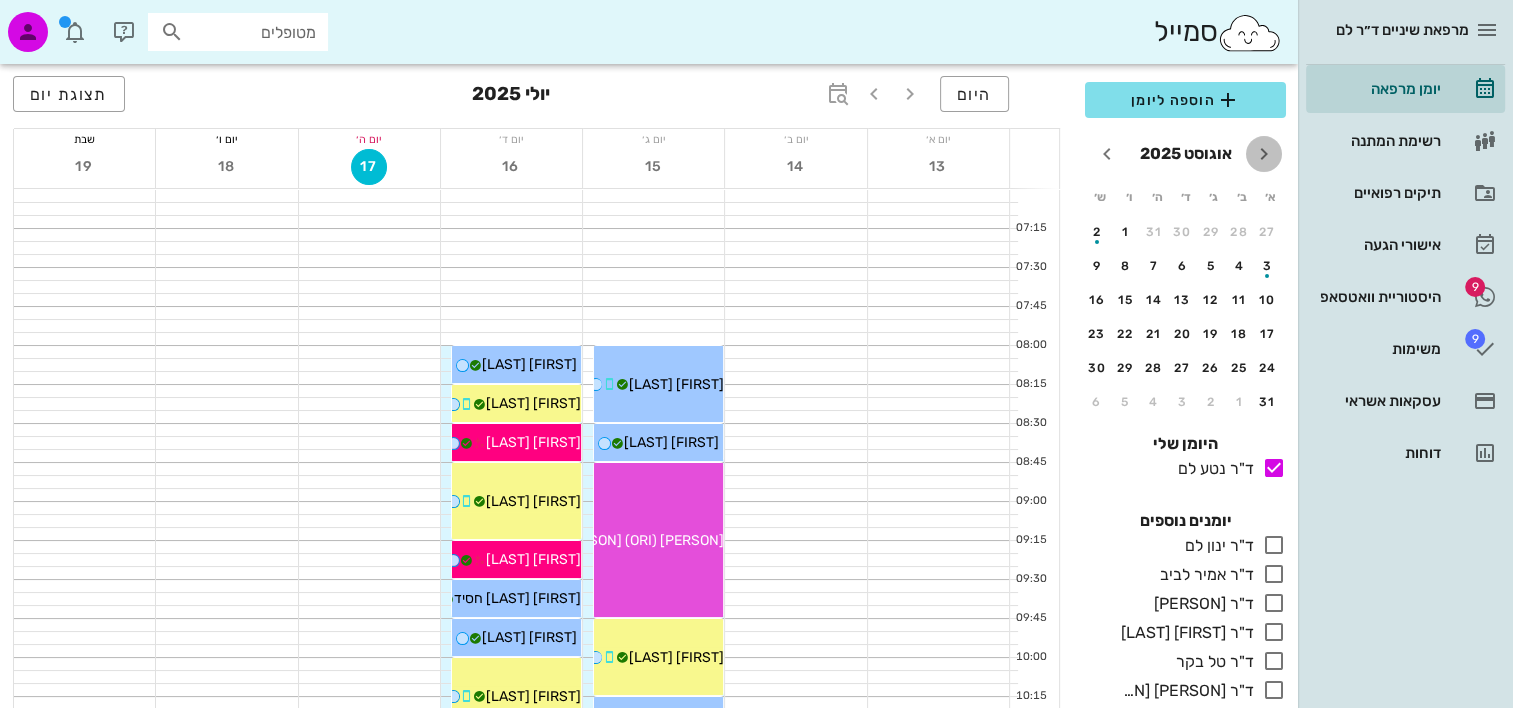 click at bounding box center [1264, 154] 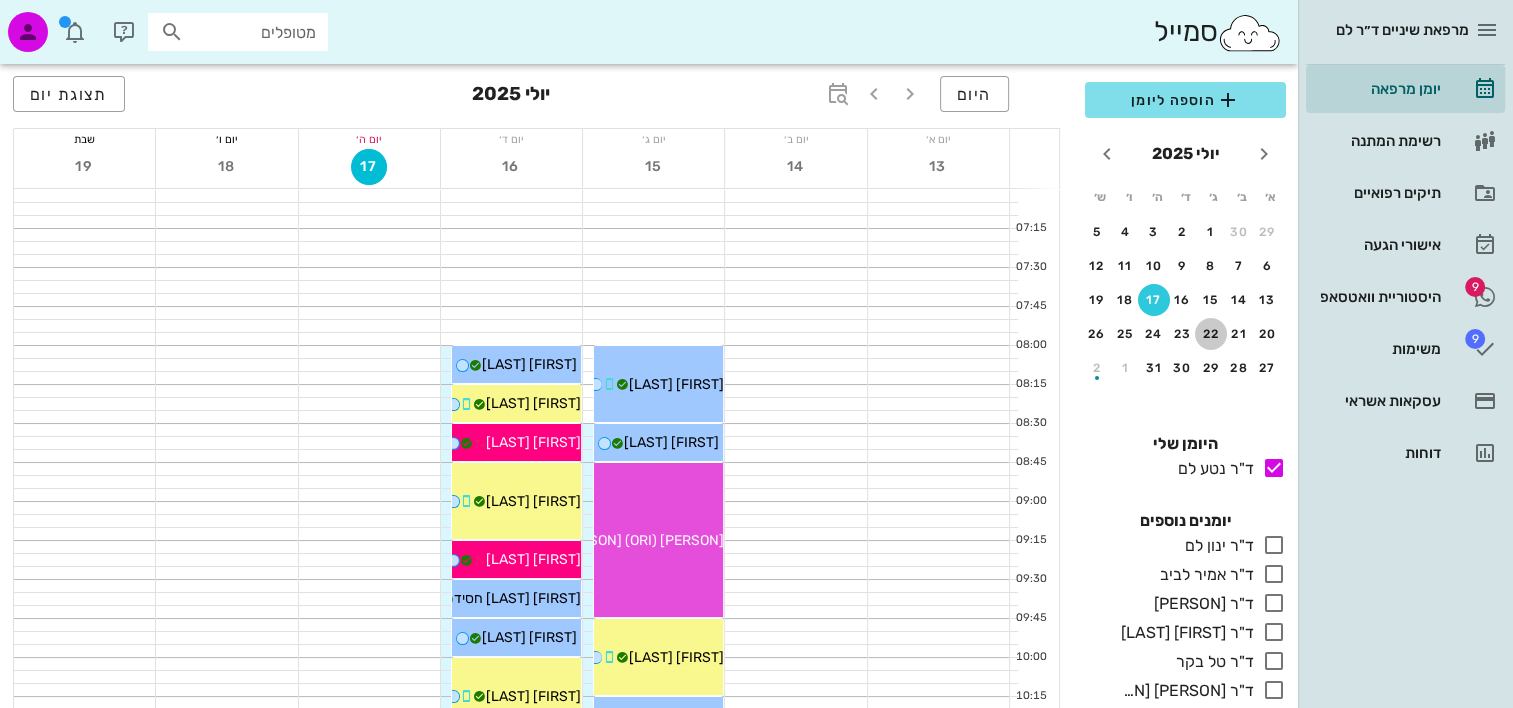 click on "22" at bounding box center [1211, 334] 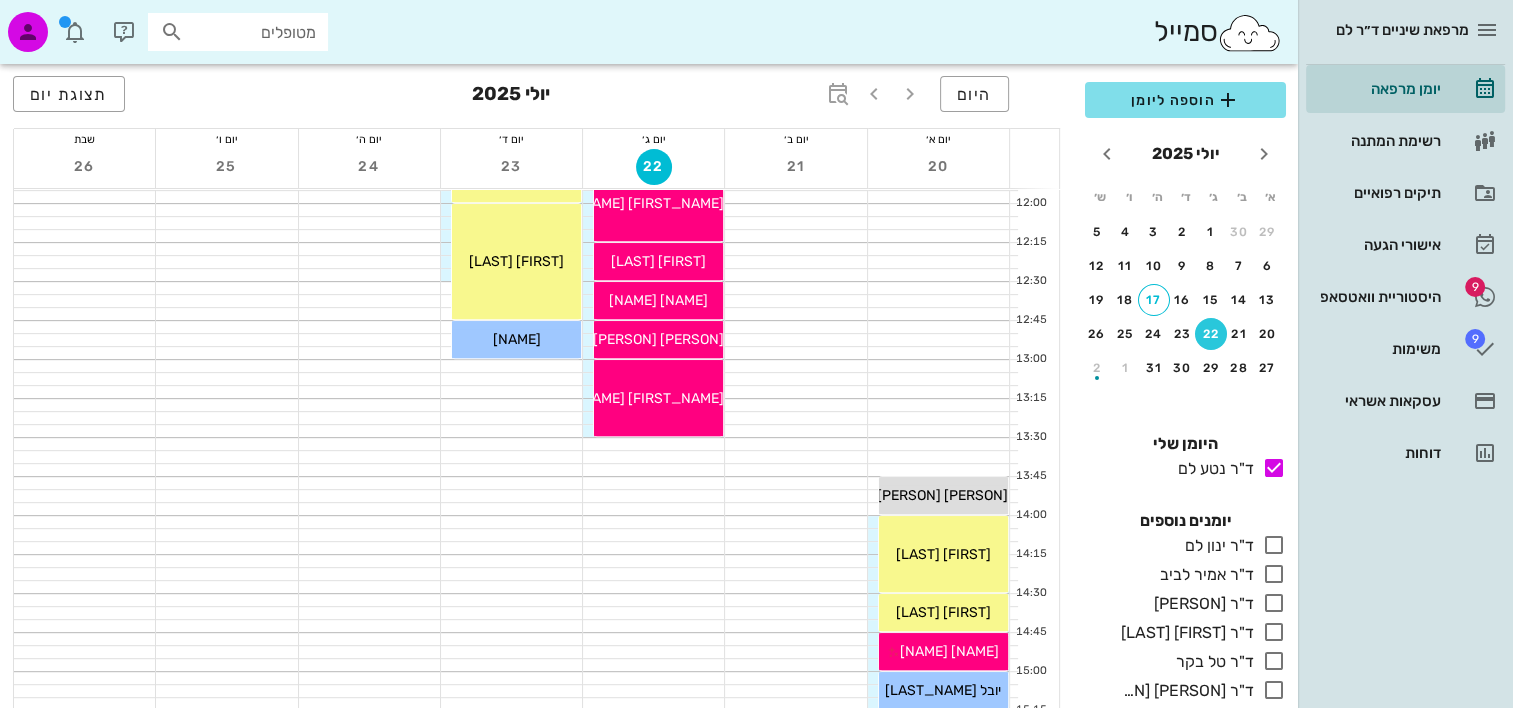 scroll, scrollTop: 764, scrollLeft: 0, axis: vertical 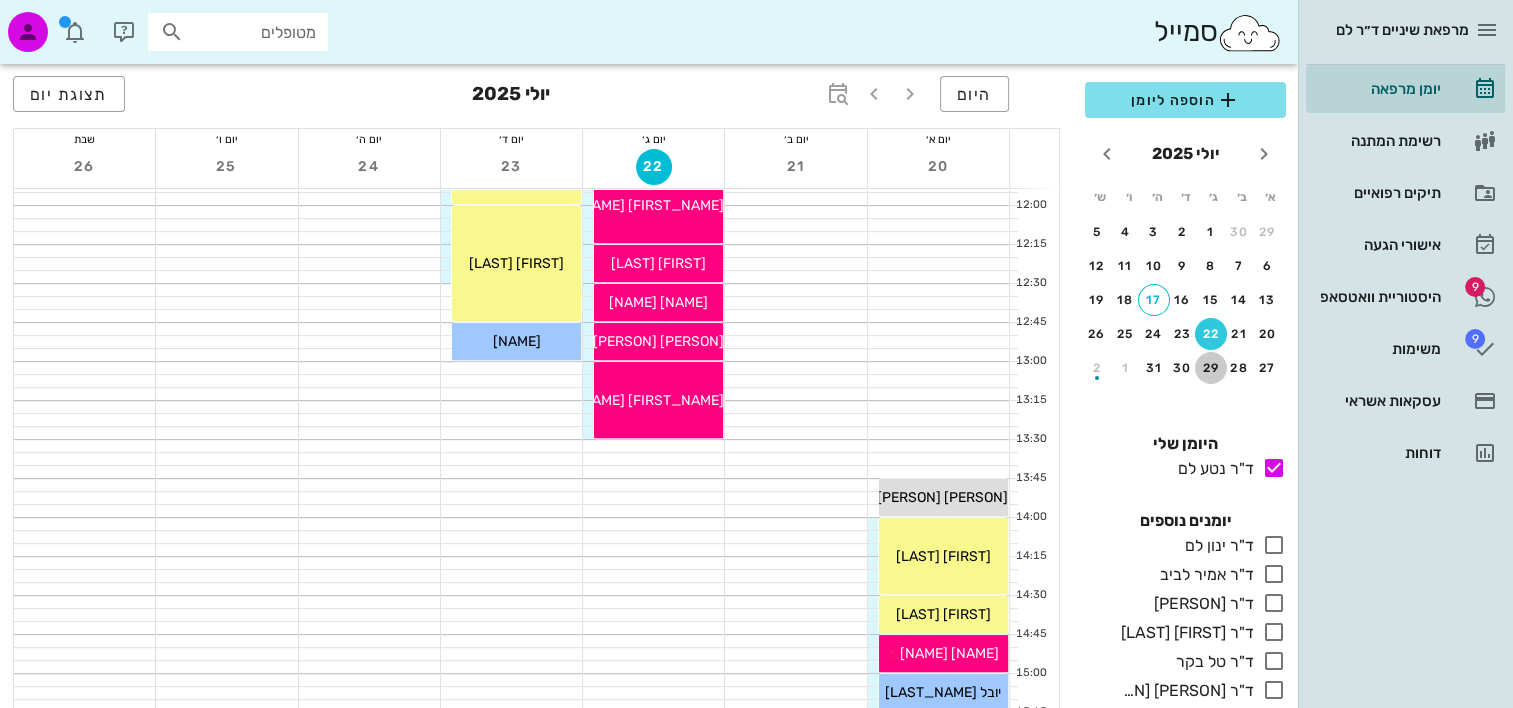 click on "29" at bounding box center [1211, 368] 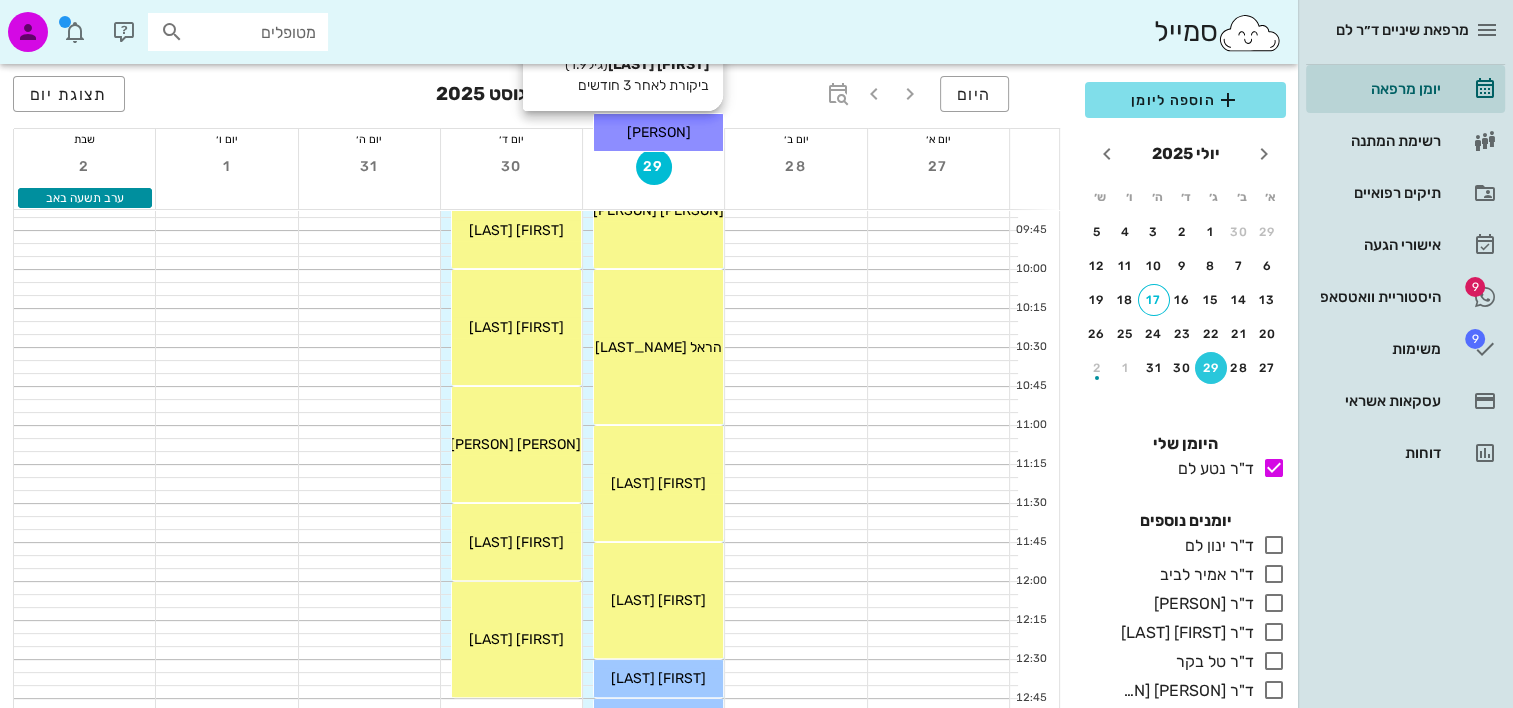 scroll, scrollTop: 464, scrollLeft: 0, axis: vertical 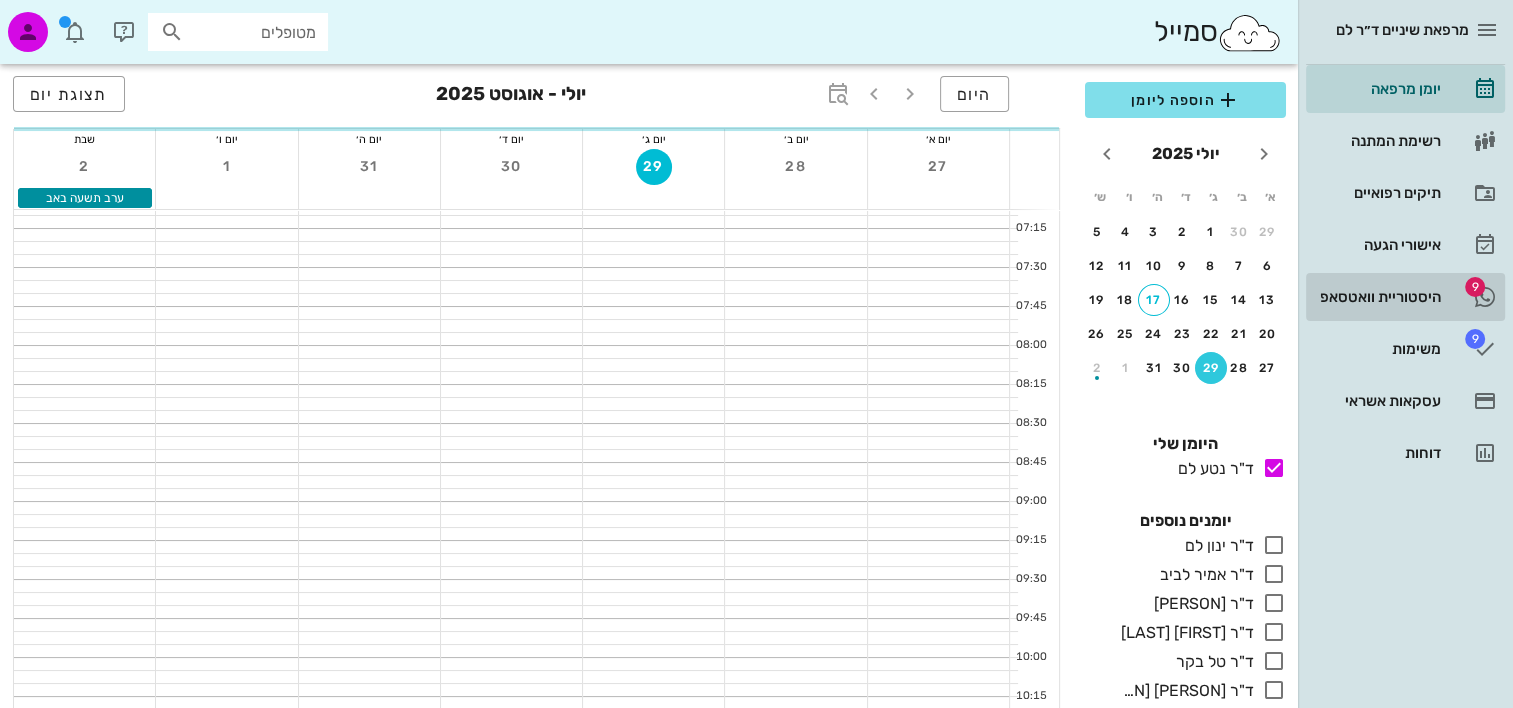 click on "היסטוריית וואטסאפ" at bounding box center [1377, 297] 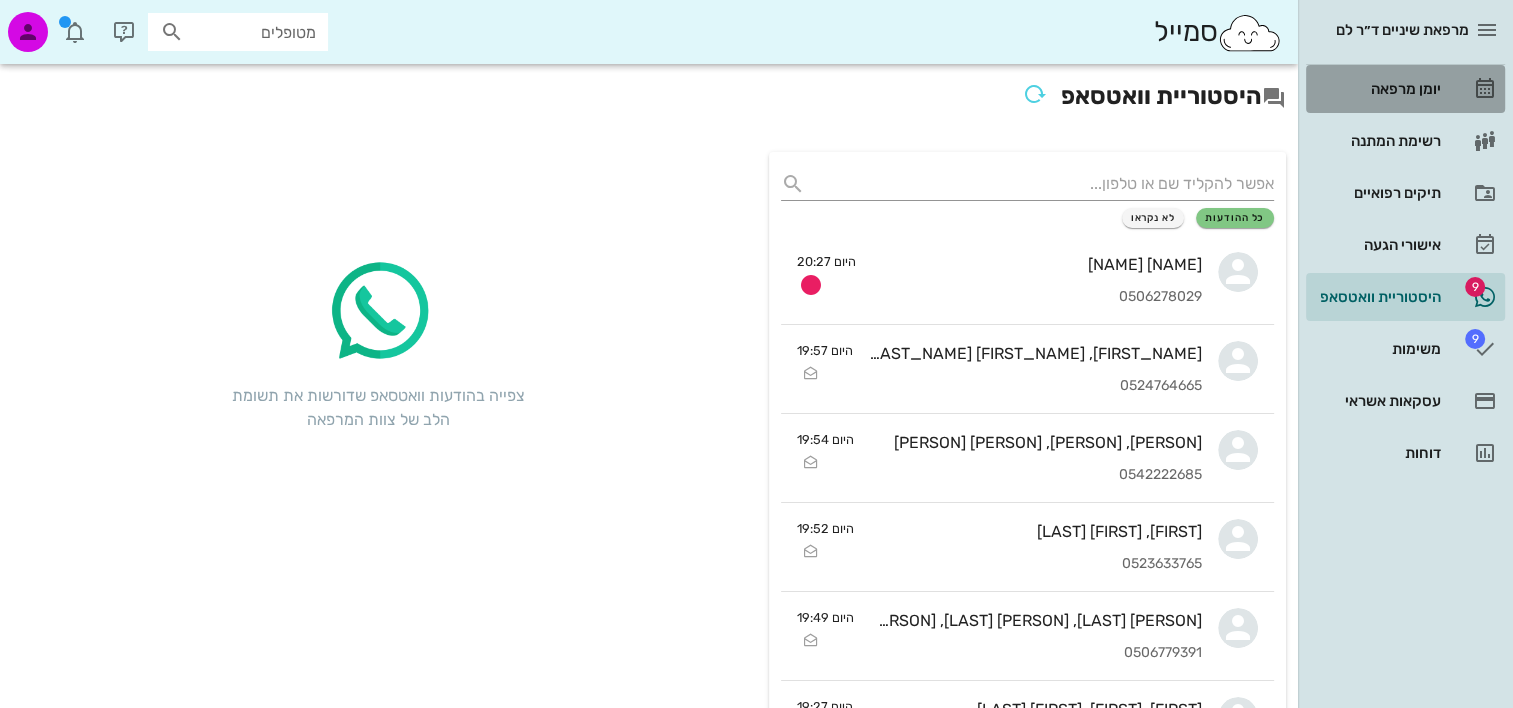 click on "יומן מרפאה" at bounding box center (1377, 89) 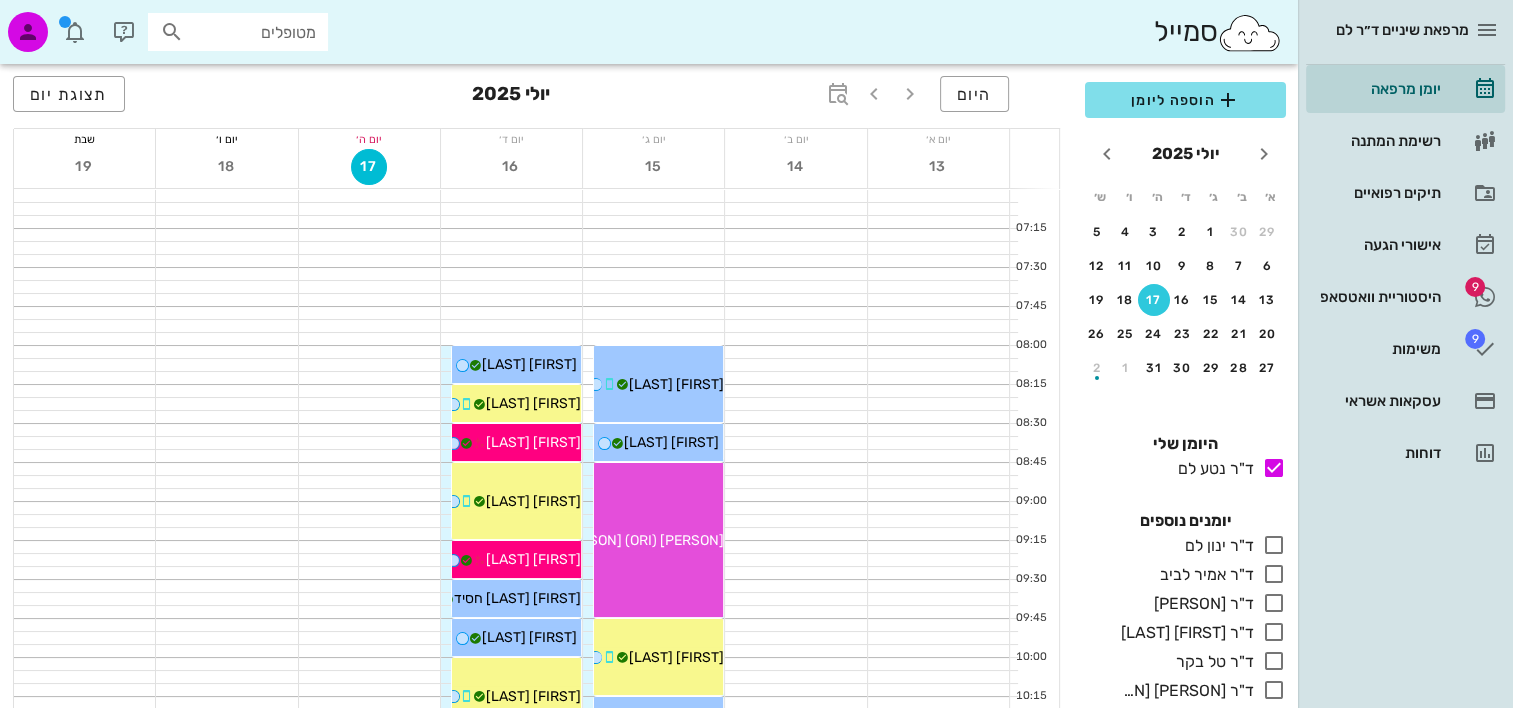 scroll, scrollTop: 284, scrollLeft: 0, axis: vertical 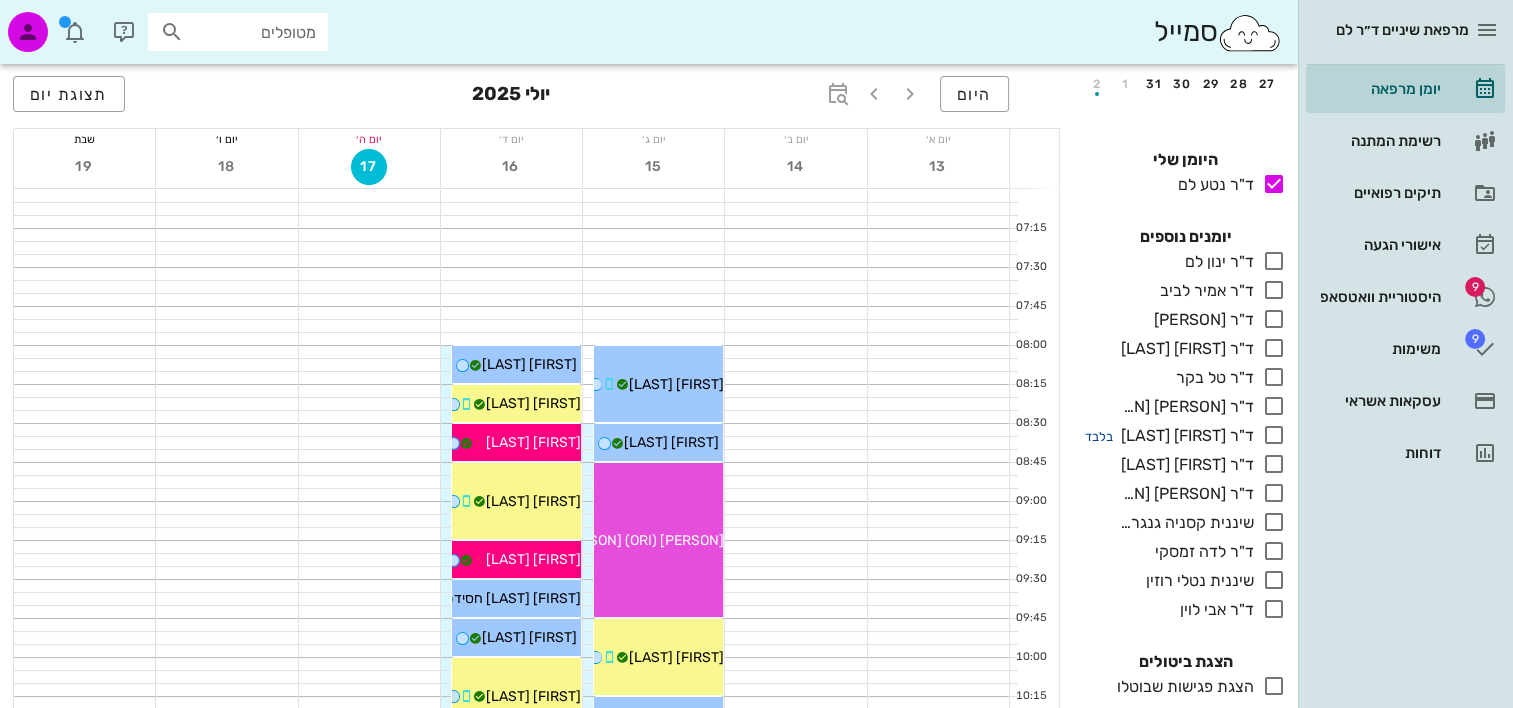 click on "בלבד" at bounding box center [1099, 436] 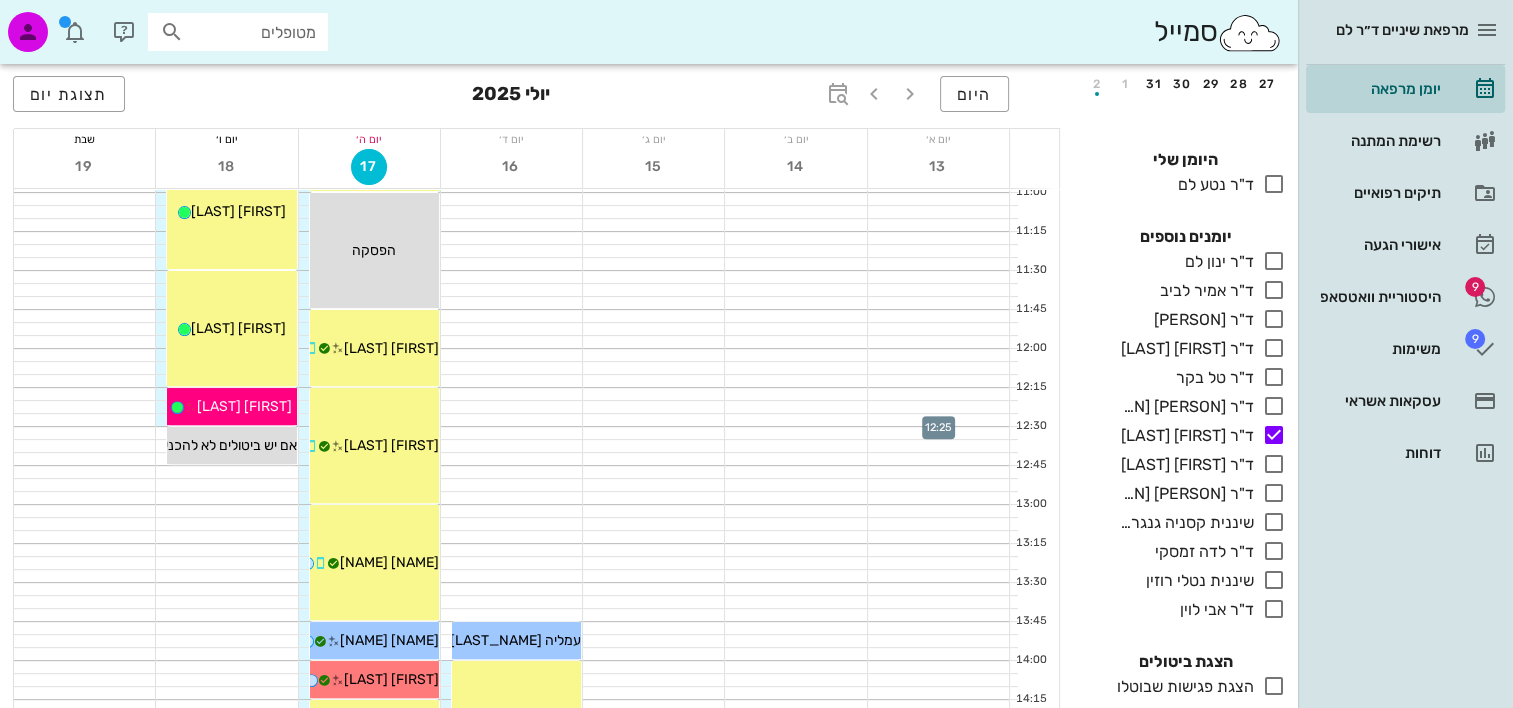 scroll, scrollTop: 800, scrollLeft: 0, axis: vertical 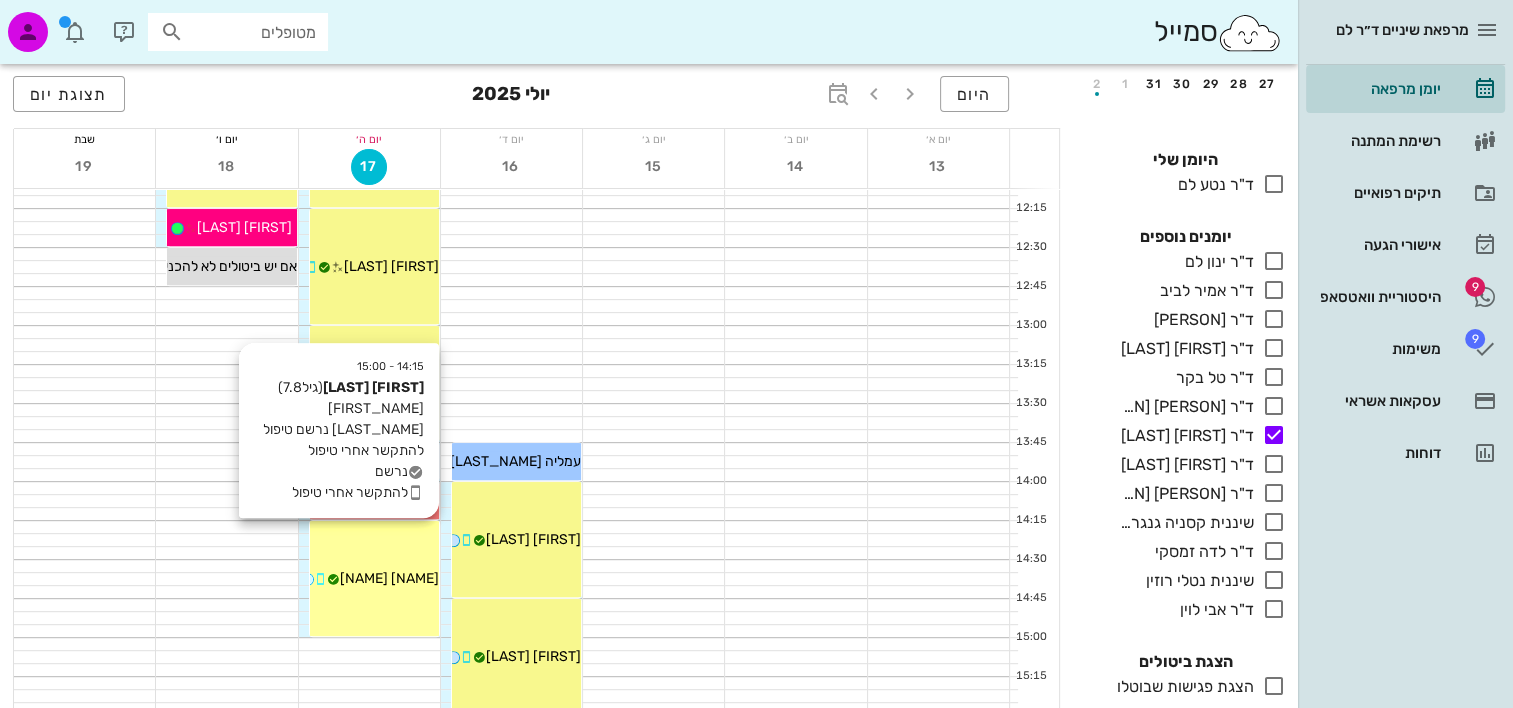 click on "[NAME] [NAME]" at bounding box center (389, 578) 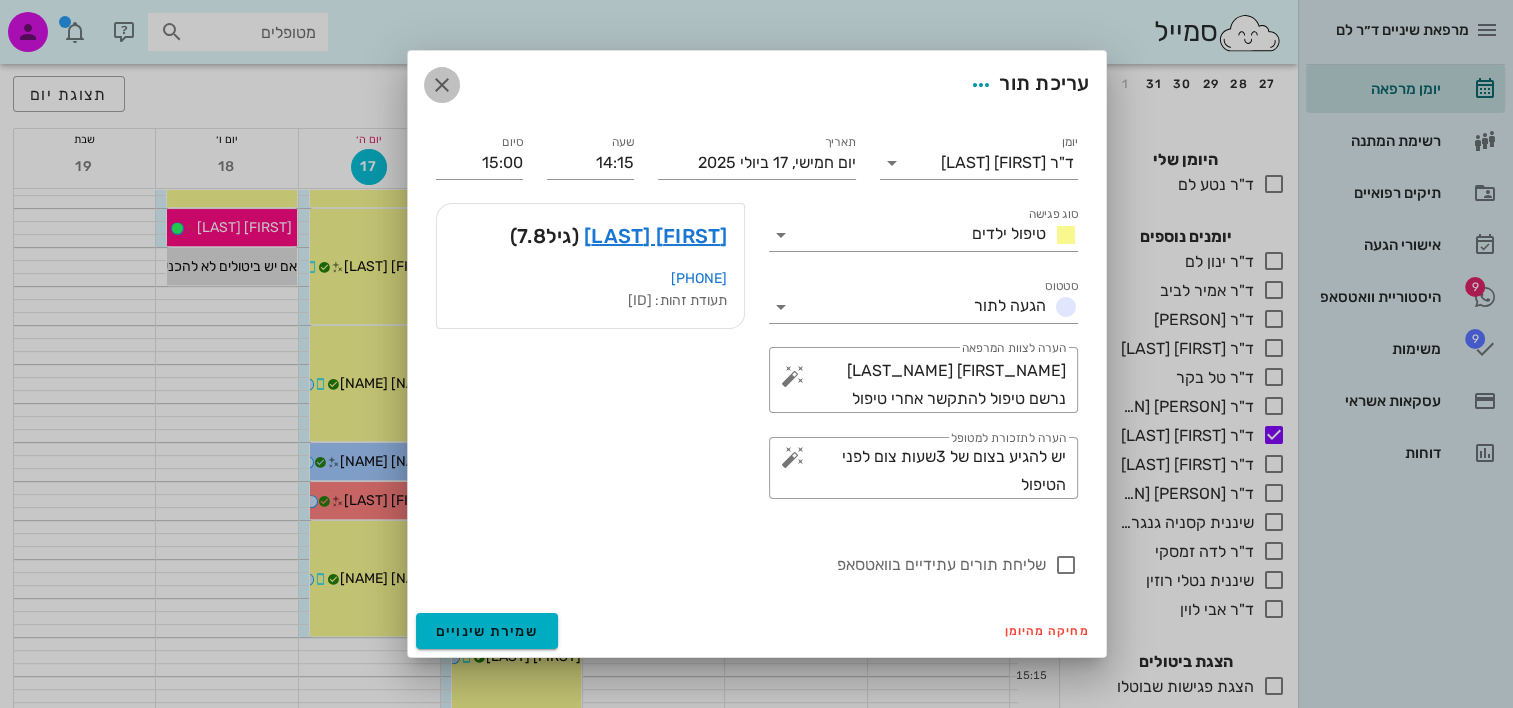 click at bounding box center [442, 85] 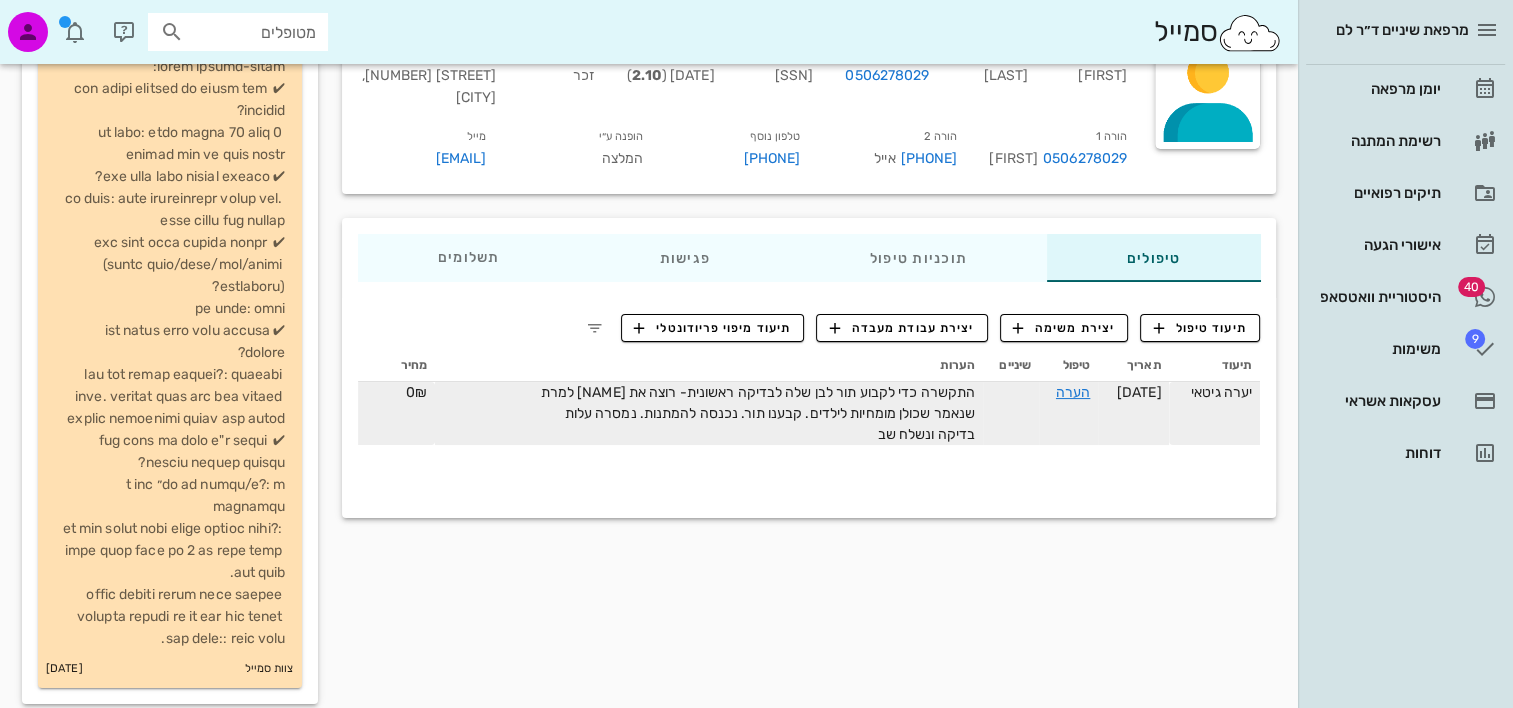 scroll, scrollTop: 0, scrollLeft: 0, axis: both 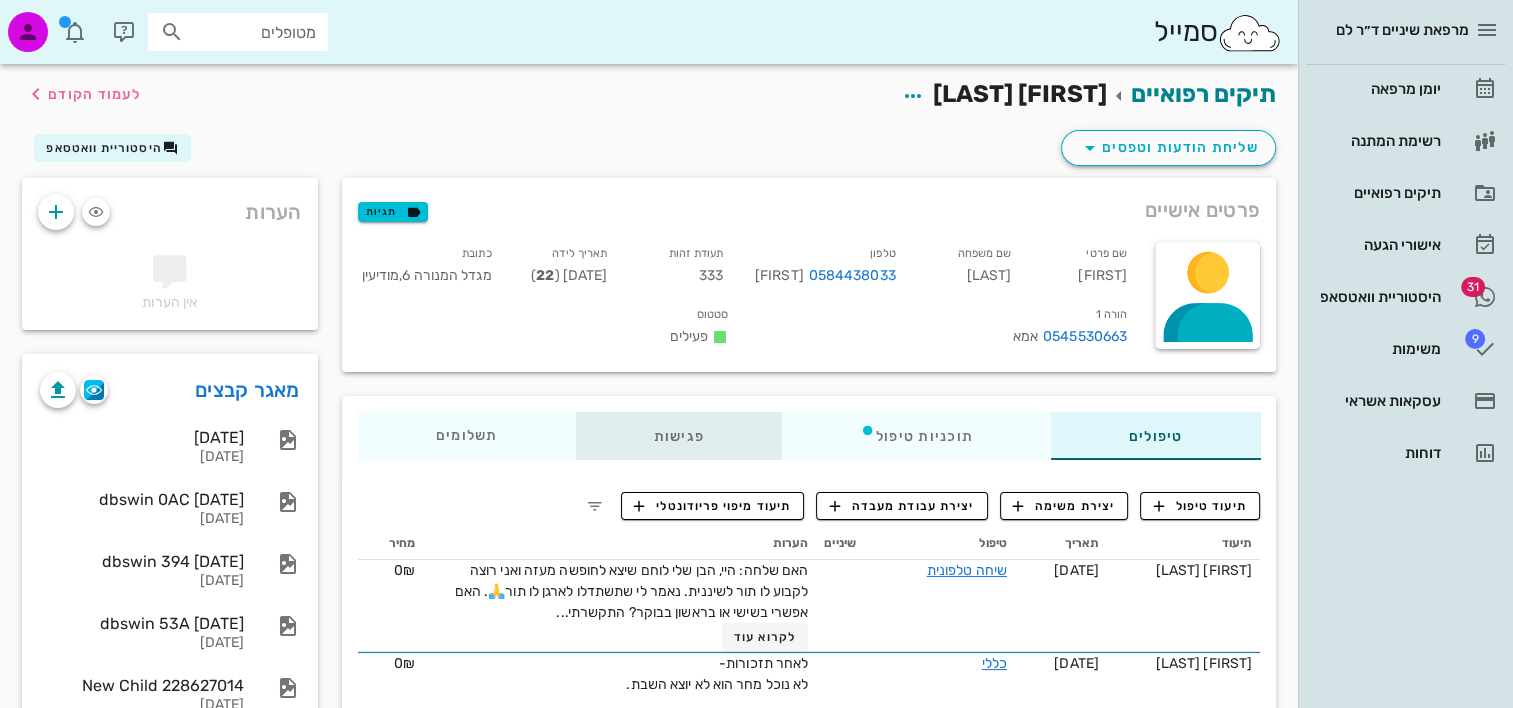 click on "פגישות" at bounding box center [678, 436] 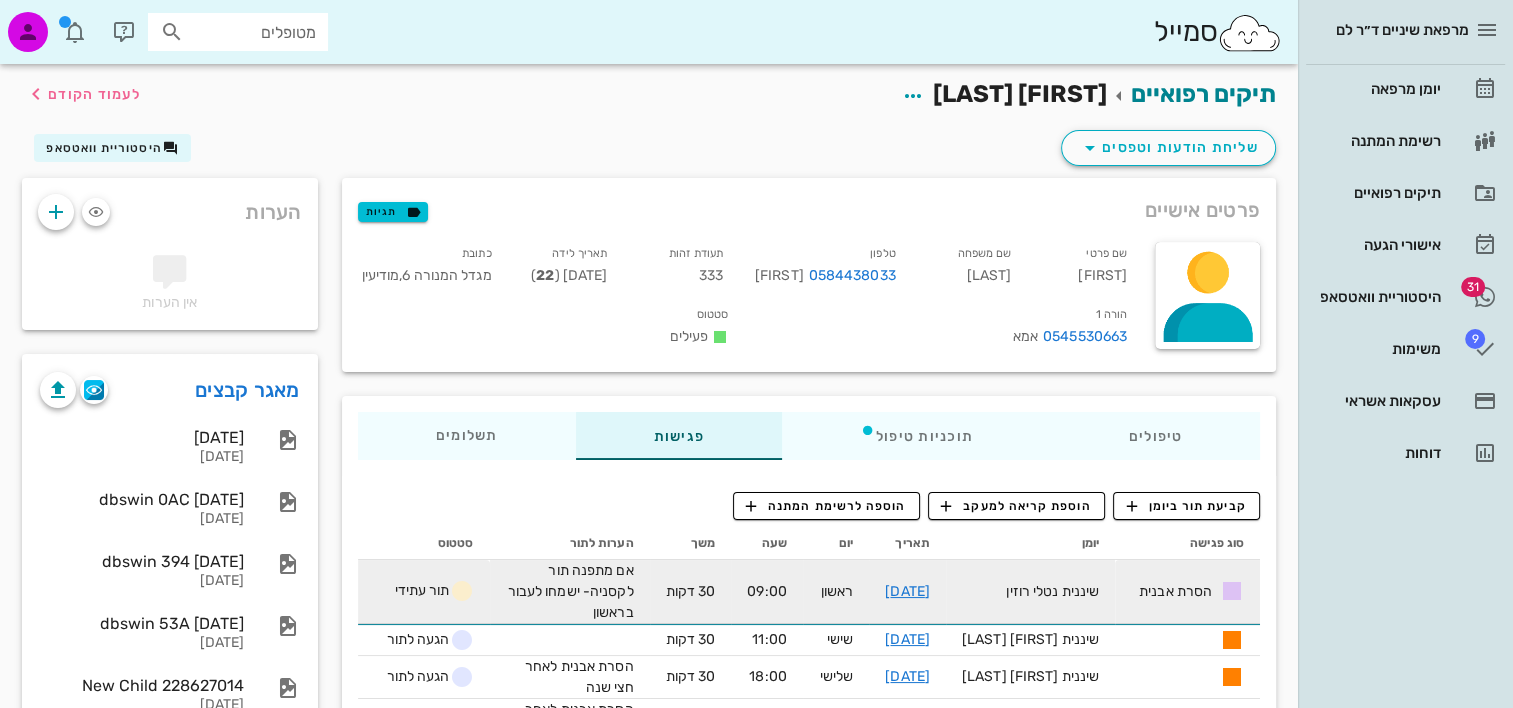 click on "20-07-2025" at bounding box center (907, 592) 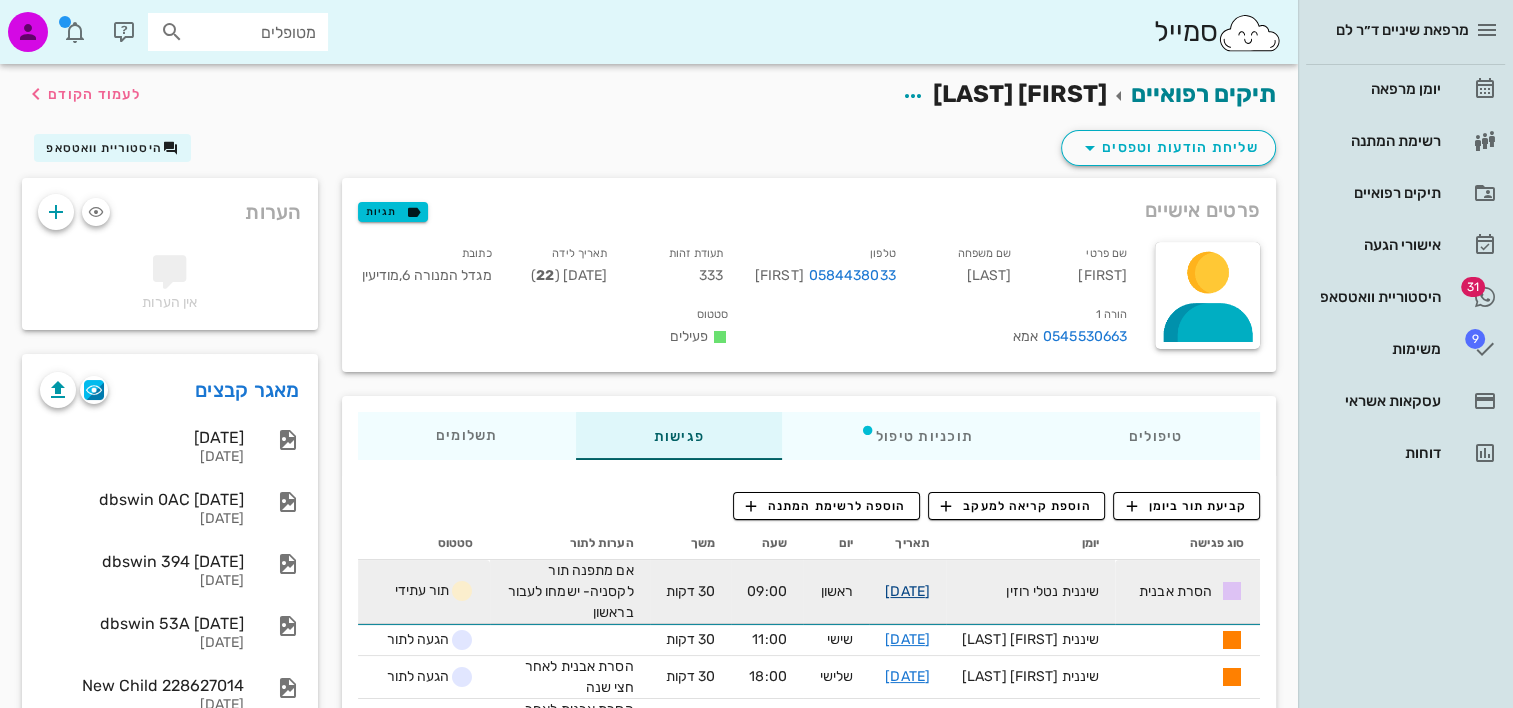 click on "20-07-2025" at bounding box center (907, 591) 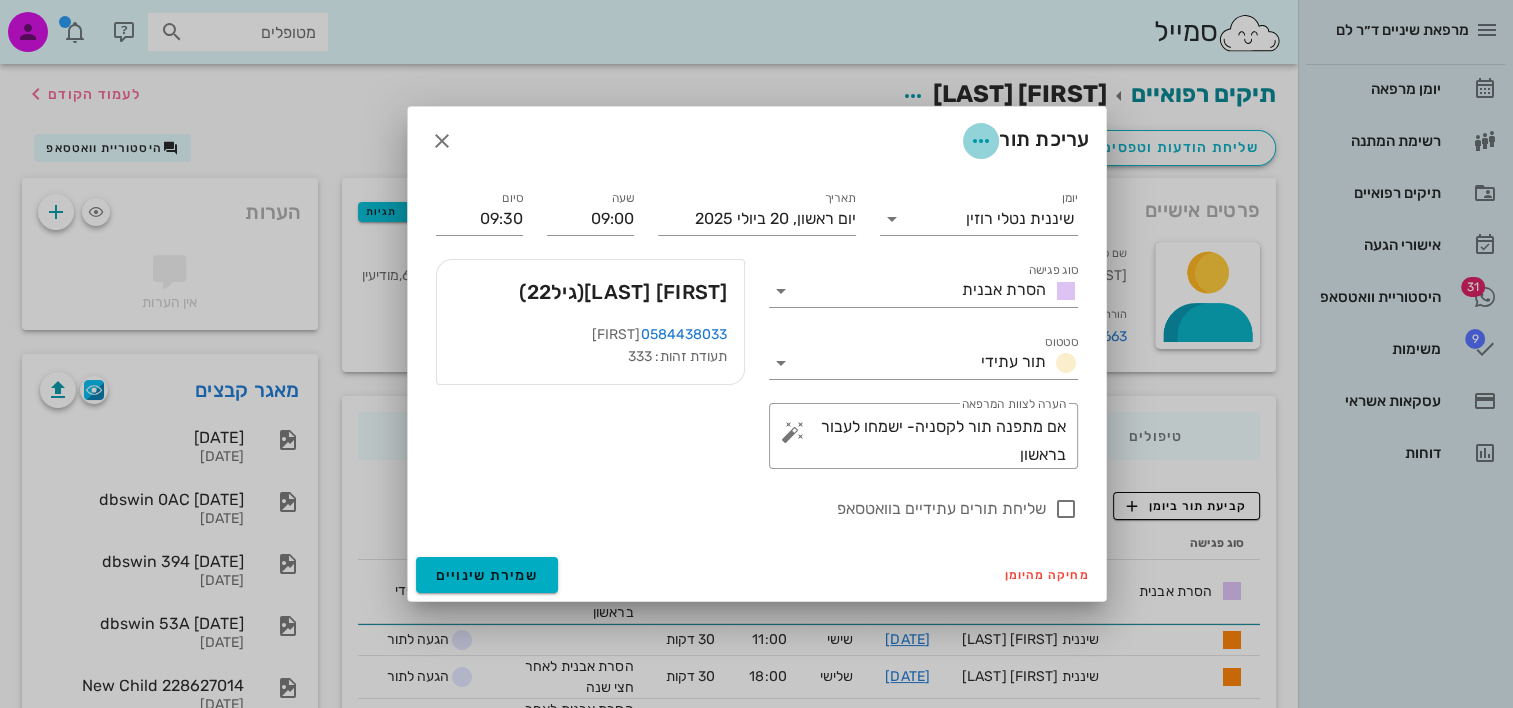 click at bounding box center (981, 141) 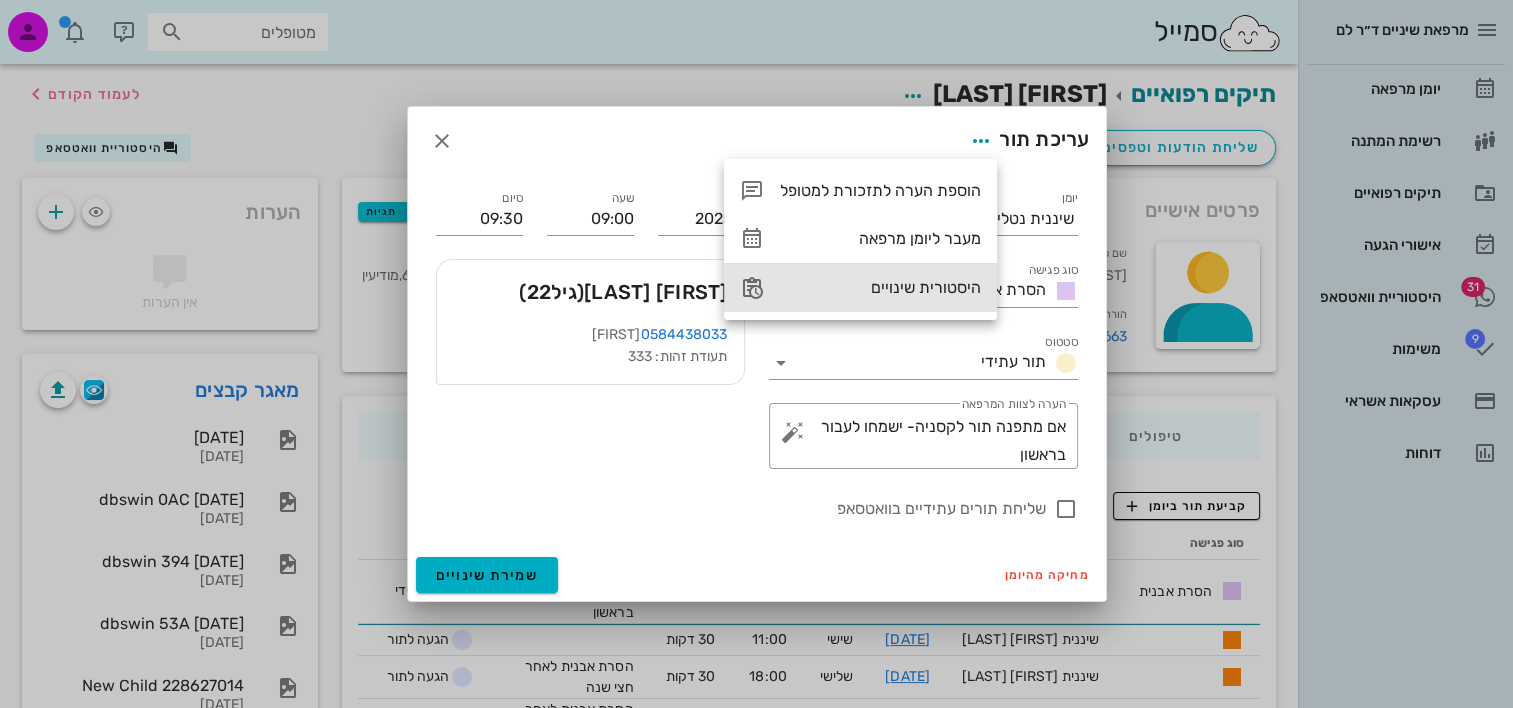 click on "היסטורית שינויים" at bounding box center [880, 287] 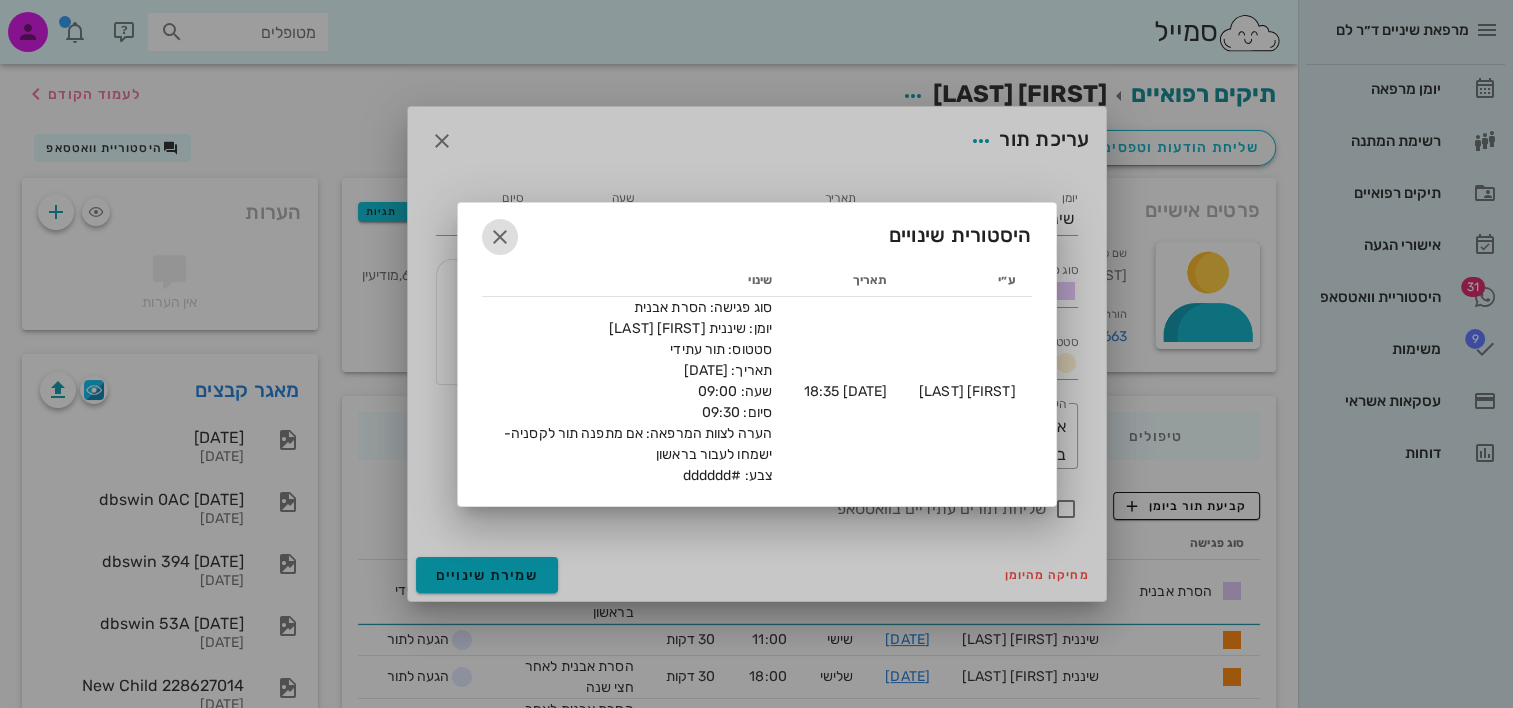 click at bounding box center (500, 237) 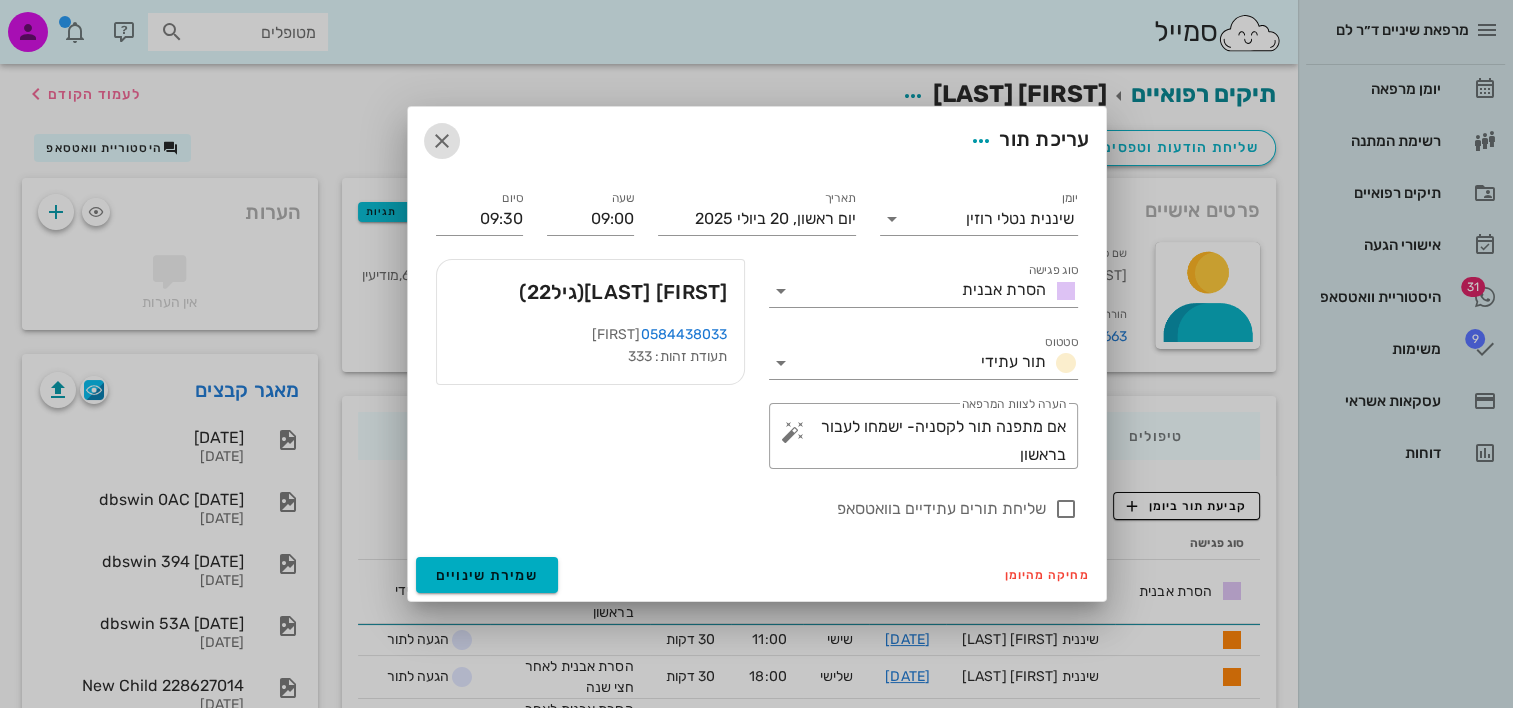 click at bounding box center [442, 141] 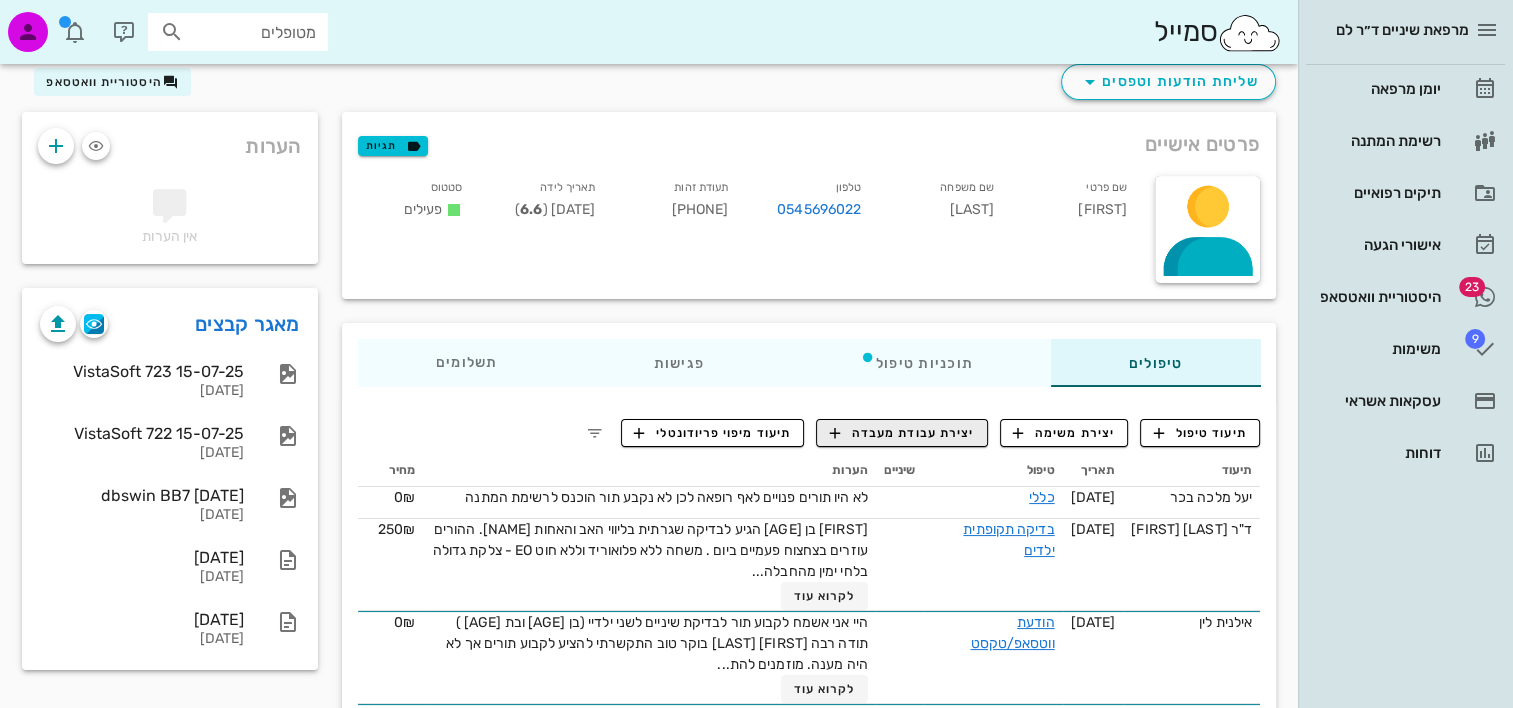 scroll, scrollTop: 100, scrollLeft: 0, axis: vertical 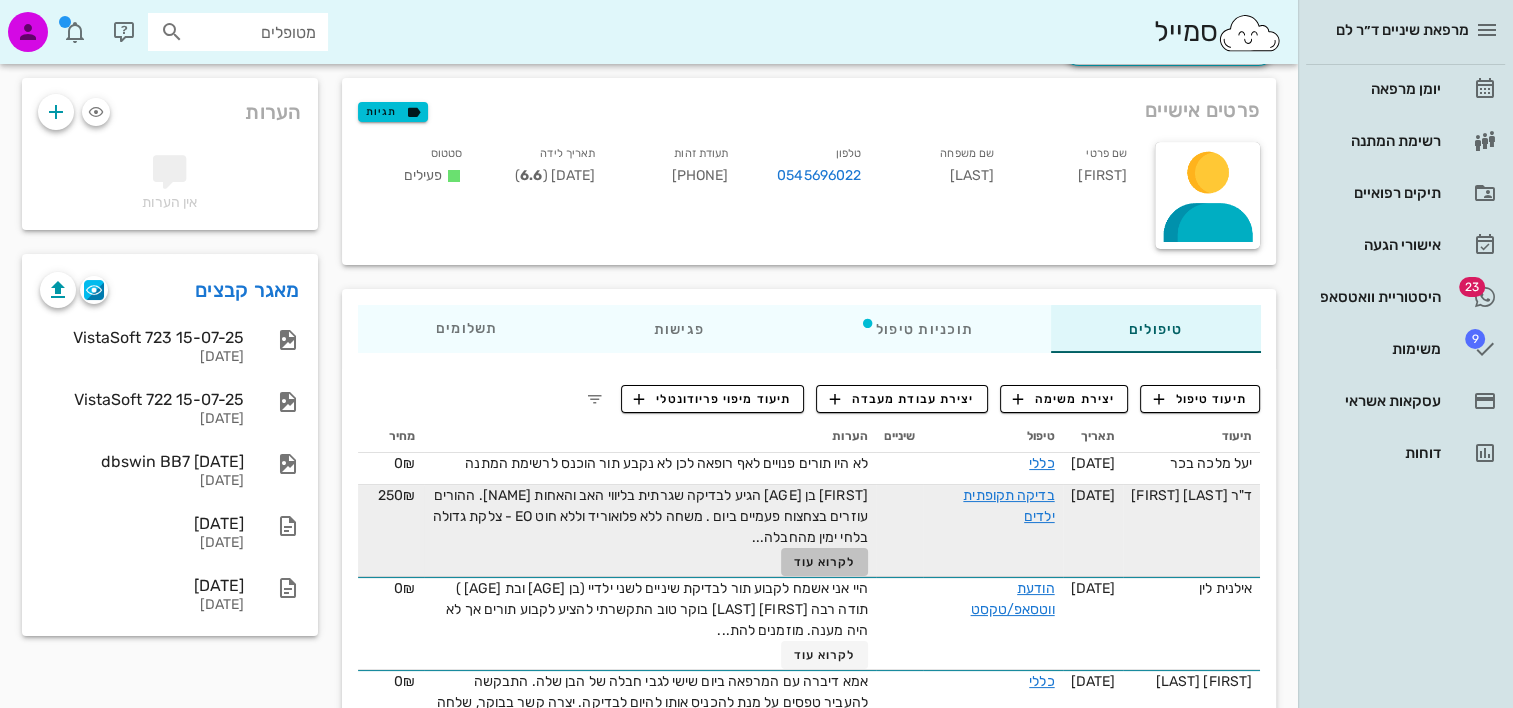click on "לקרוא עוד" at bounding box center (824, 562) 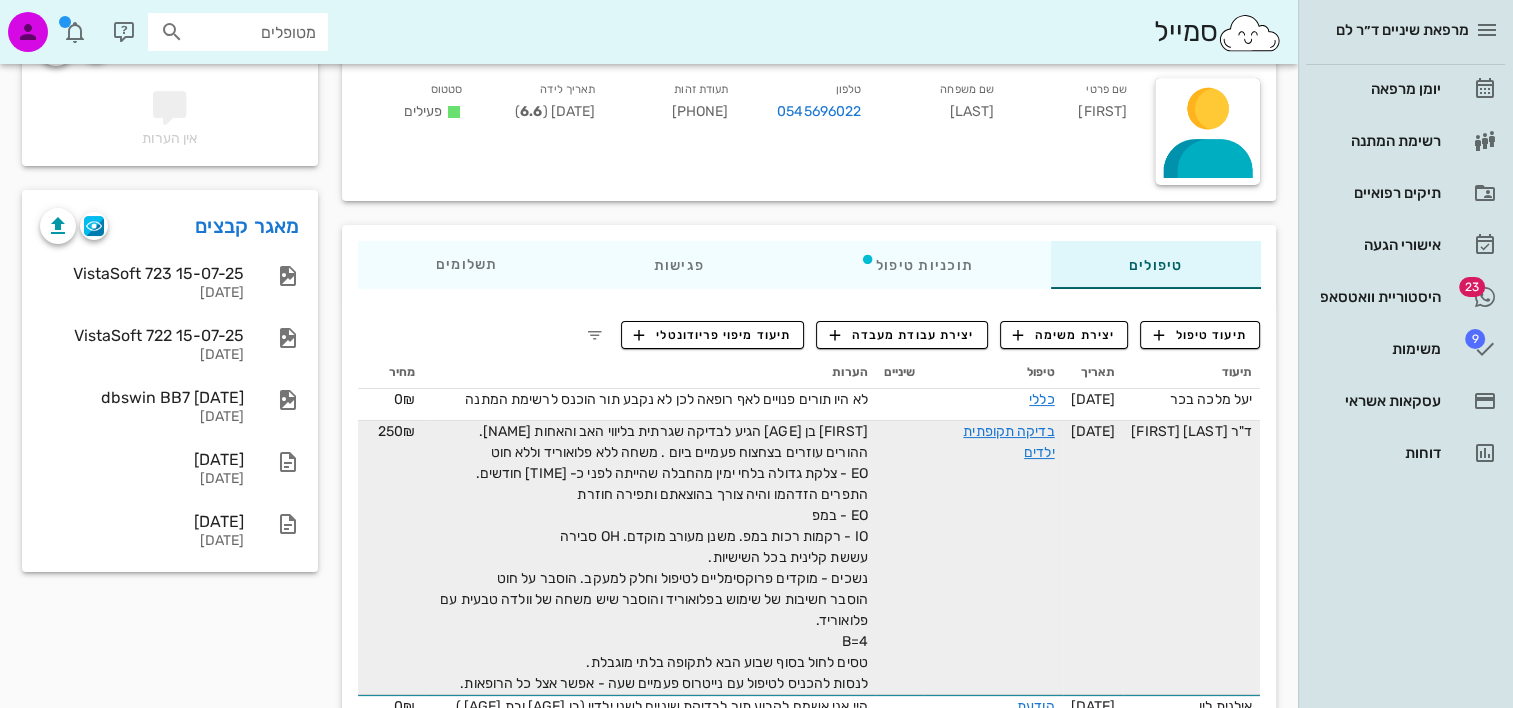 scroll, scrollTop: 200, scrollLeft: 0, axis: vertical 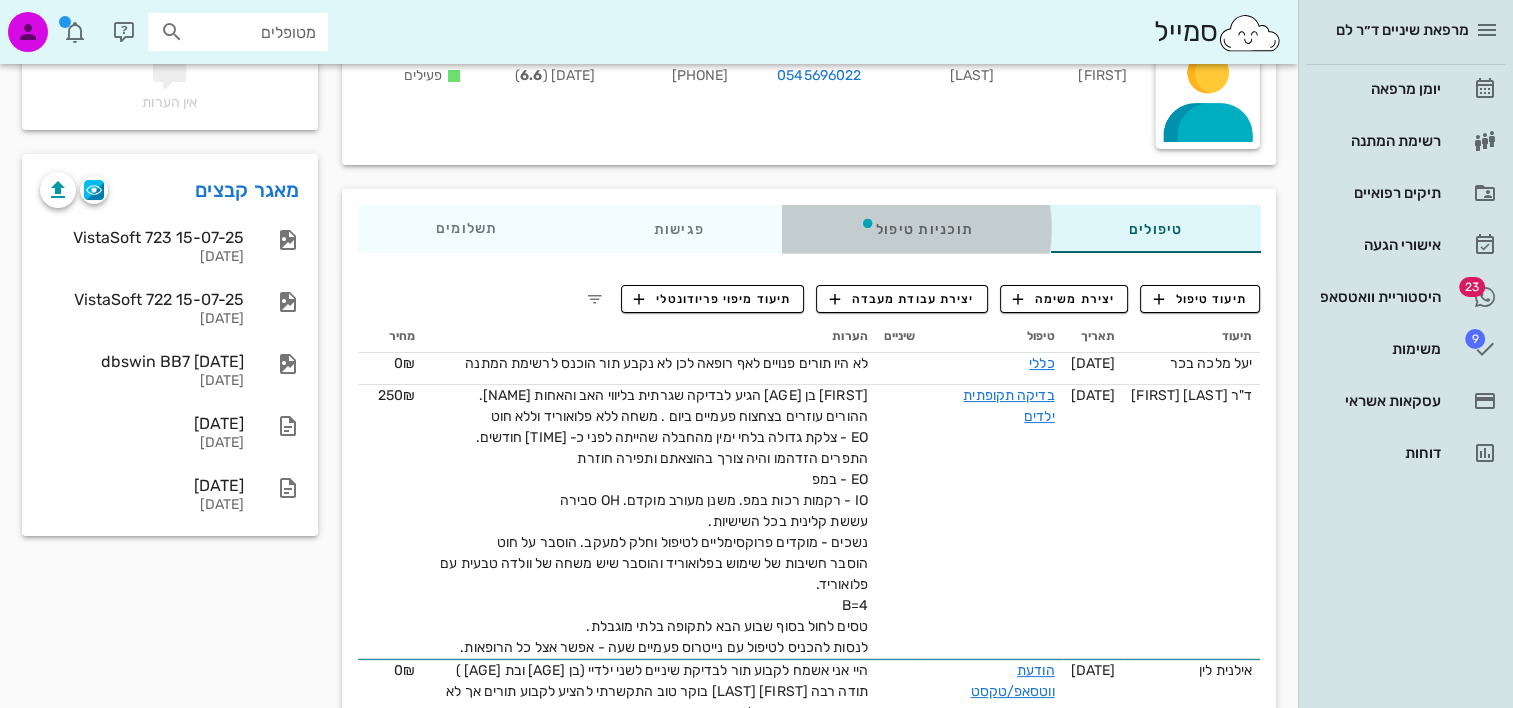 click on "תוכניות טיפול" at bounding box center (915, 229) 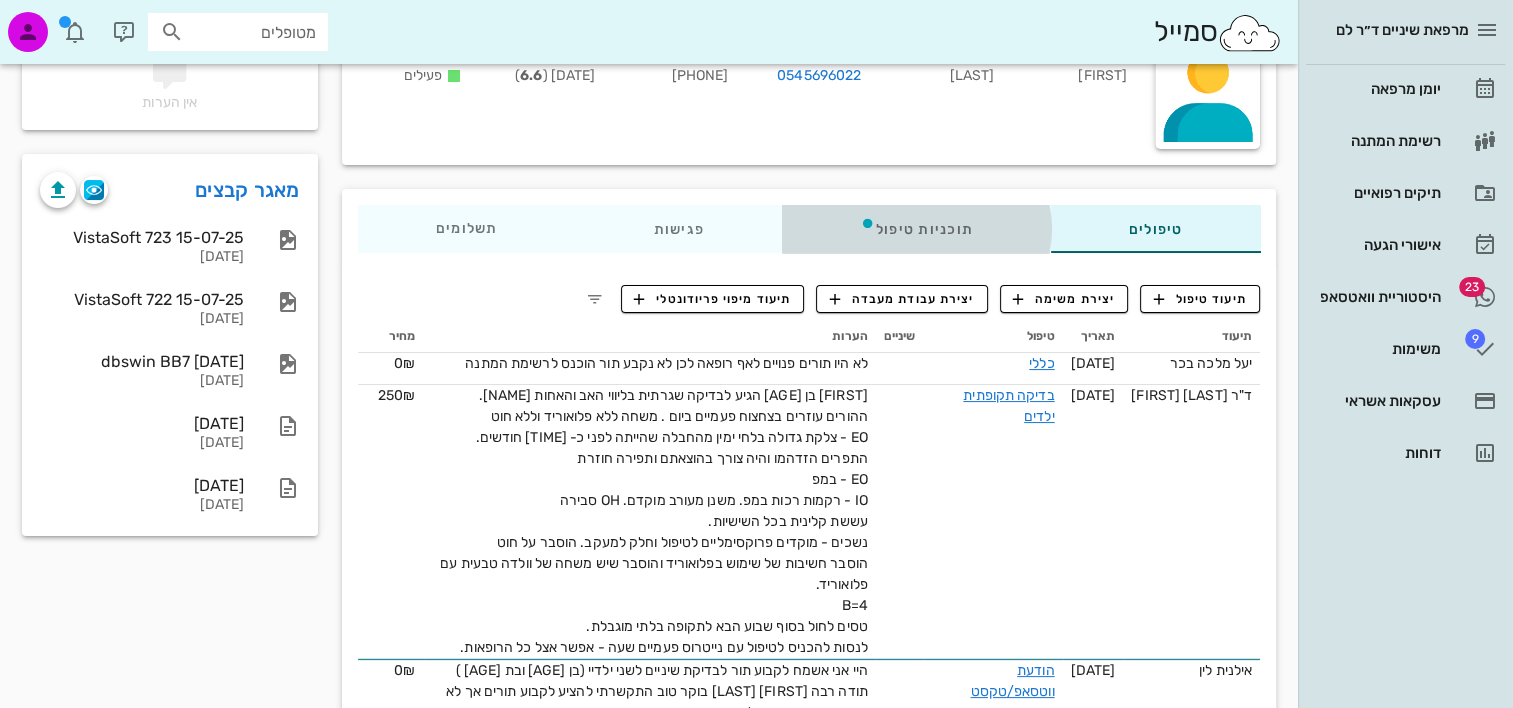 scroll, scrollTop: 58, scrollLeft: 0, axis: vertical 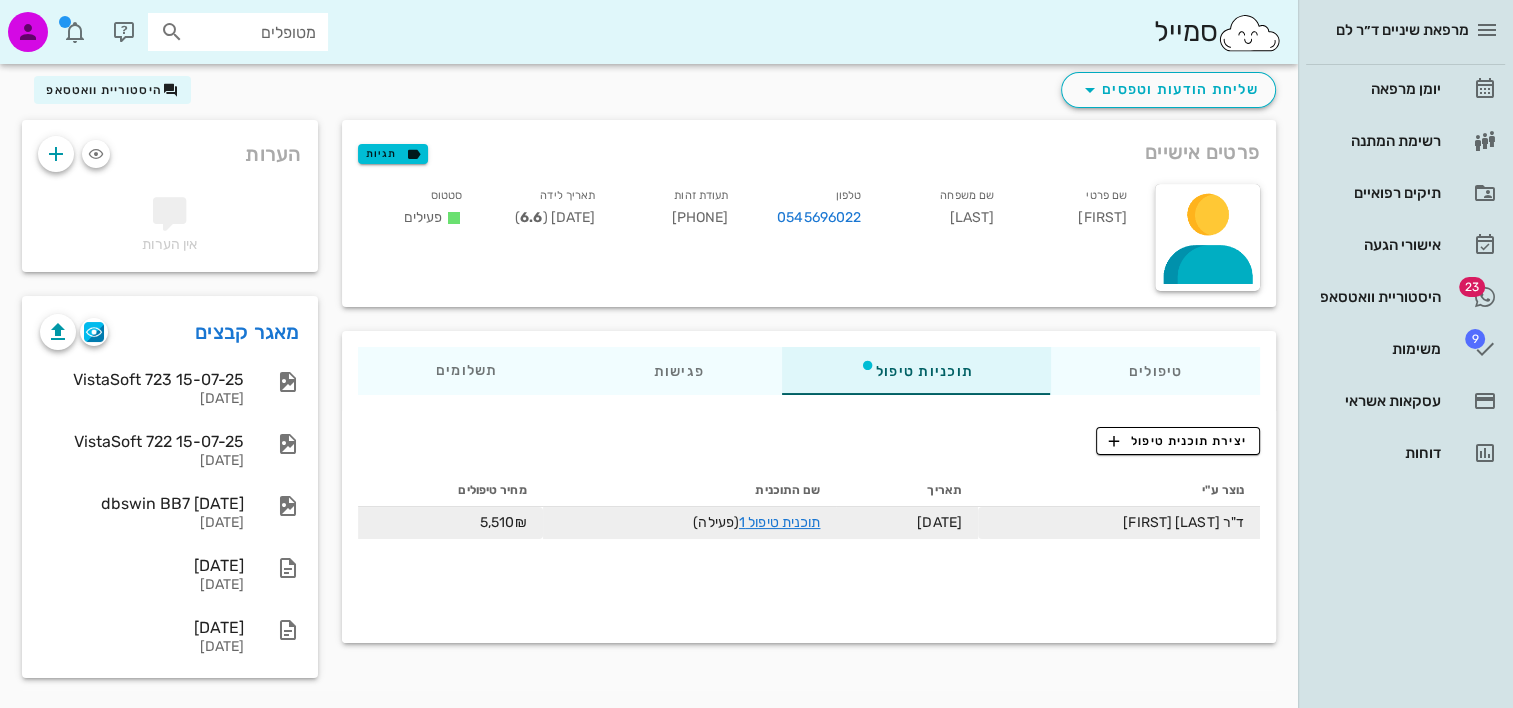 click on "תוכנית טיפול 1
(פעילה)" at bounding box center (690, 523) 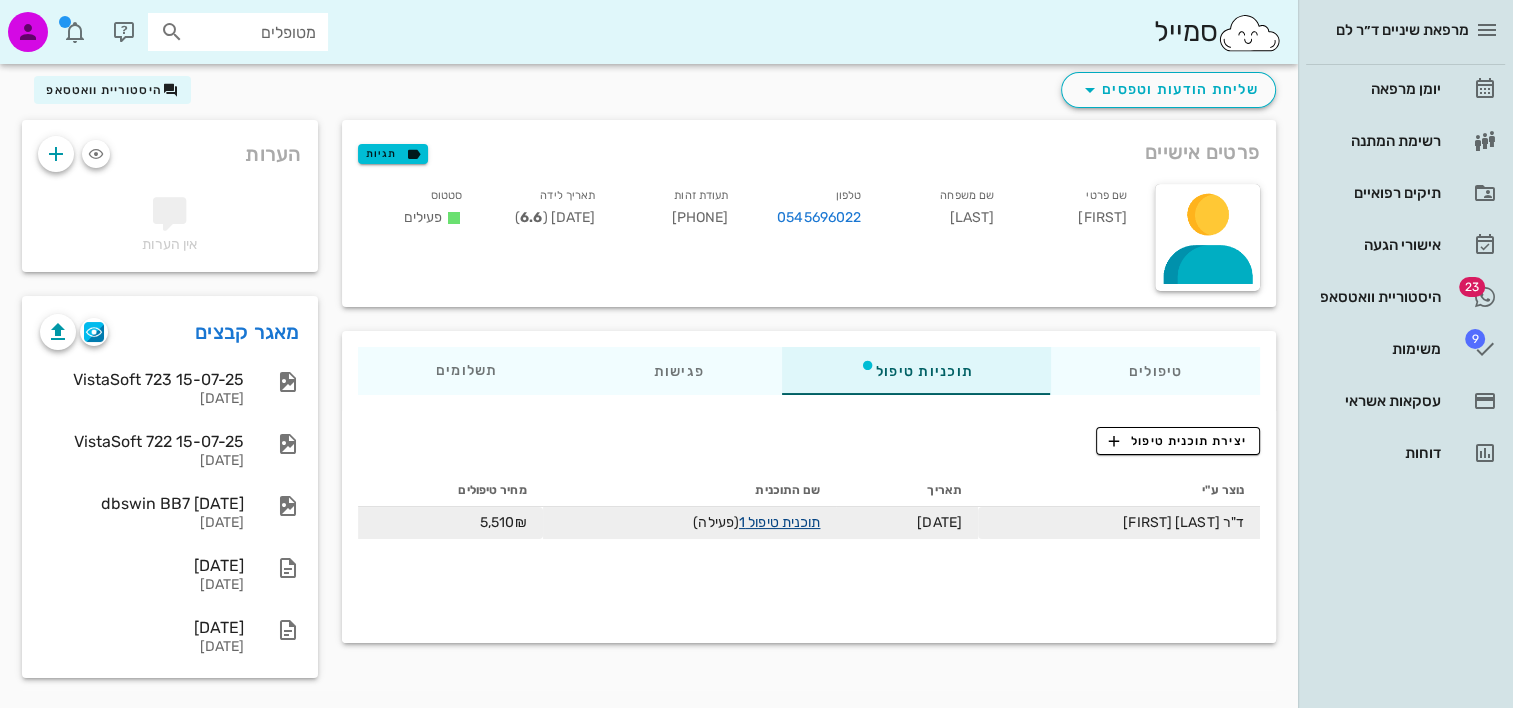 click on "תוכנית טיפול 1" at bounding box center (779, 522) 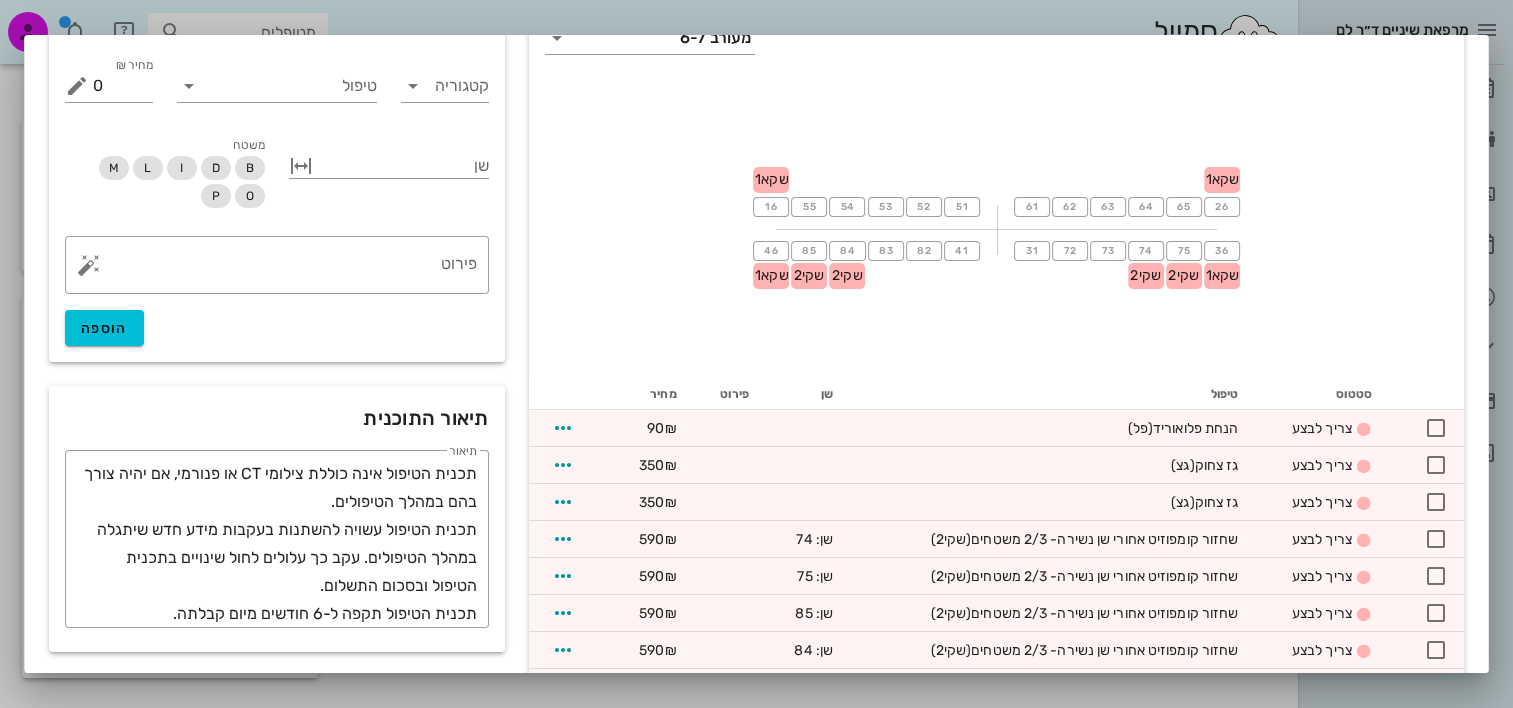 scroll, scrollTop: 0, scrollLeft: 0, axis: both 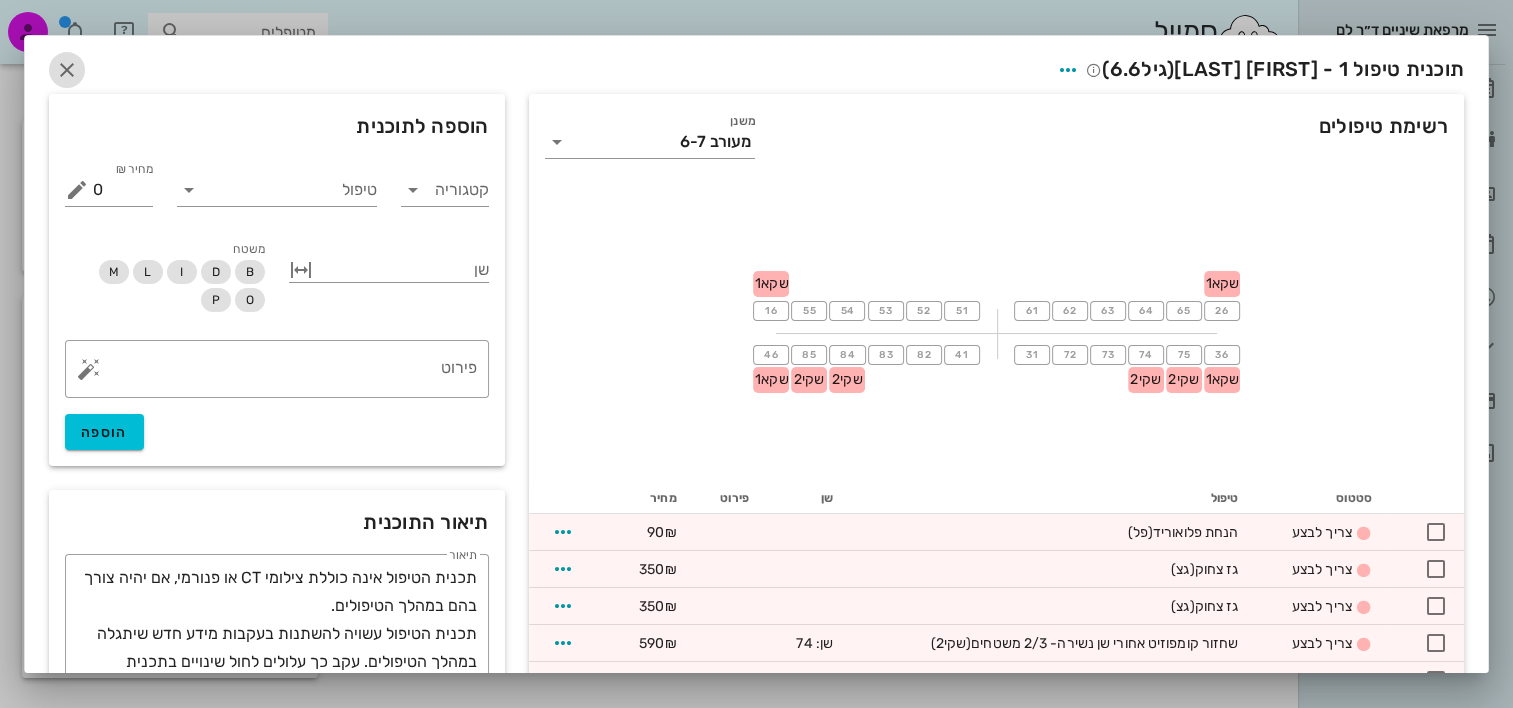 click at bounding box center [67, 70] 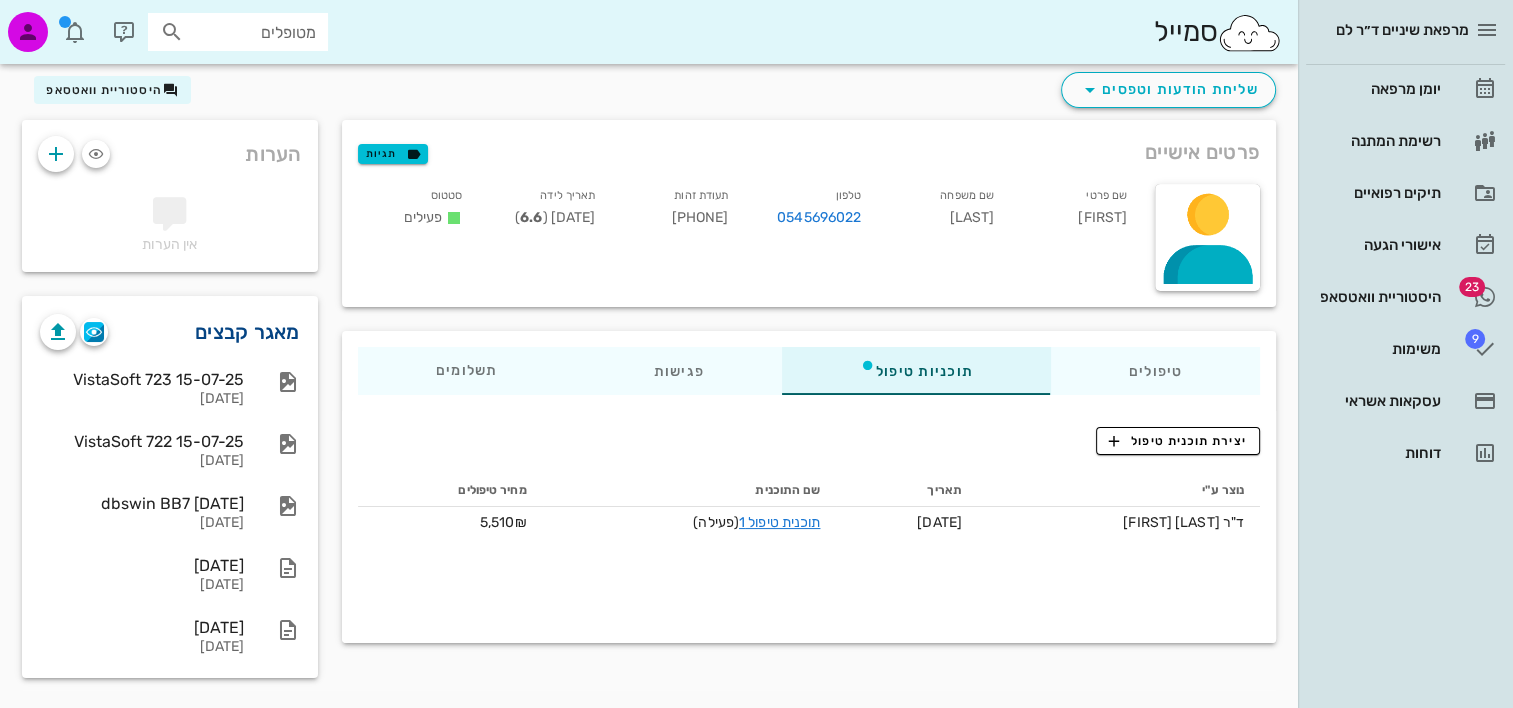 click on "מאגר קבצים" at bounding box center [247, 332] 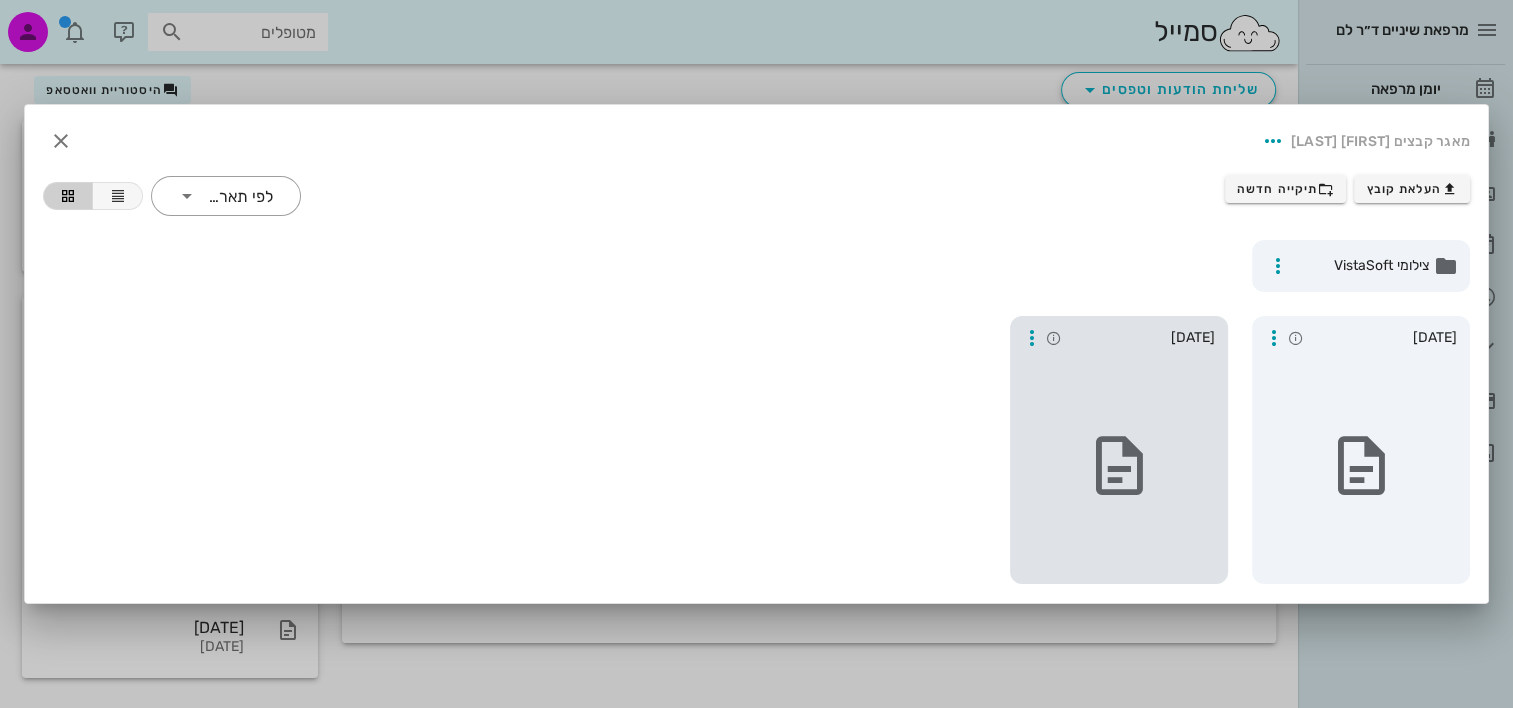 click at bounding box center (1119, 466) 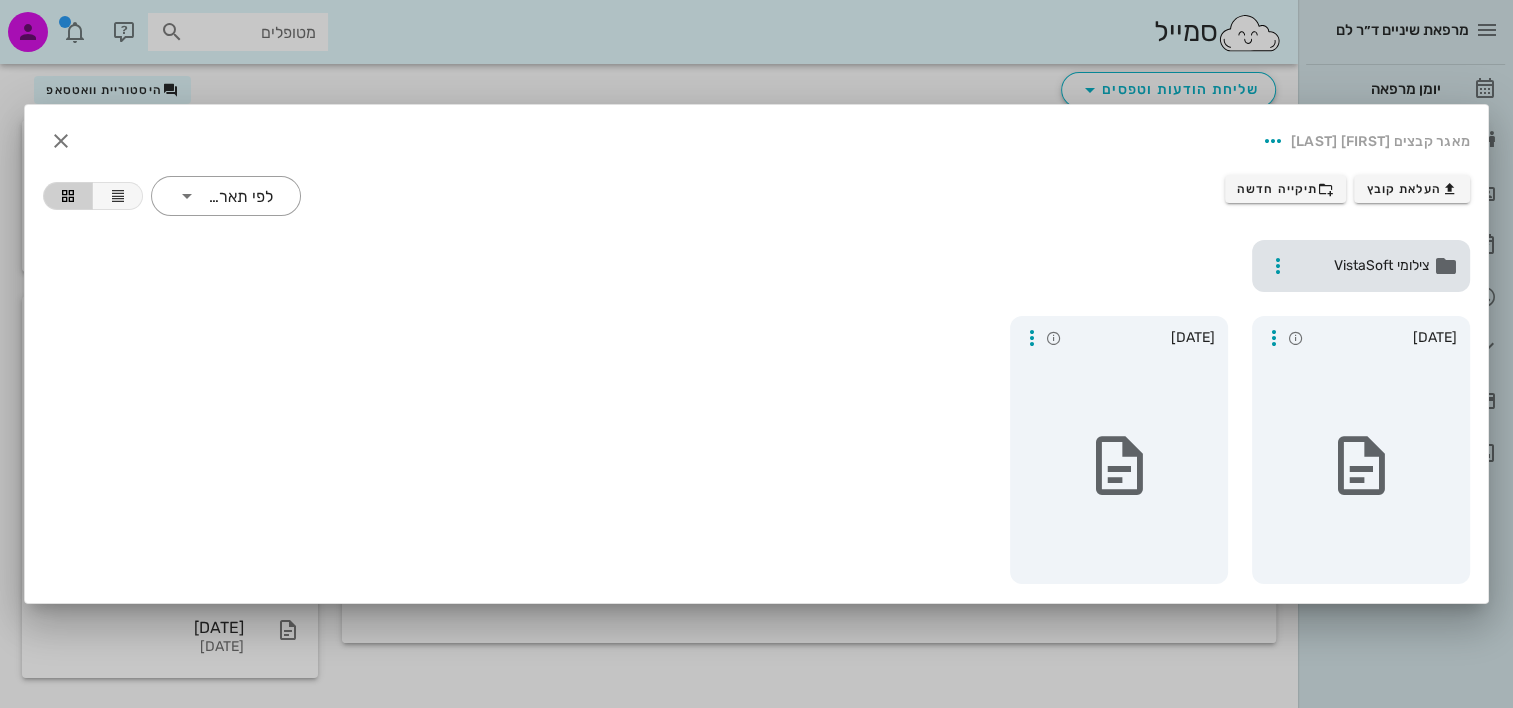 click on "צילומי VistaSoft" at bounding box center (1361, 266) 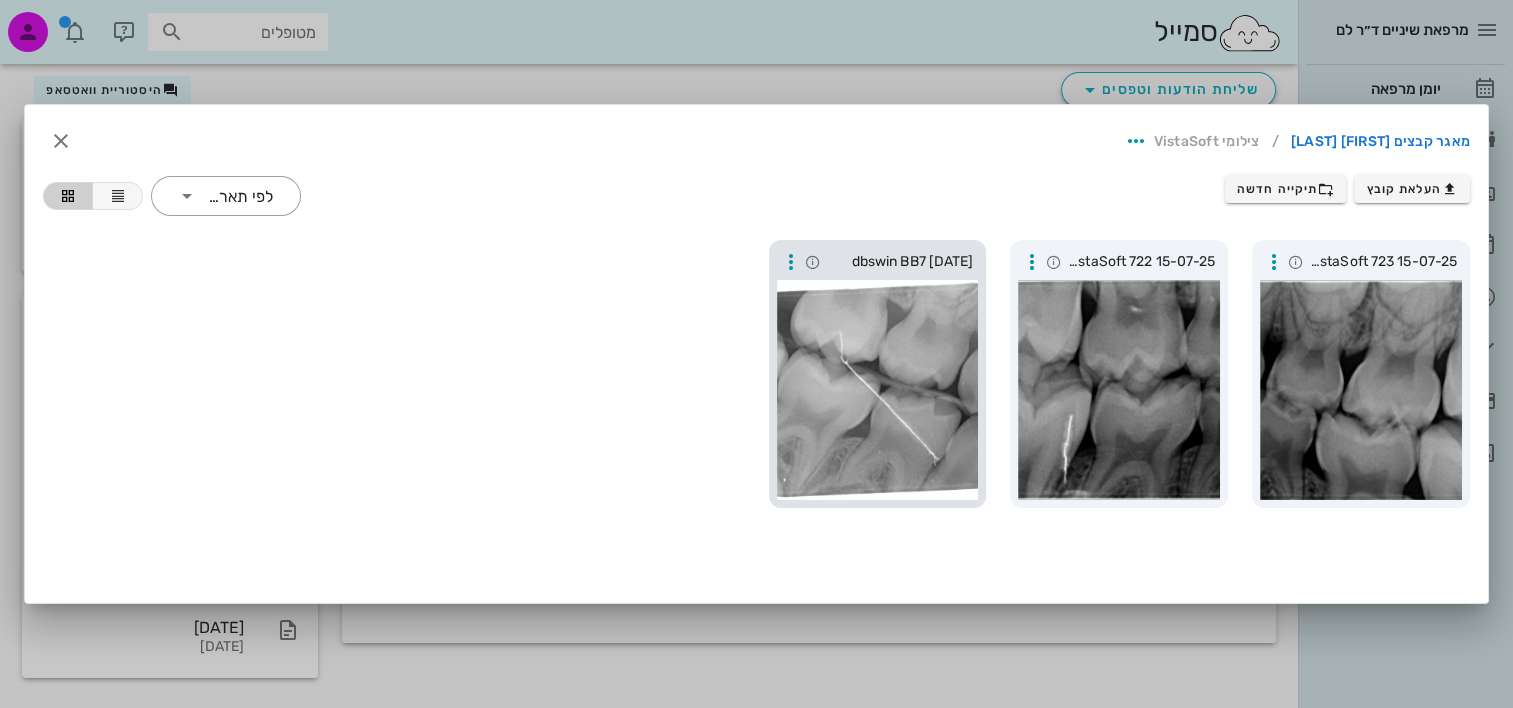 click at bounding box center [878, 390] 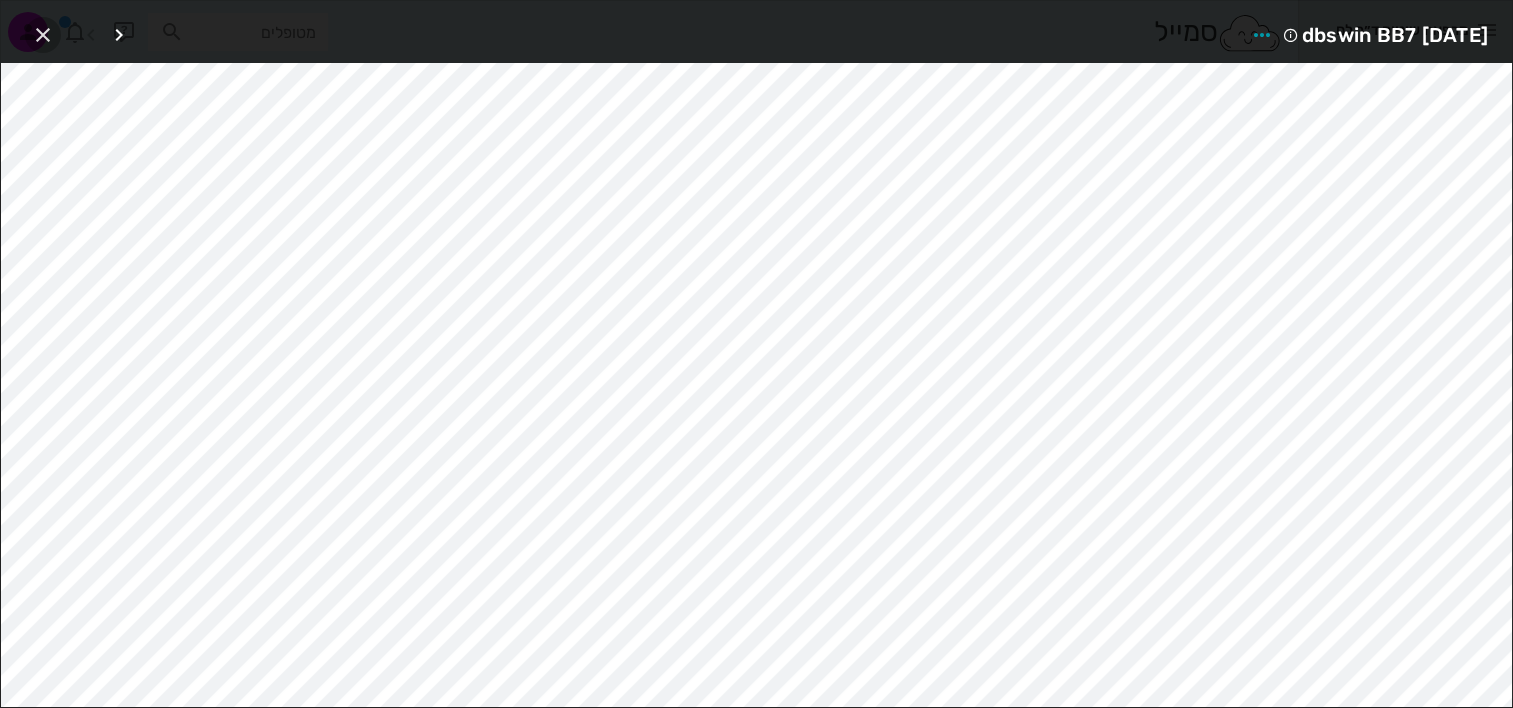 click at bounding box center [43, 35] 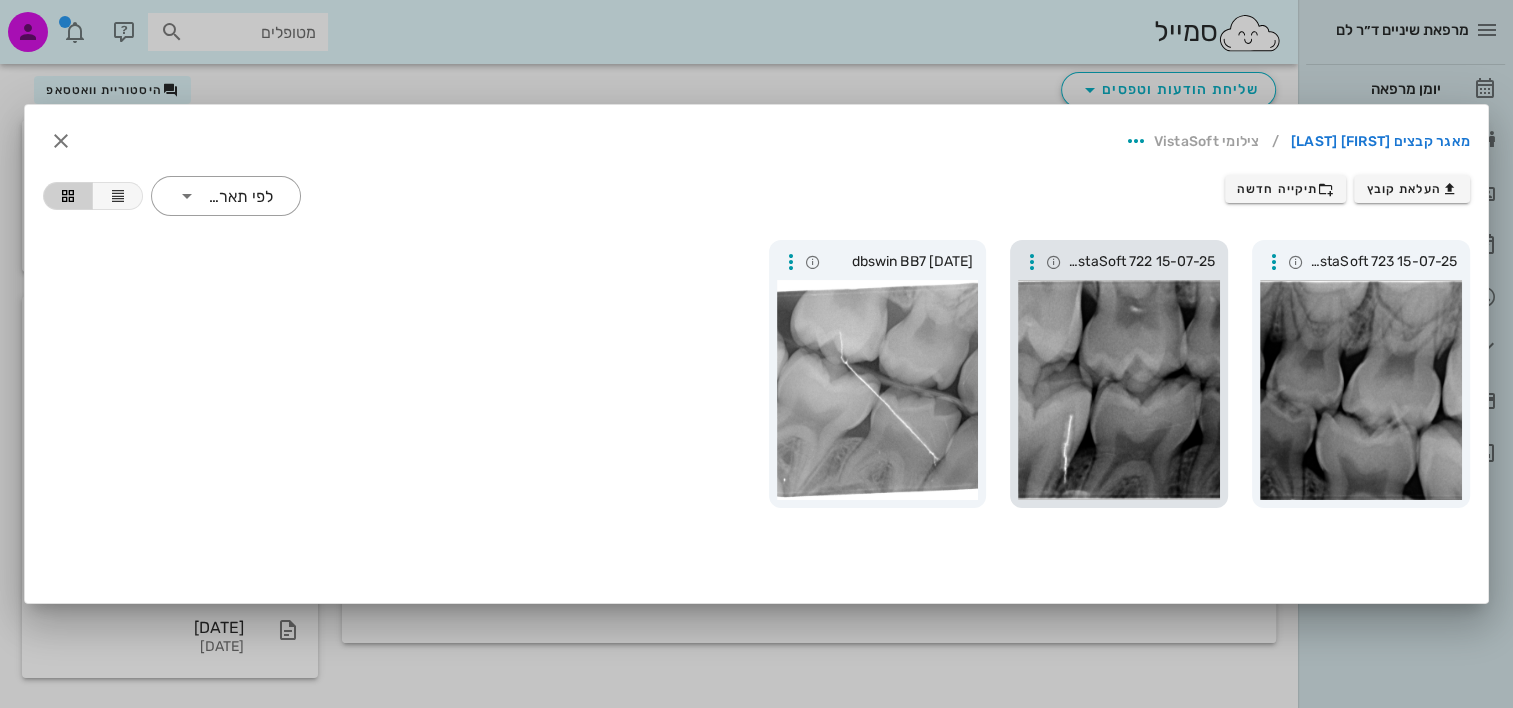click at bounding box center (1119, 390) 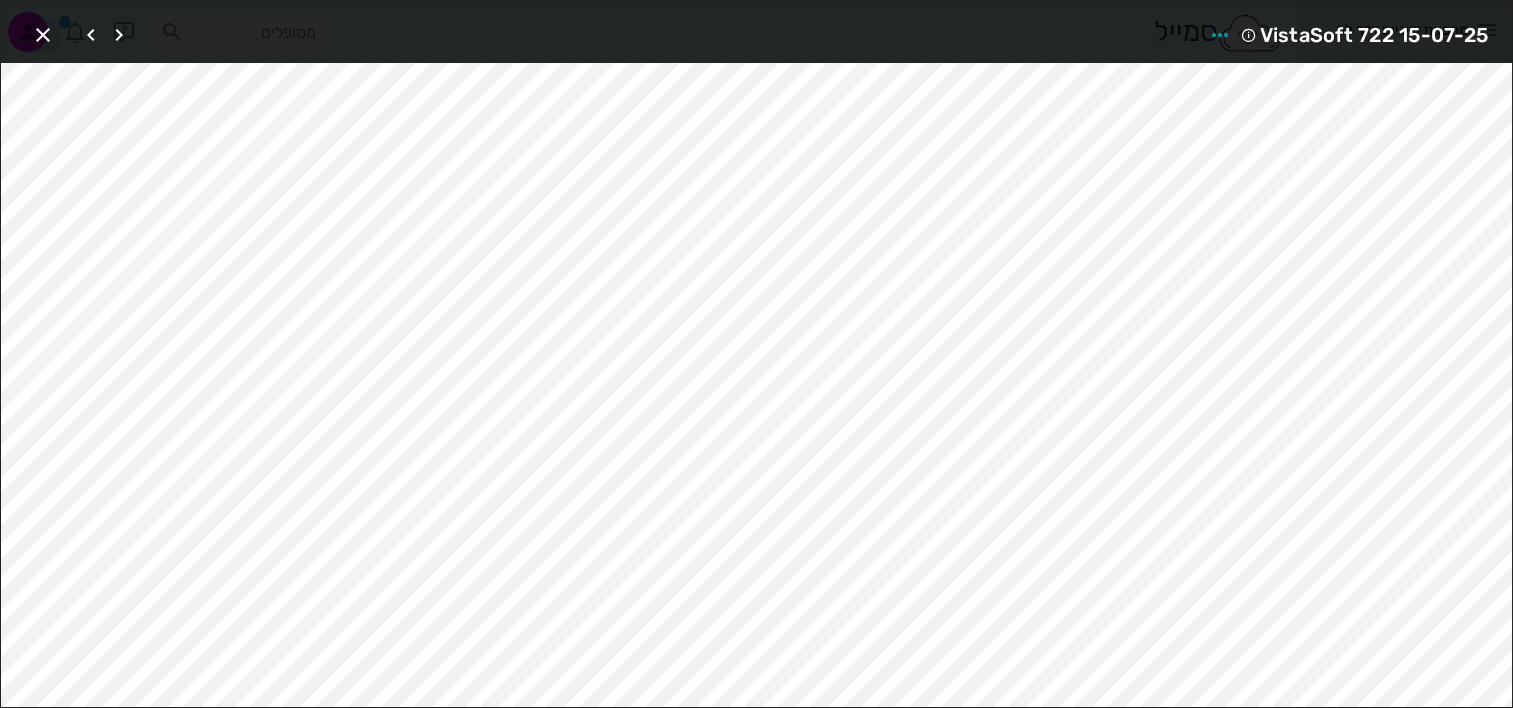 click at bounding box center [43, 35] 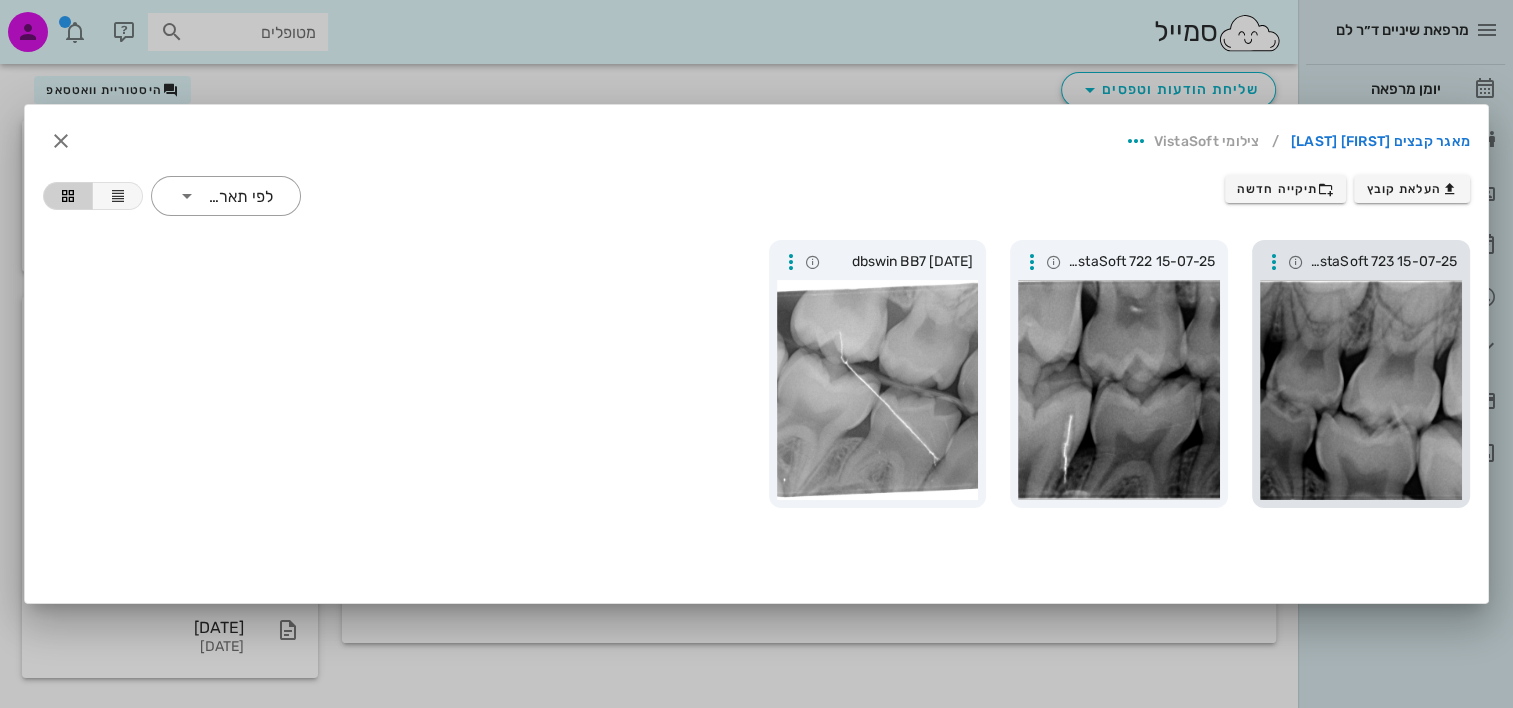 click at bounding box center [1361, 390] 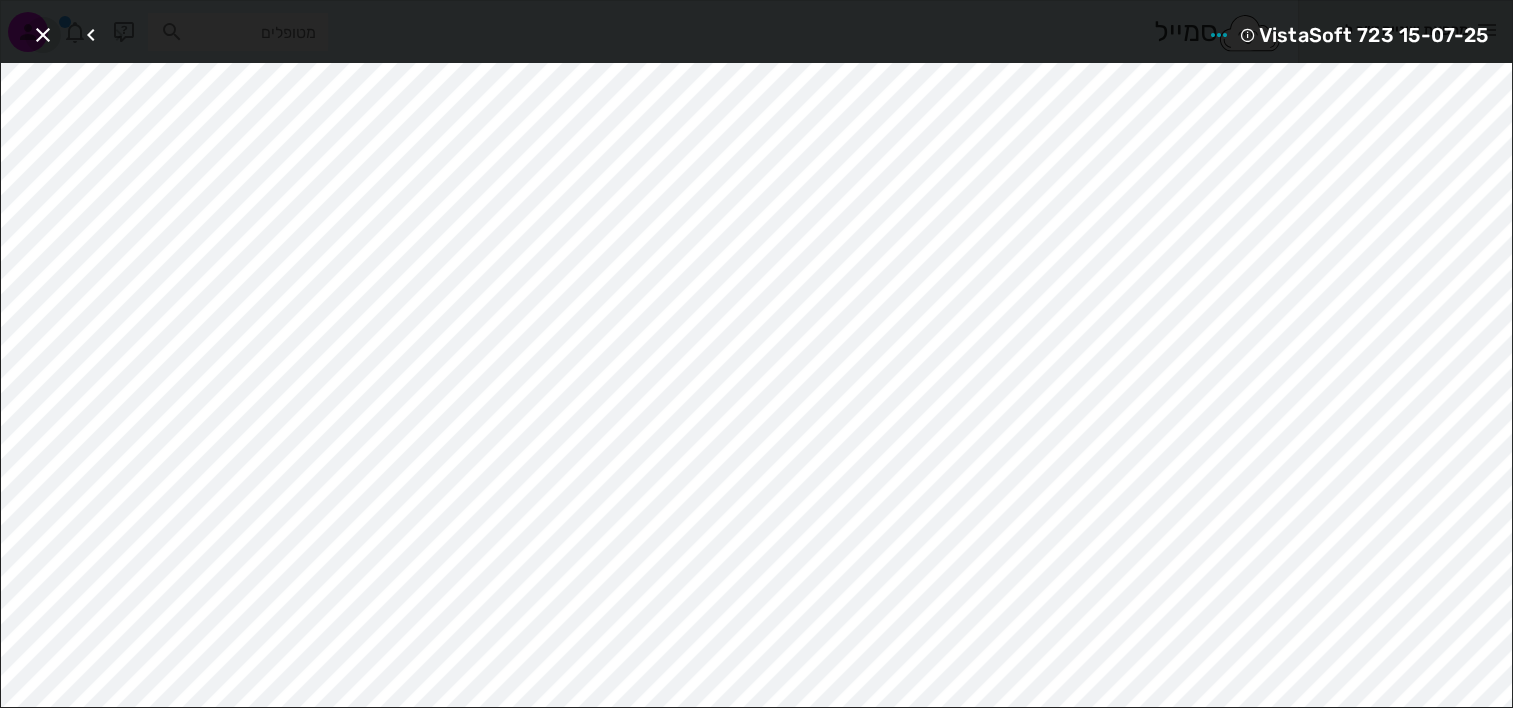 click at bounding box center [43, 35] 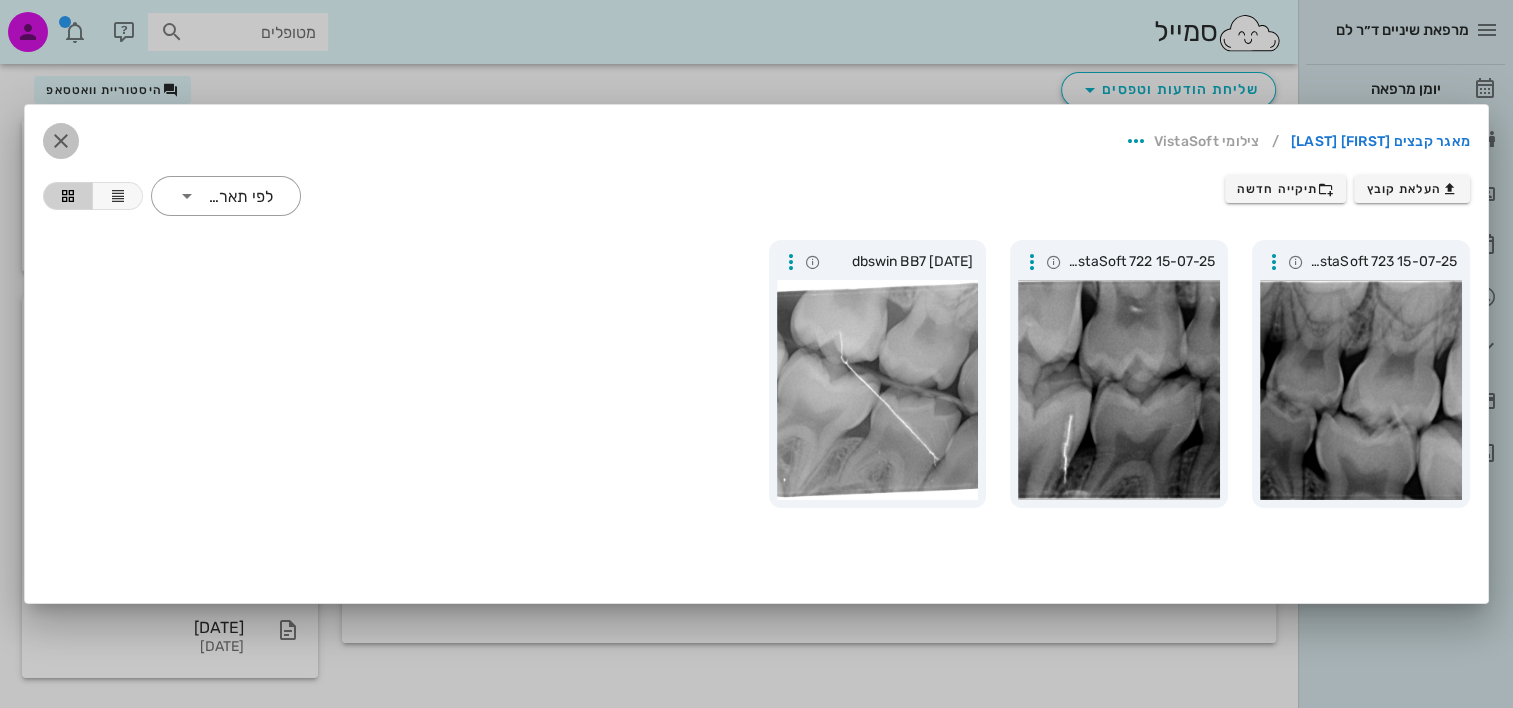 drag, startPoint x: 54, startPoint y: 144, endPoint x: 113, endPoint y: 146, distance: 59.03389 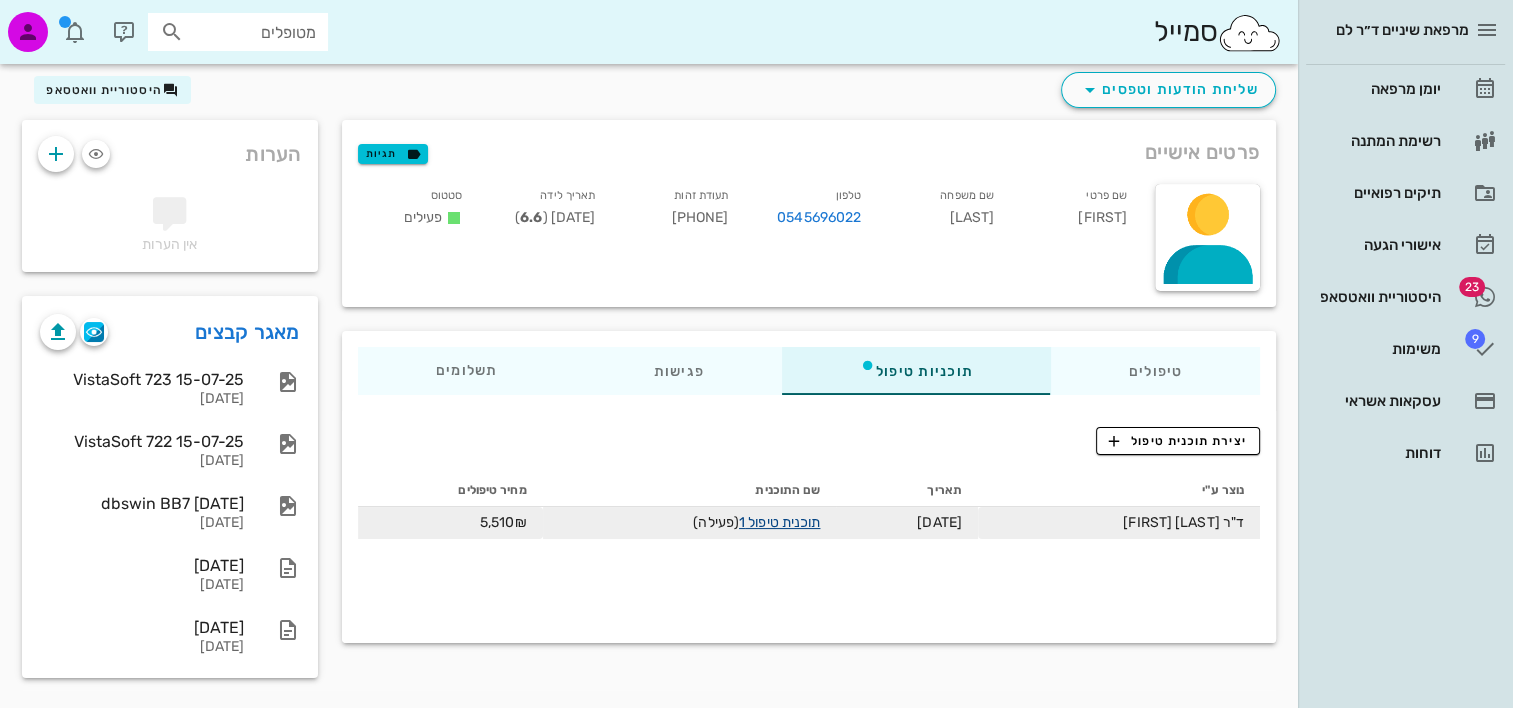 click on "תוכנית טיפול 1" at bounding box center (779, 522) 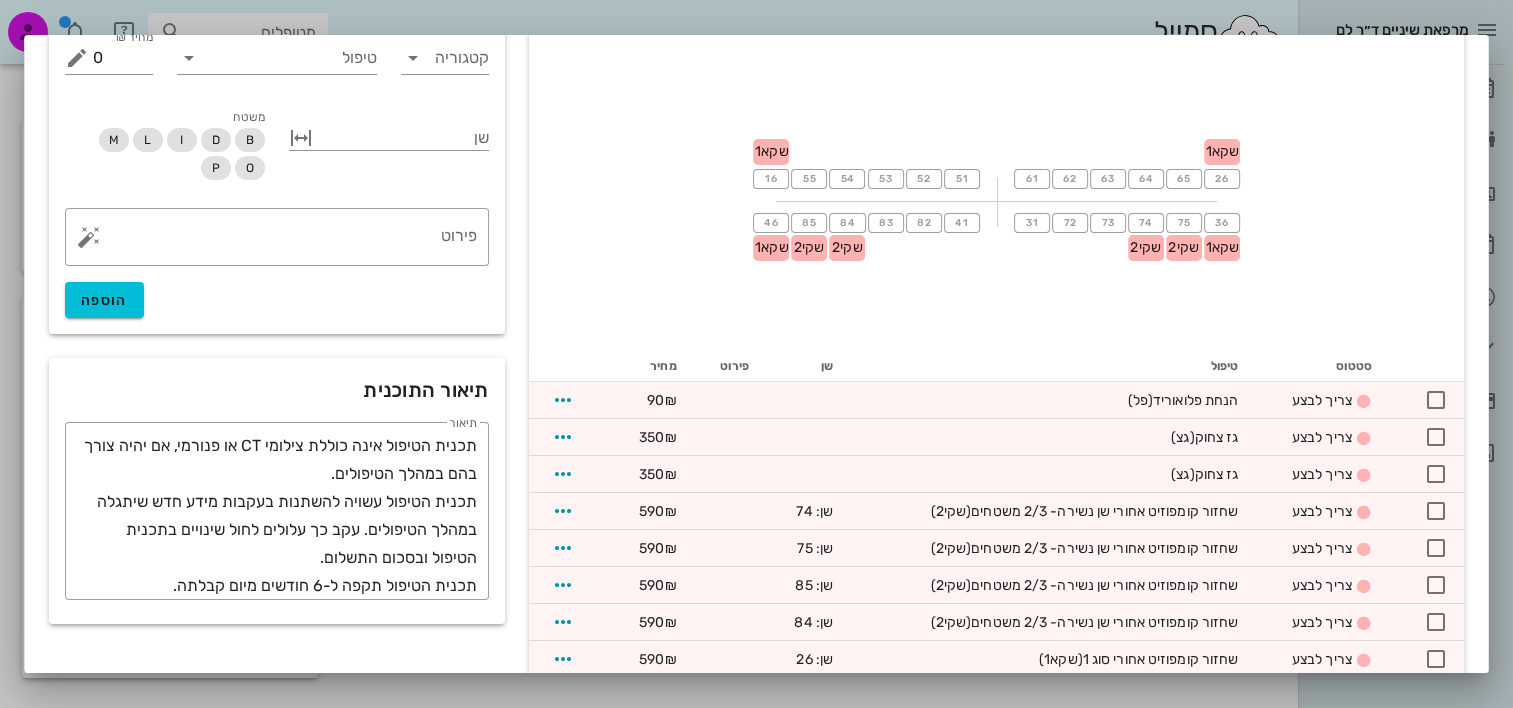 scroll, scrollTop: 0, scrollLeft: 0, axis: both 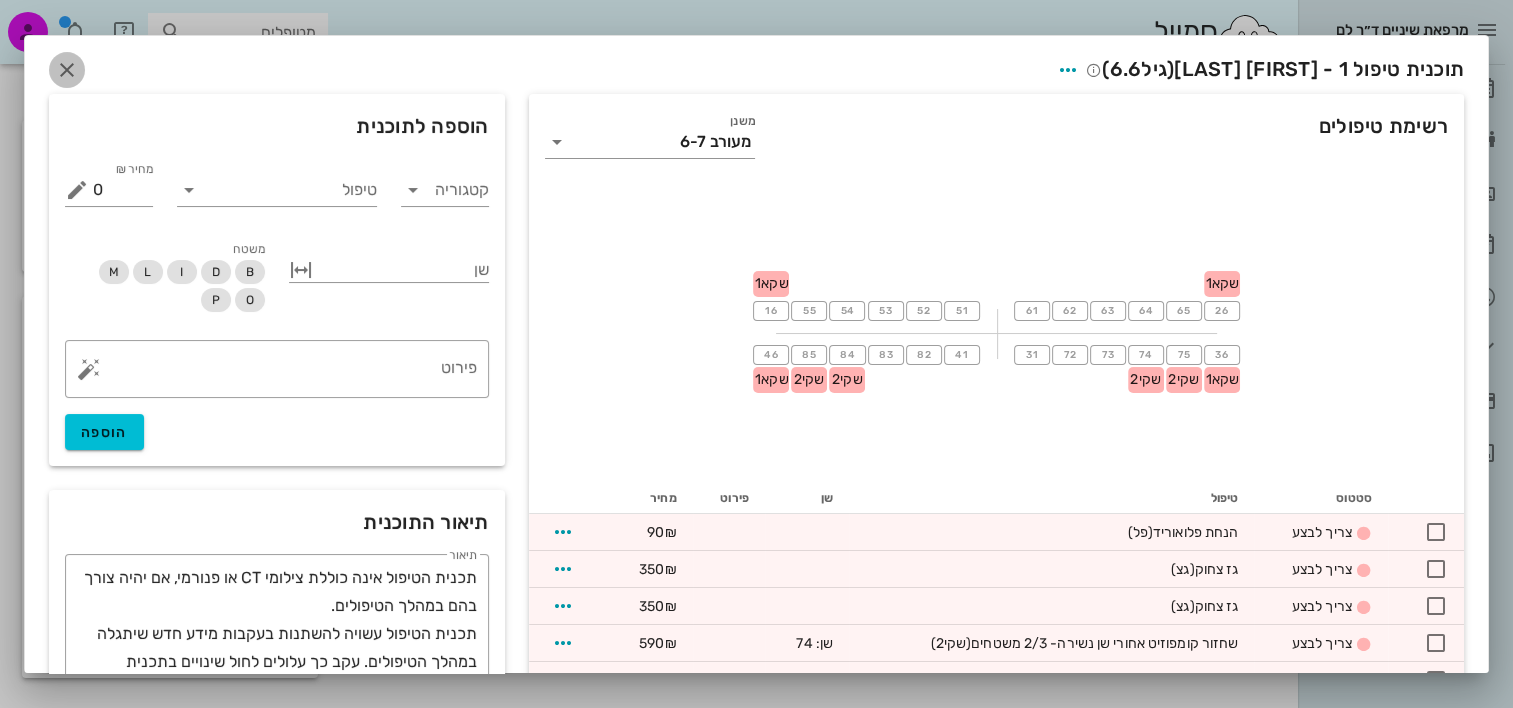 click at bounding box center (67, 70) 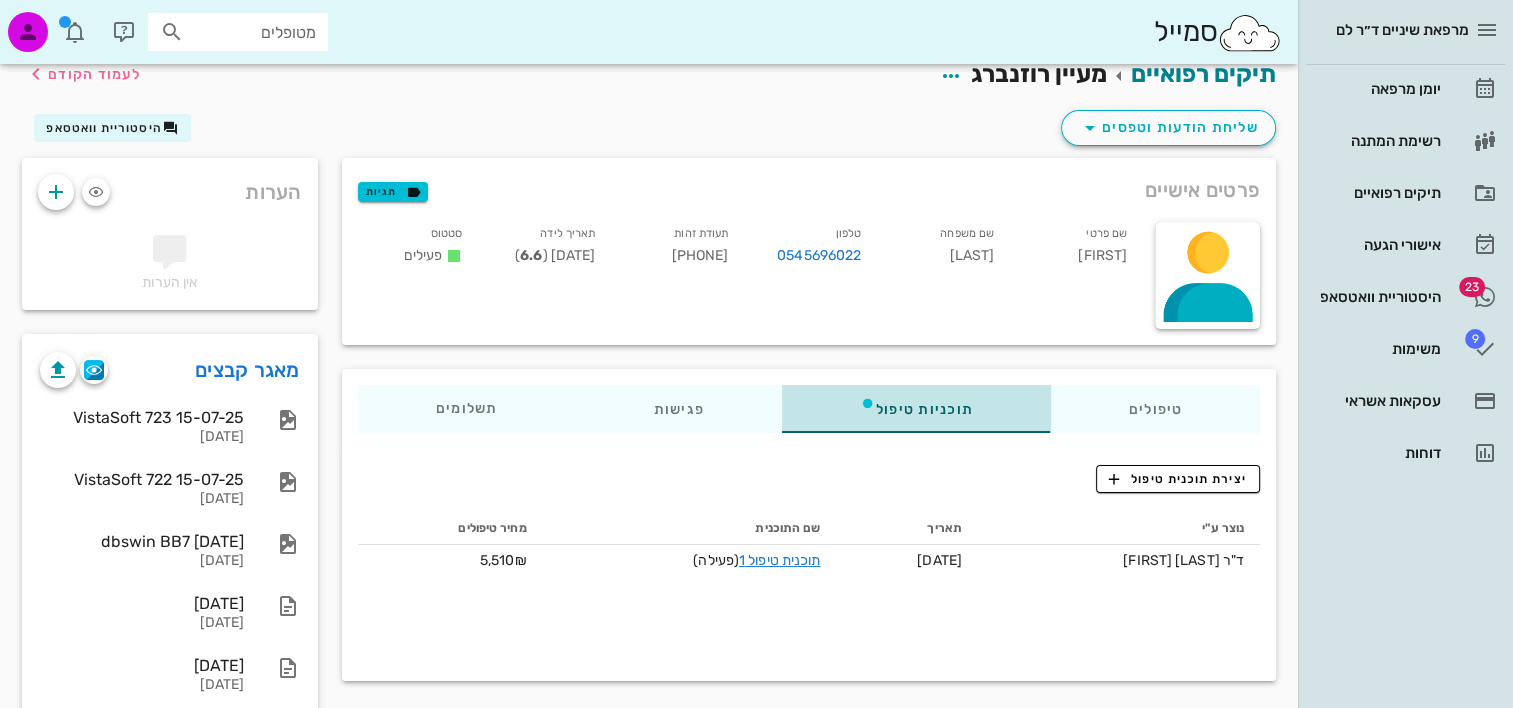 scroll, scrollTop: 0, scrollLeft: 0, axis: both 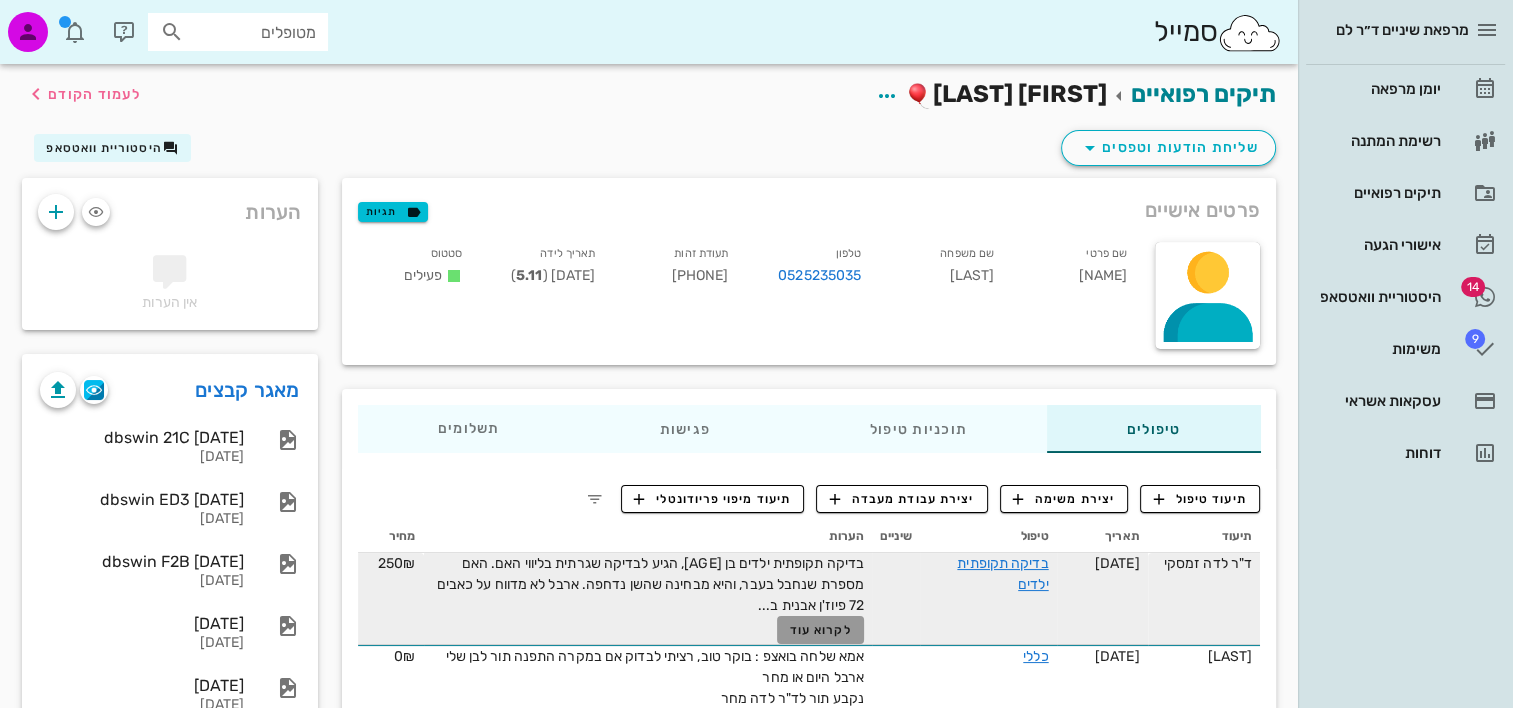click on "לקרוא עוד" at bounding box center (821, 630) 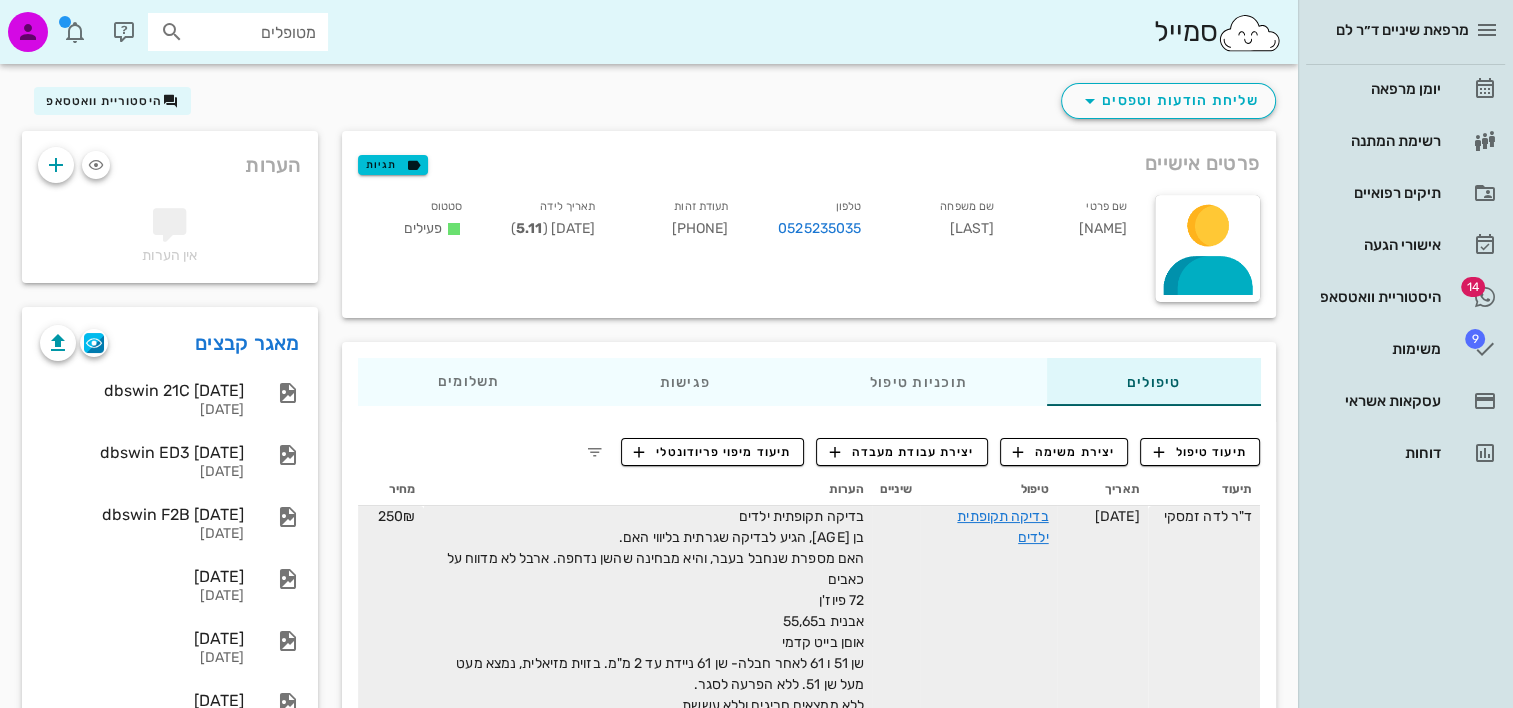scroll, scrollTop: 0, scrollLeft: 0, axis: both 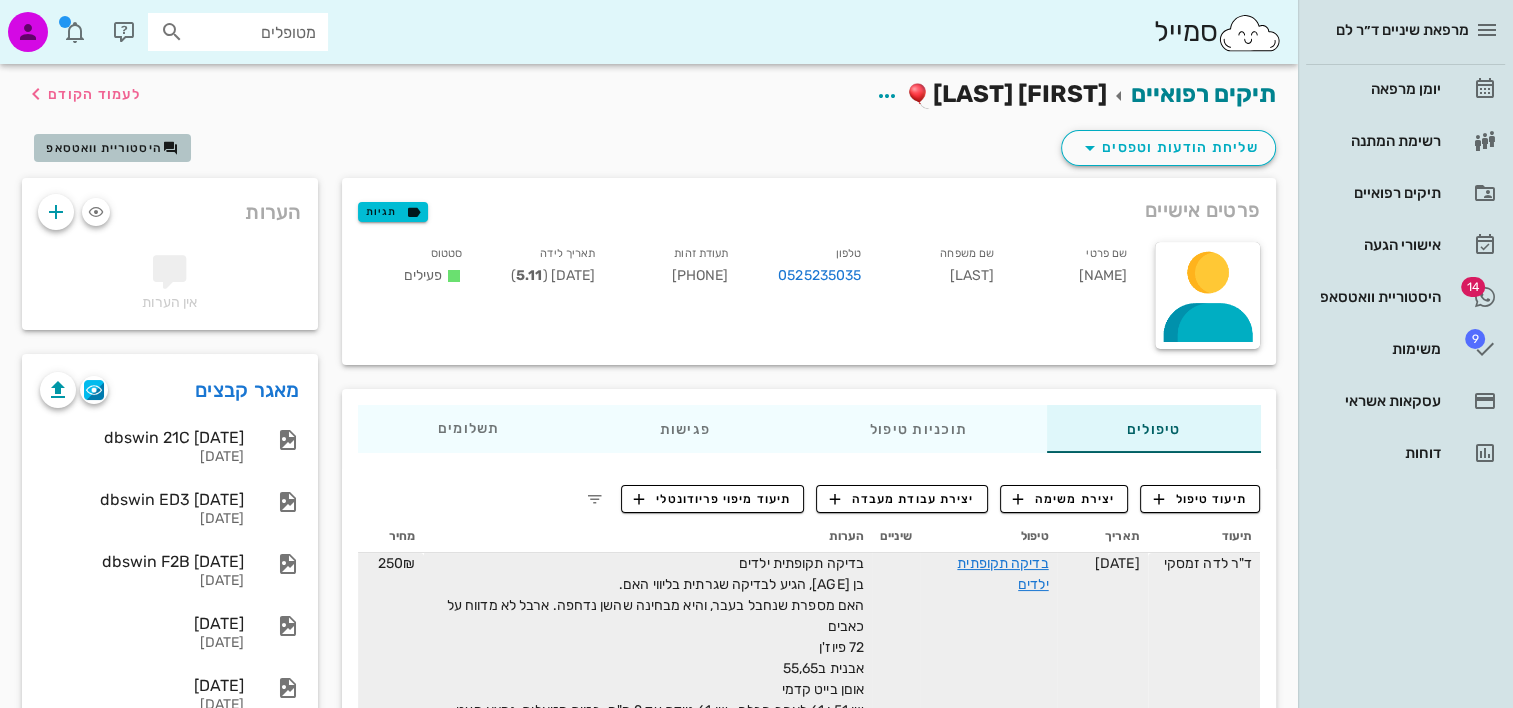 click on "היסטוריית וואטסאפ" at bounding box center [104, 148] 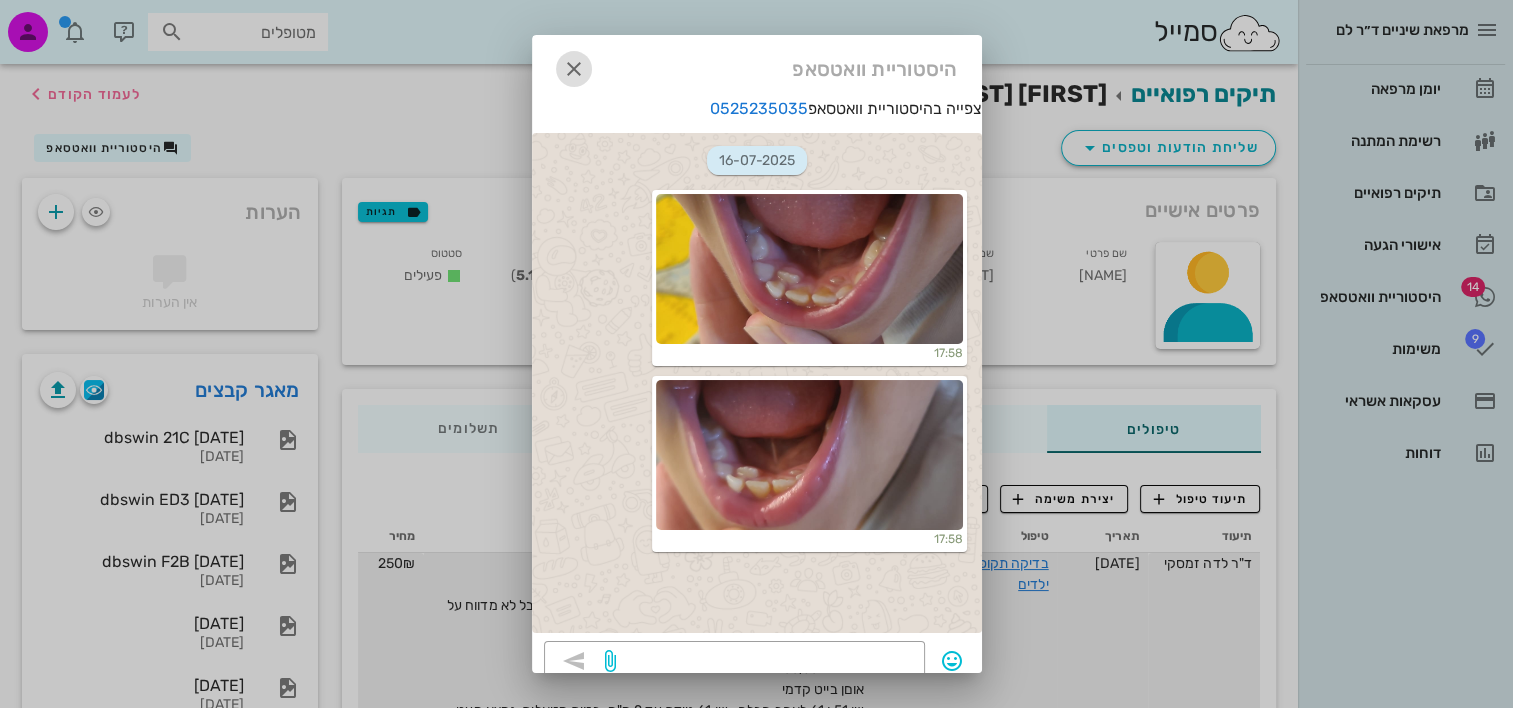 click at bounding box center (574, 69) 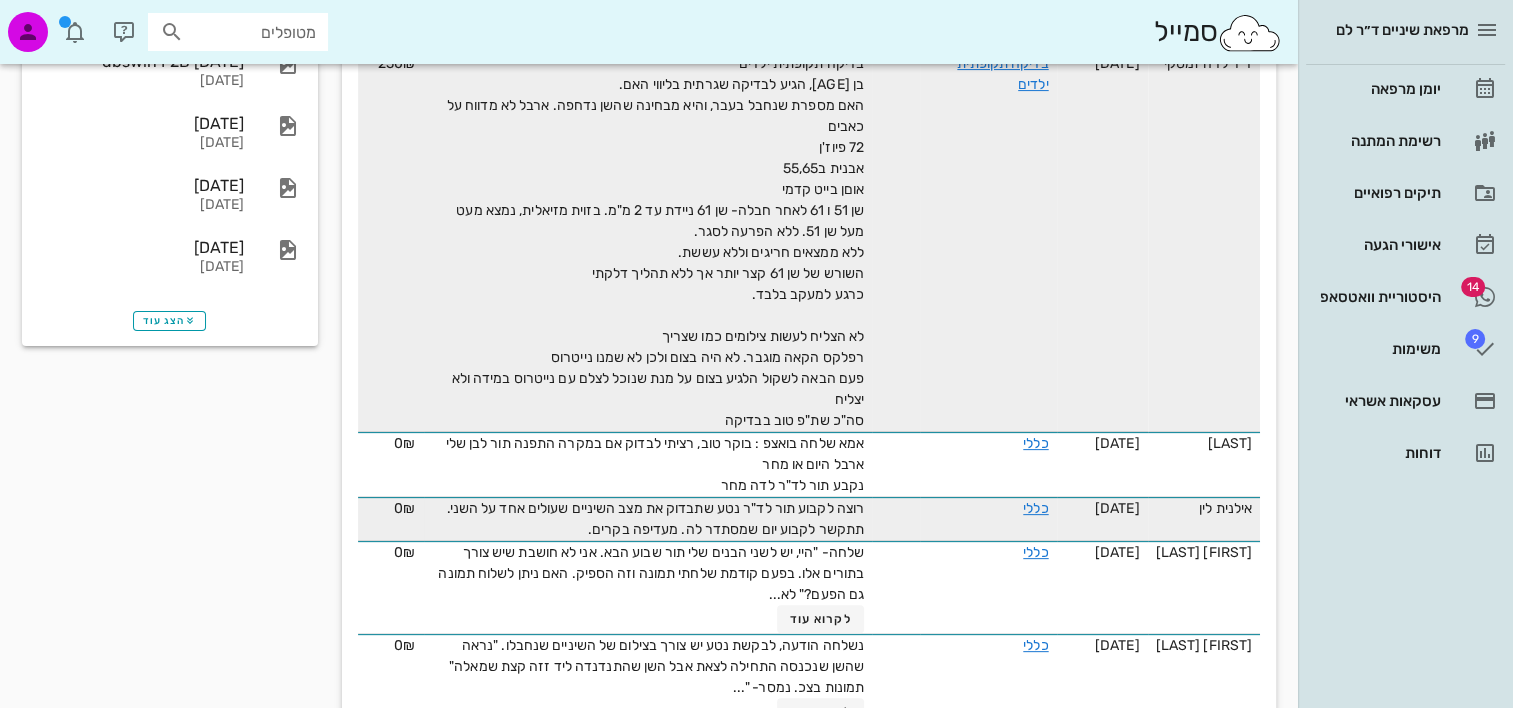 scroll, scrollTop: 100, scrollLeft: 0, axis: vertical 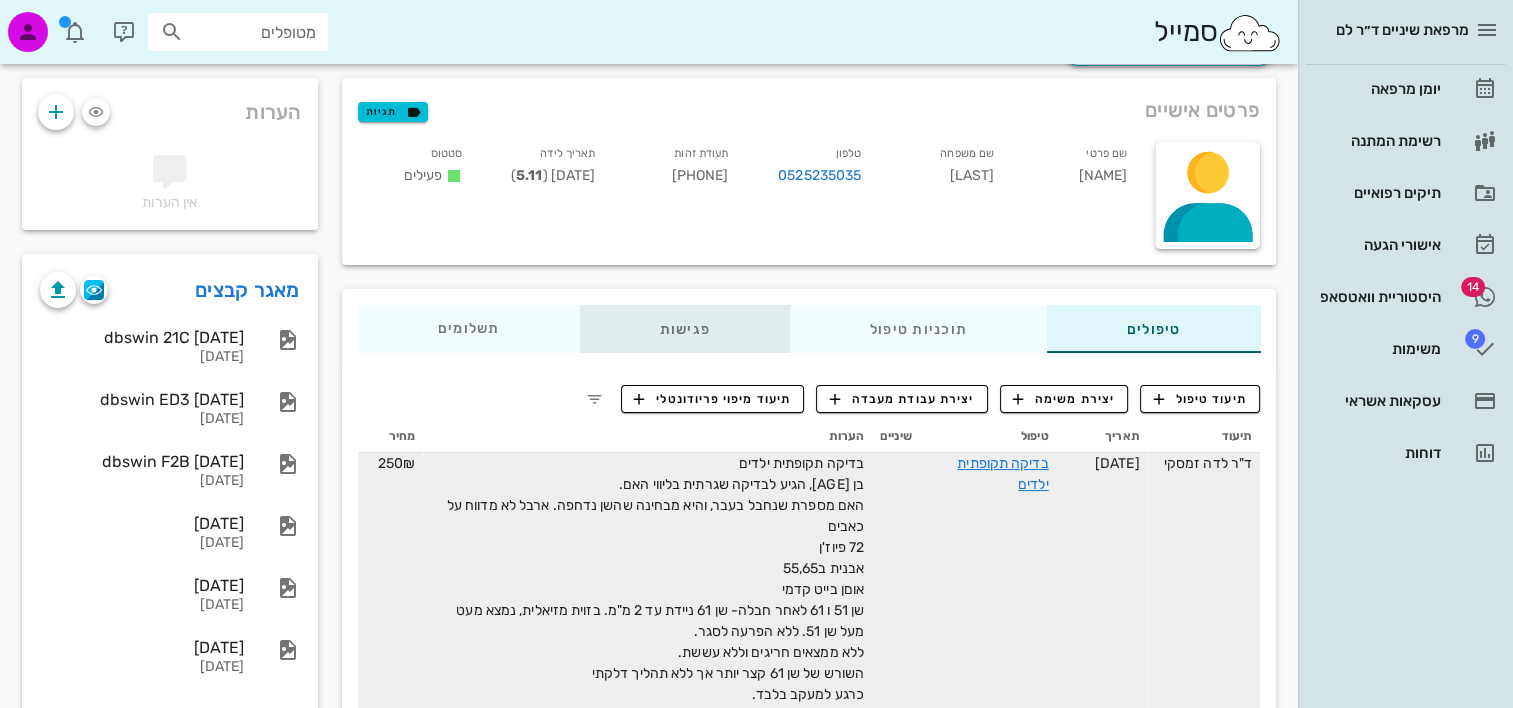 click on "פגישות" at bounding box center [684, 329] 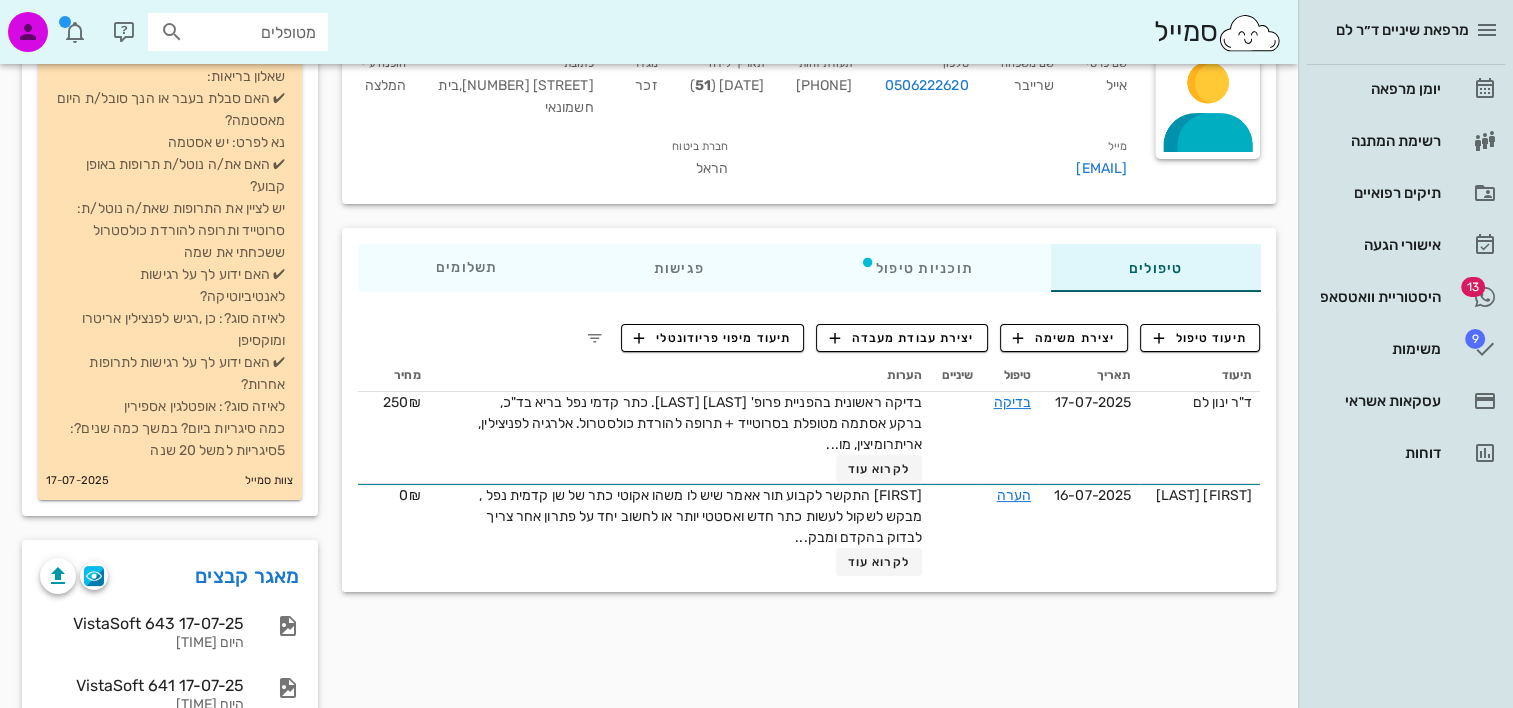 scroll, scrollTop: 200, scrollLeft: 0, axis: vertical 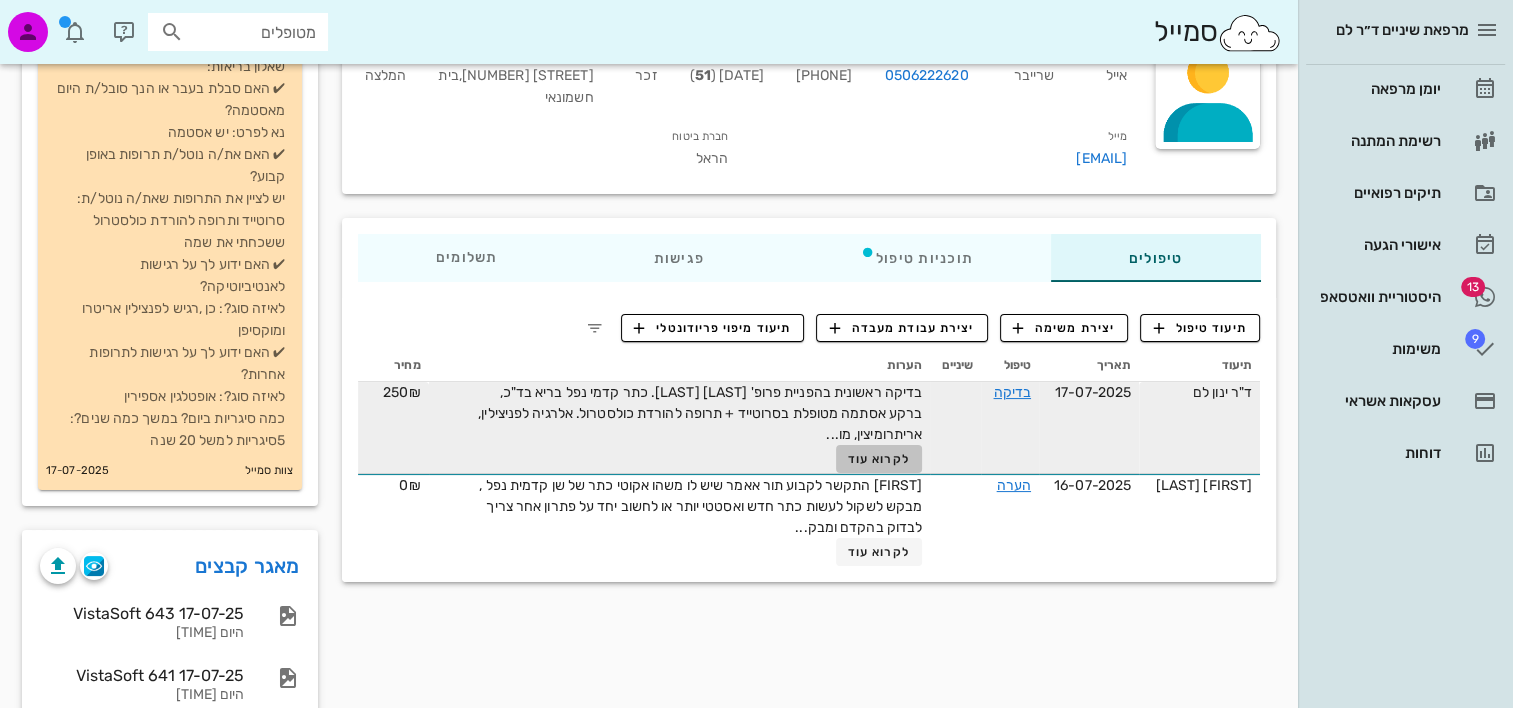 click on "לקרוא עוד" at bounding box center [879, 459] 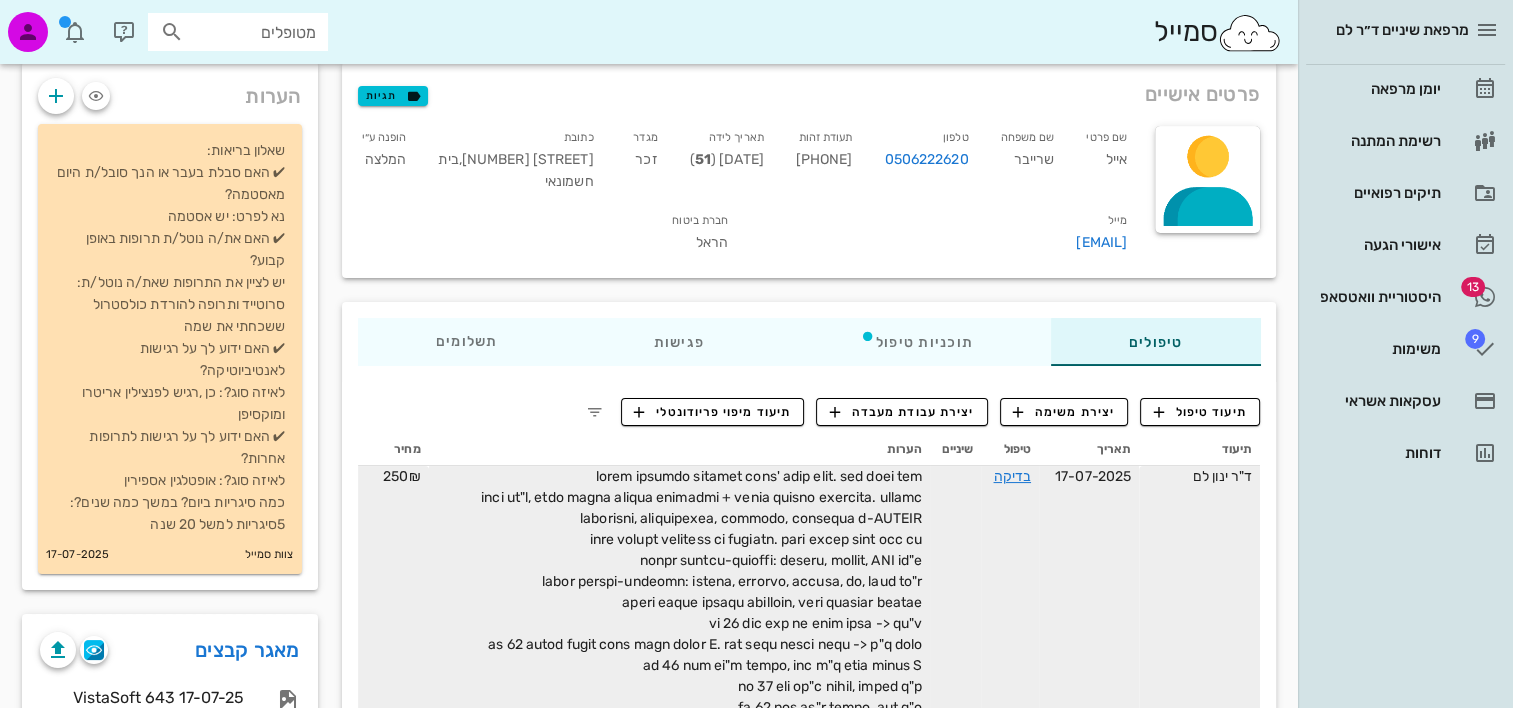 scroll, scrollTop: 0, scrollLeft: 0, axis: both 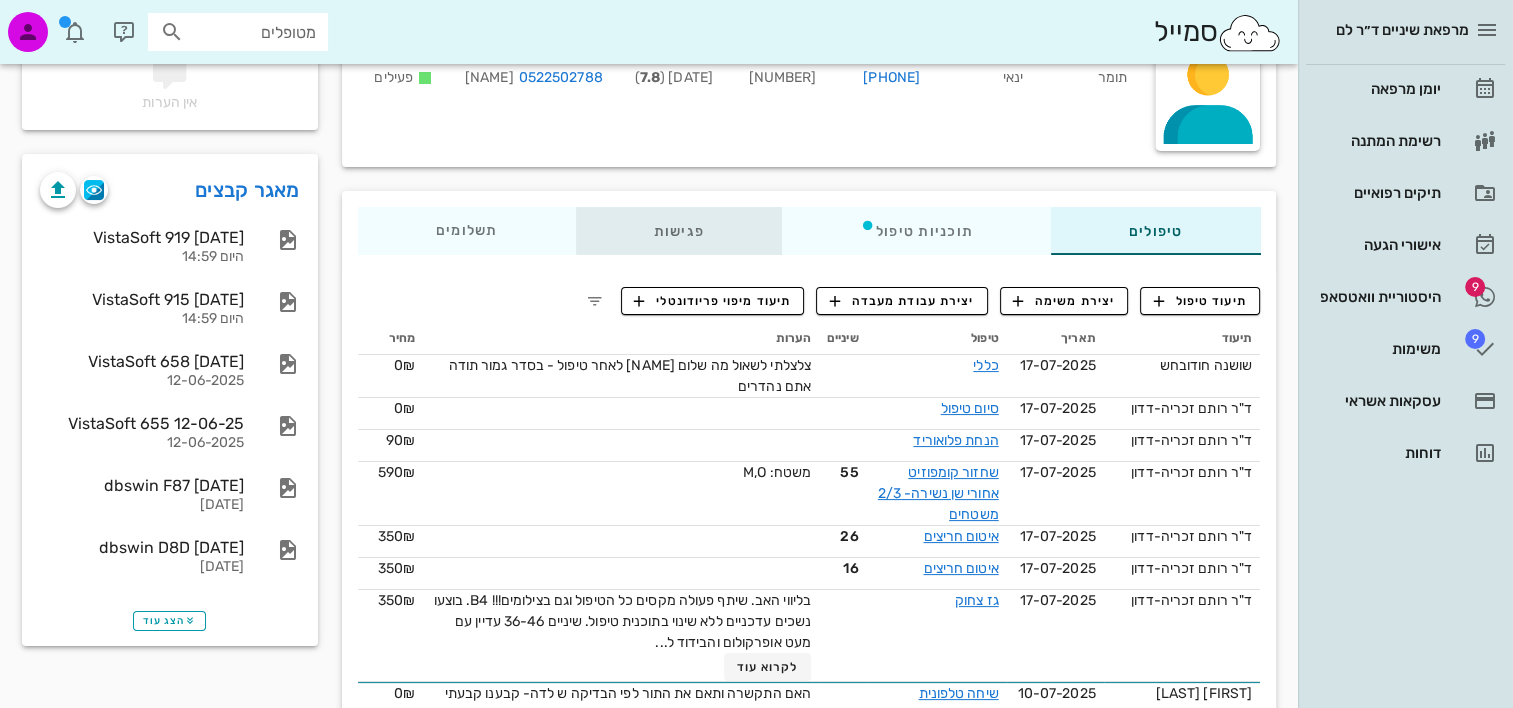 click on "פגישות" at bounding box center (678, 231) 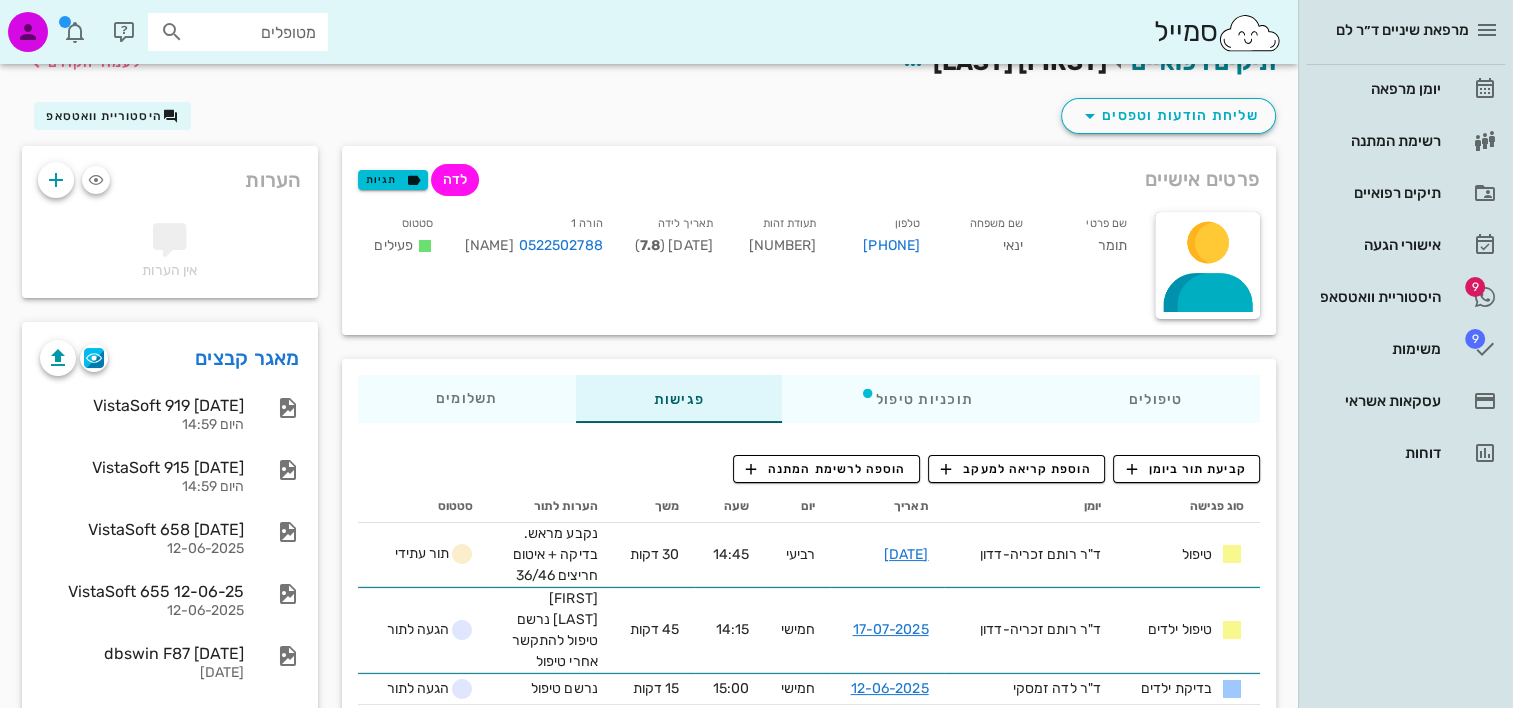 scroll, scrollTop: 0, scrollLeft: 0, axis: both 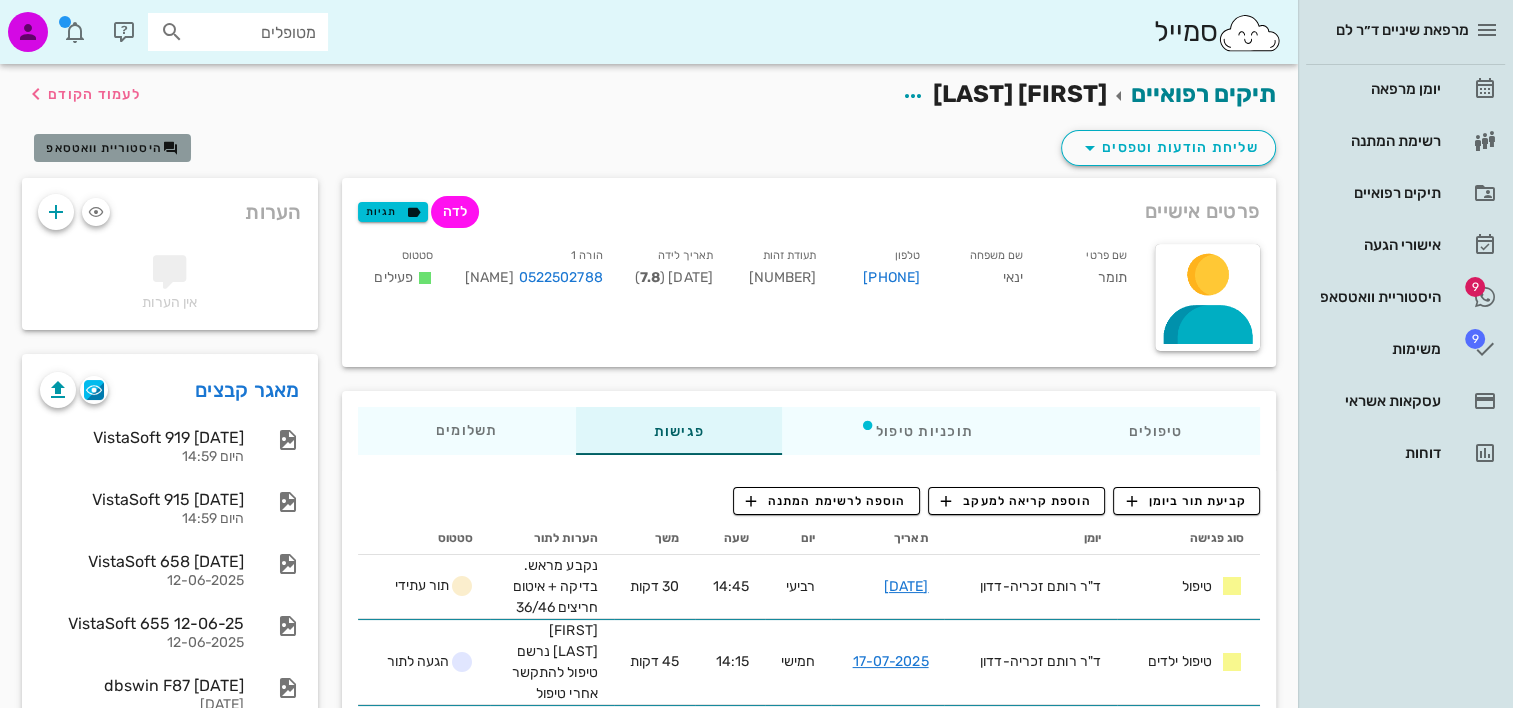 click on "היסטוריית וואטסאפ" at bounding box center [104, 148] 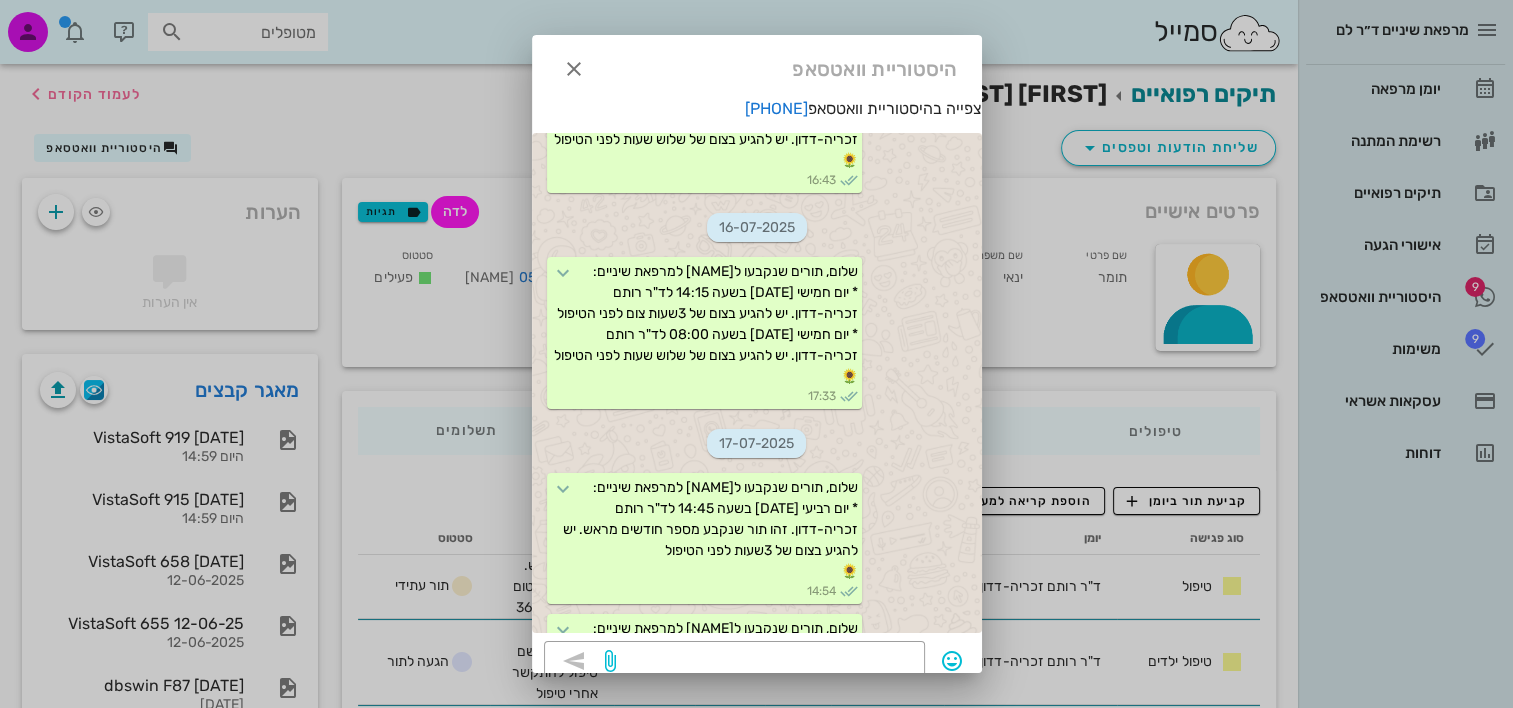 scroll, scrollTop: 2311, scrollLeft: 0, axis: vertical 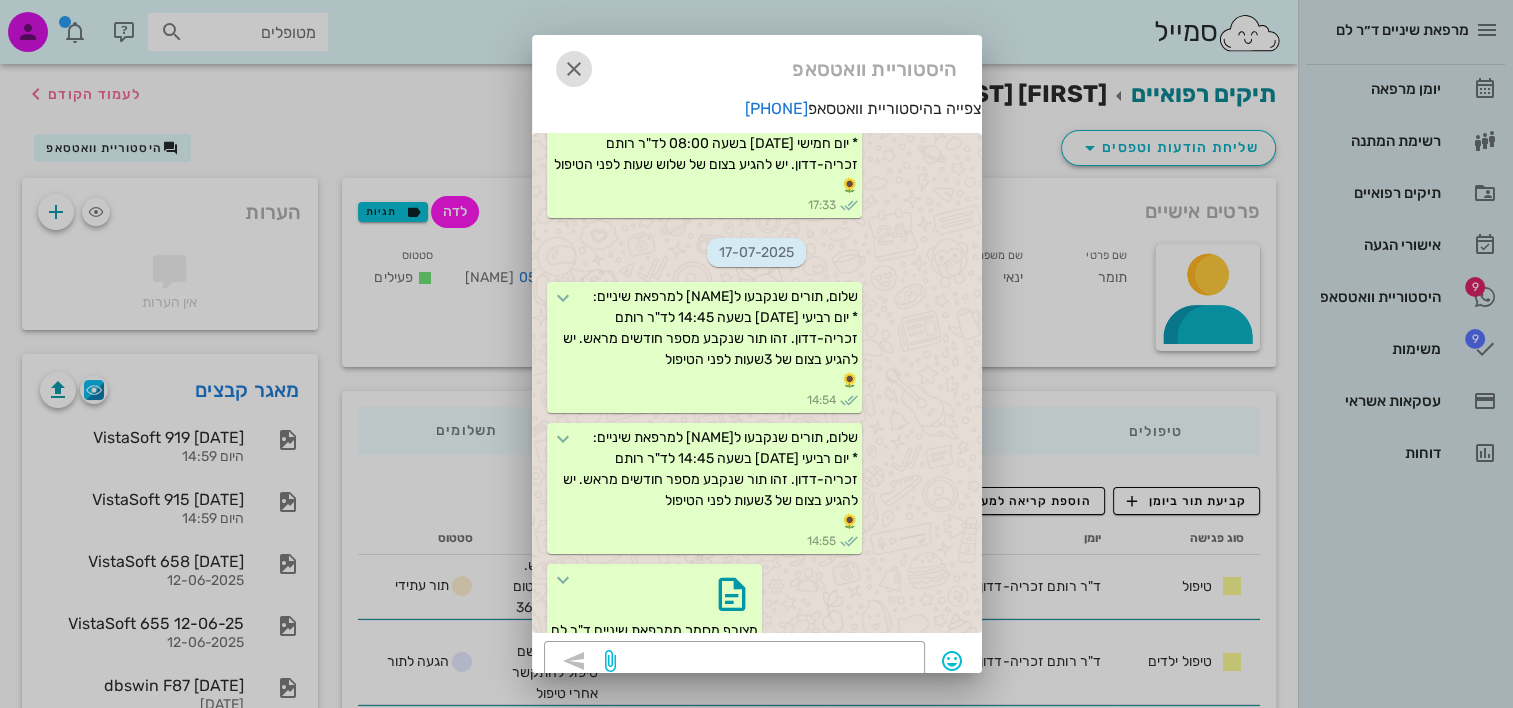 click at bounding box center (574, 69) 